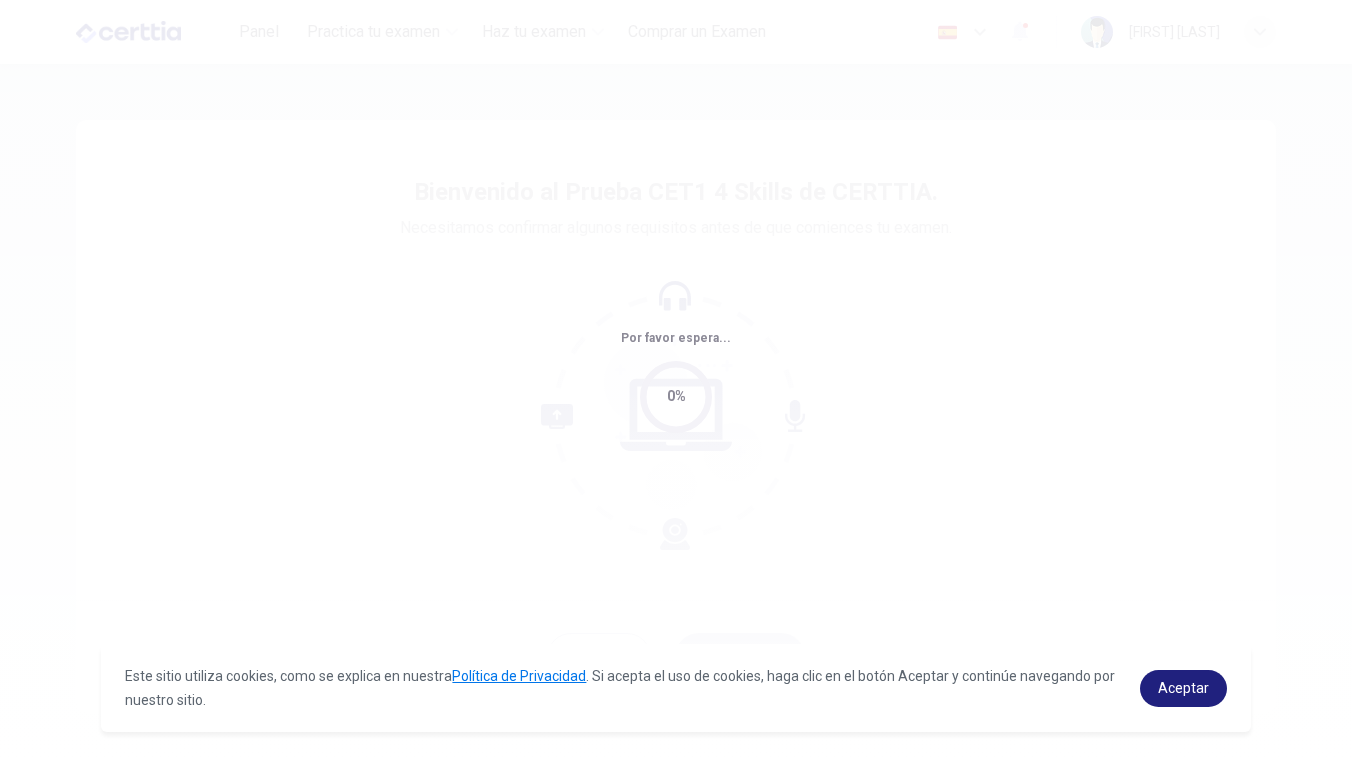 scroll, scrollTop: 0, scrollLeft: 0, axis: both 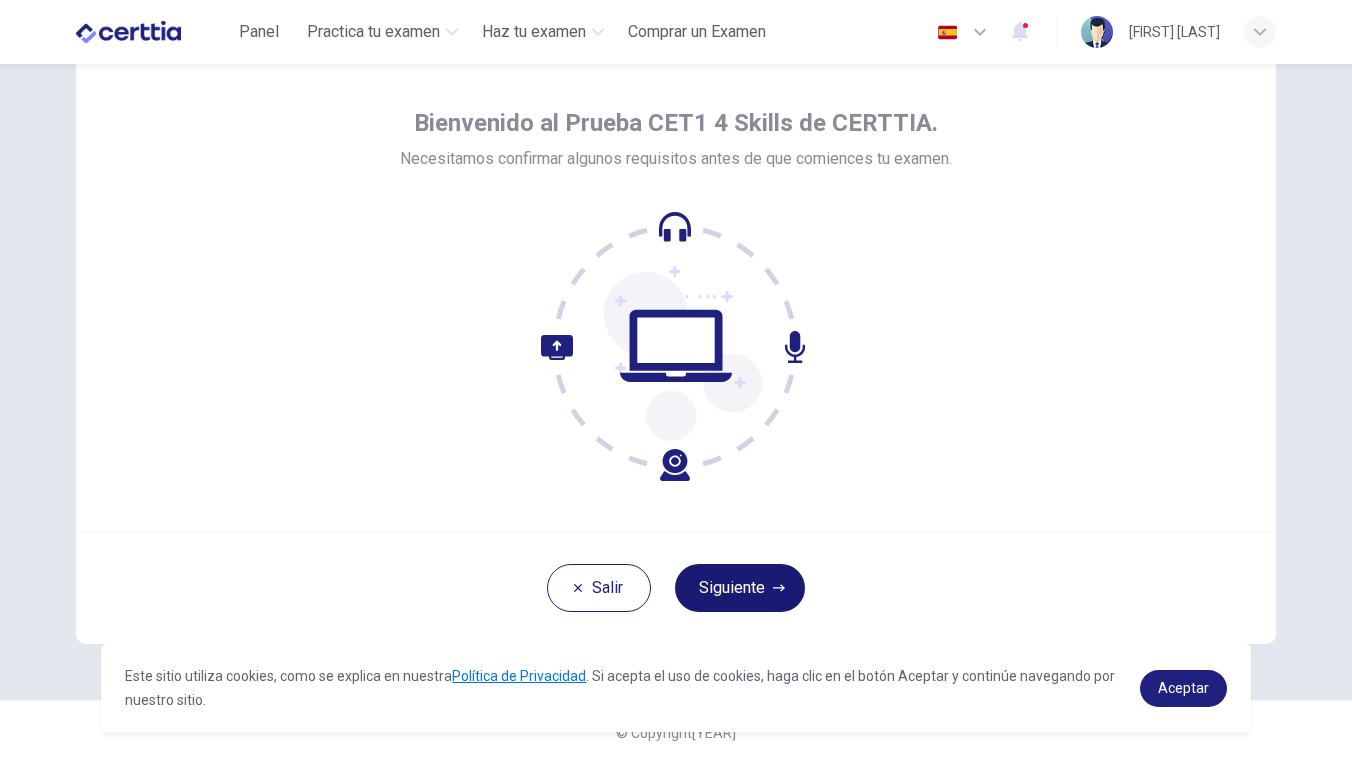 click on "Siguiente" at bounding box center (740, 588) 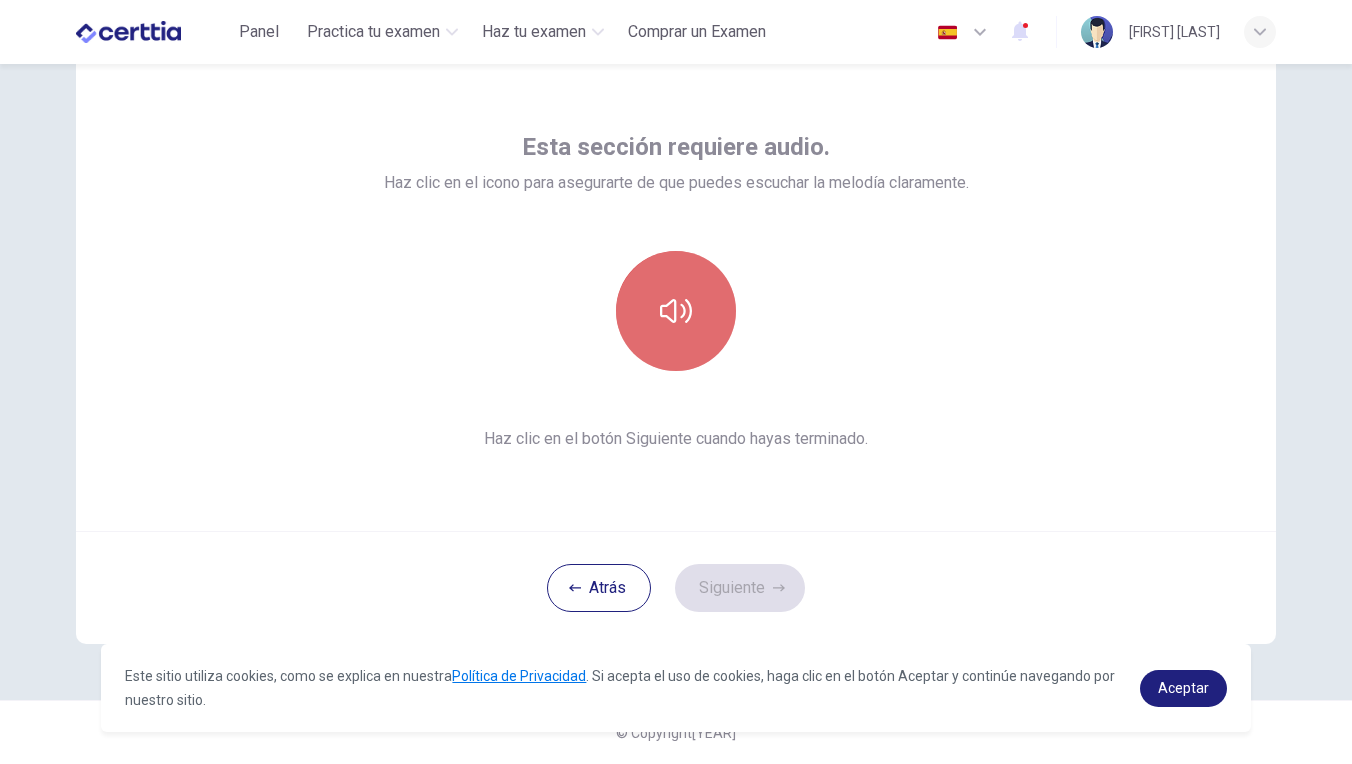 click at bounding box center (676, 311) 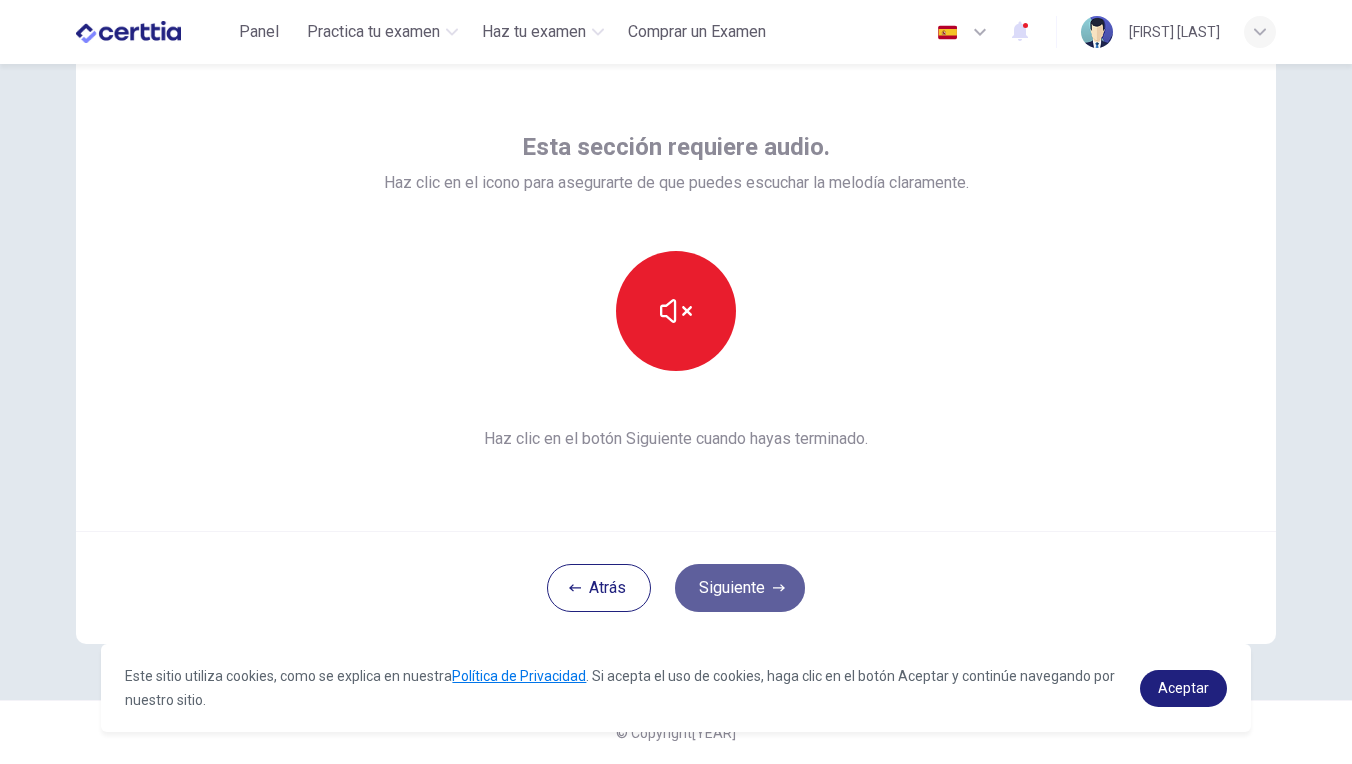 click on "Siguiente" at bounding box center [740, 588] 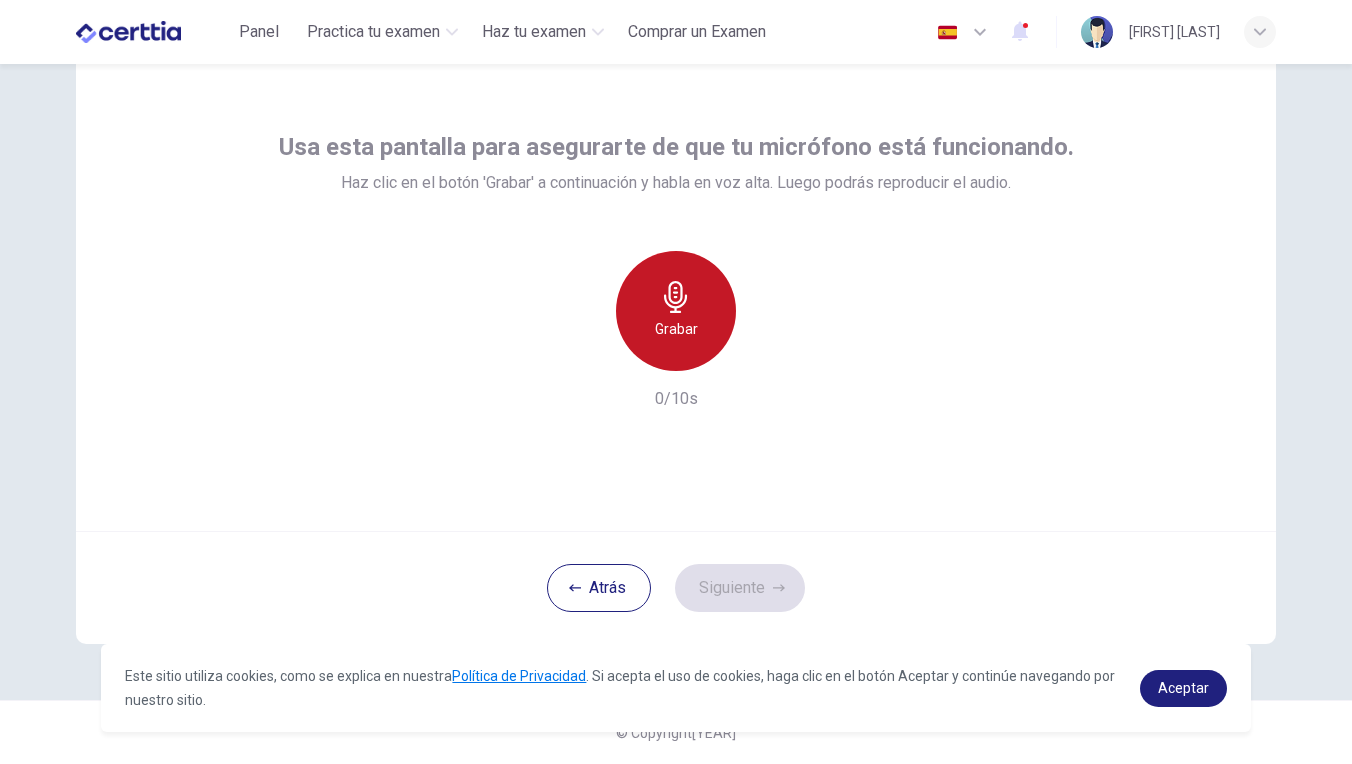 click on "Grabar" at bounding box center [676, 311] 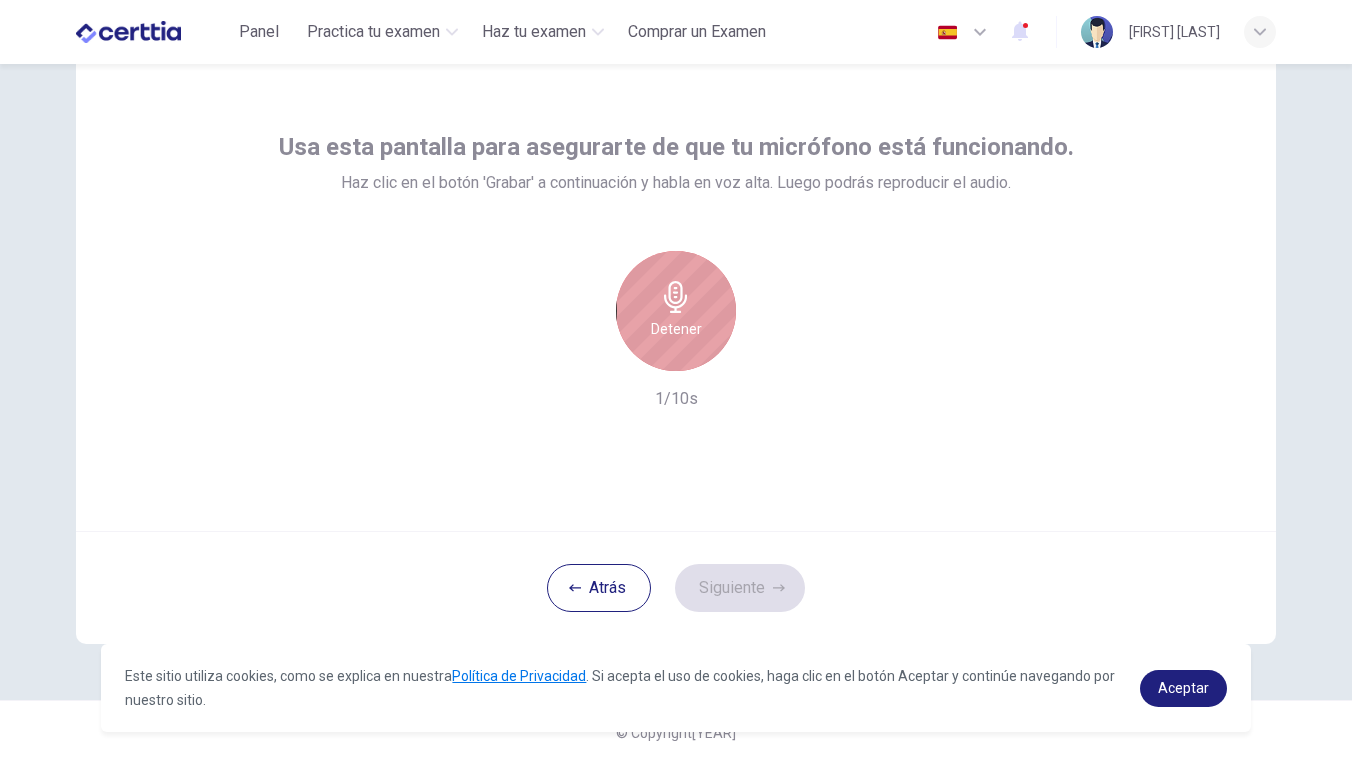 click on "Detener" at bounding box center (676, 311) 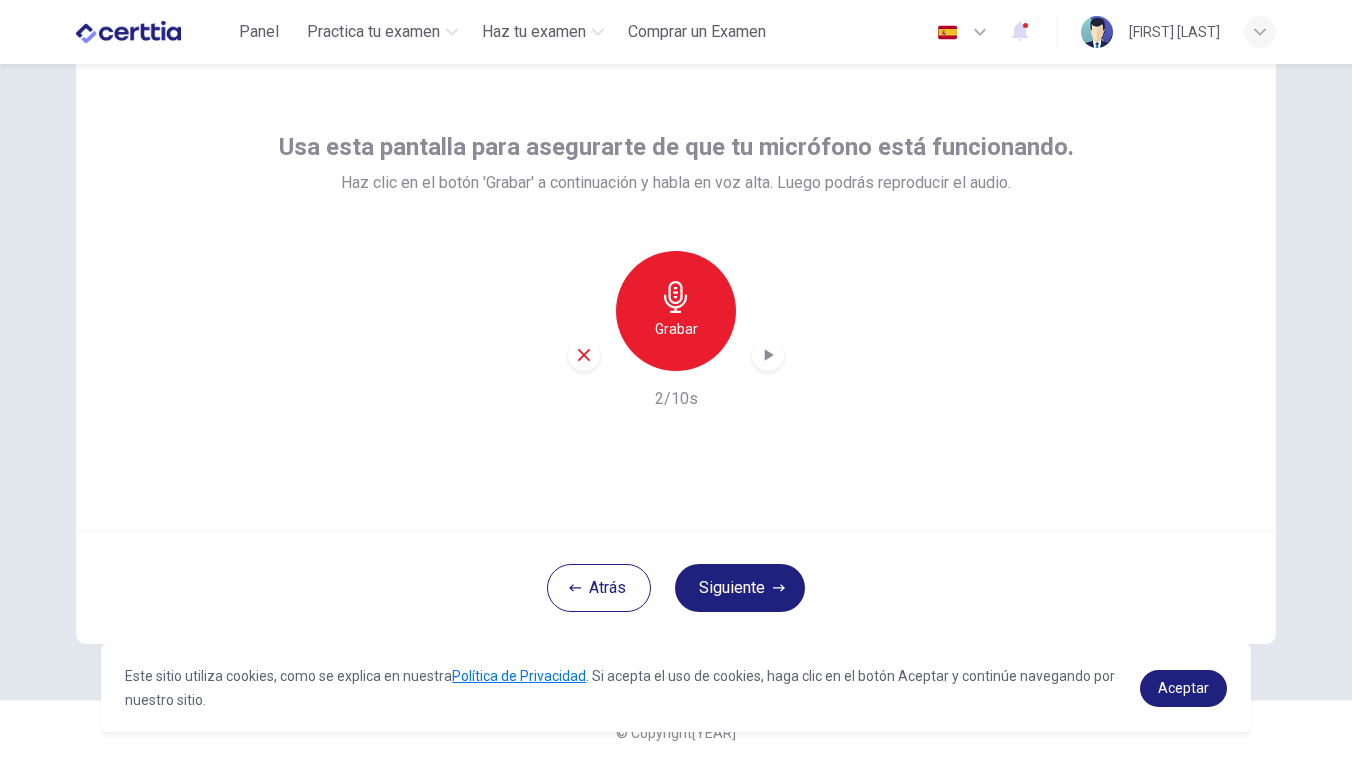 click at bounding box center (769, 355) 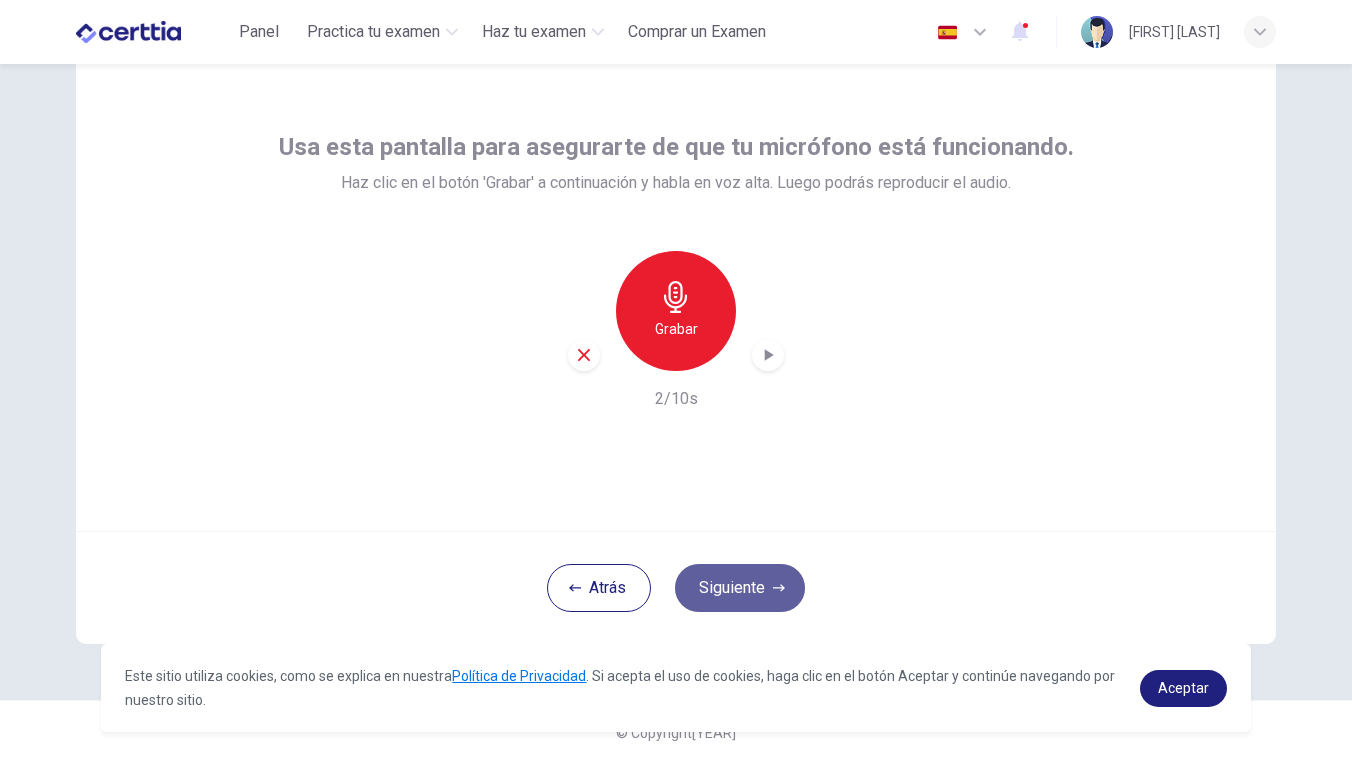 click on "Siguiente" at bounding box center (740, 588) 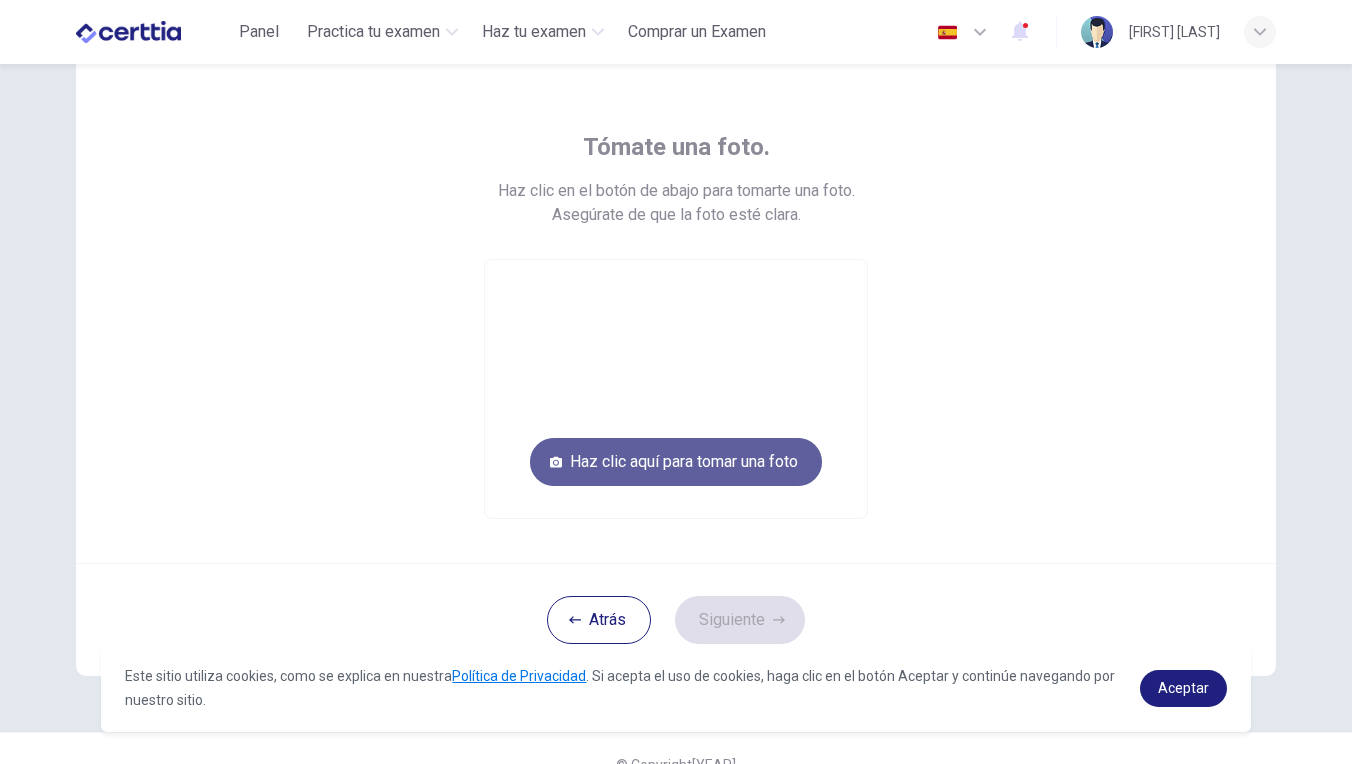 click on "Haz clic aquí para tomar una foto" at bounding box center [676, 462] 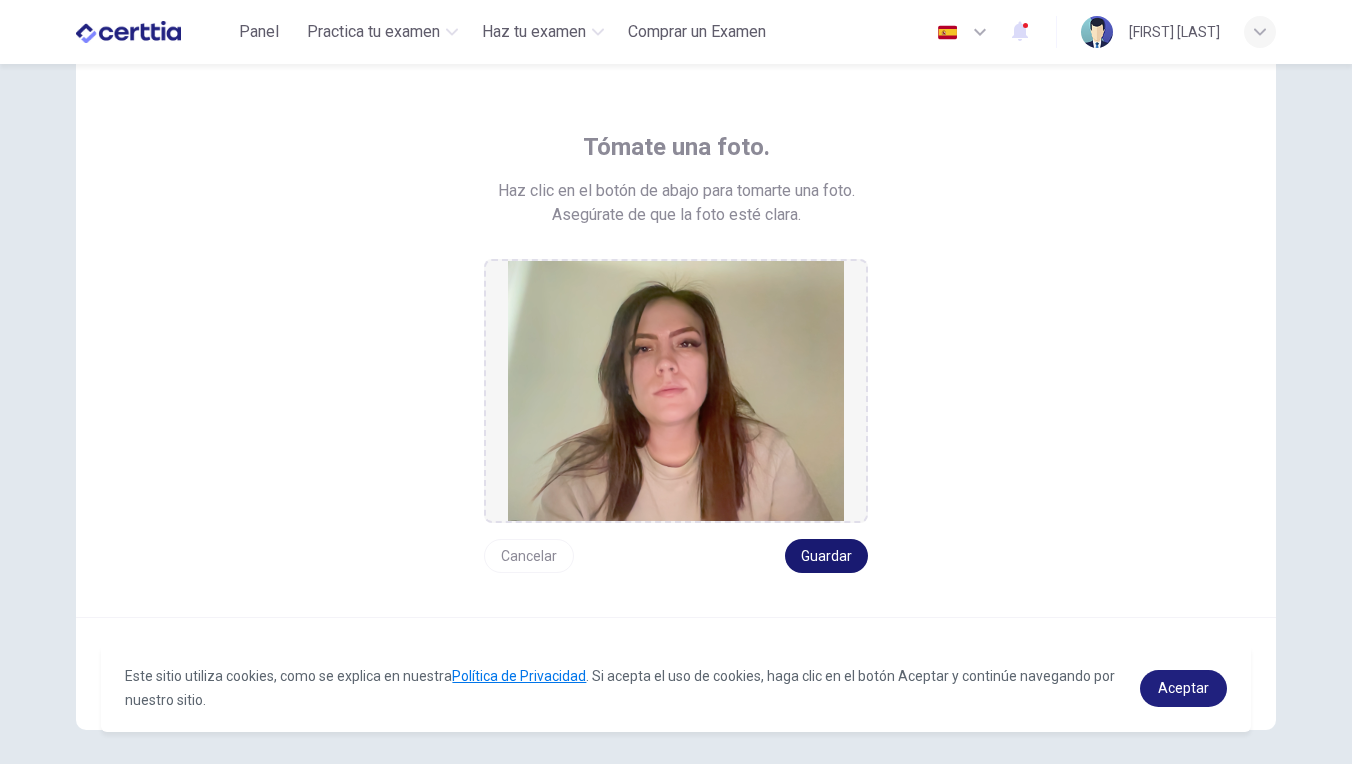 click on "Guardar" at bounding box center [826, 556] 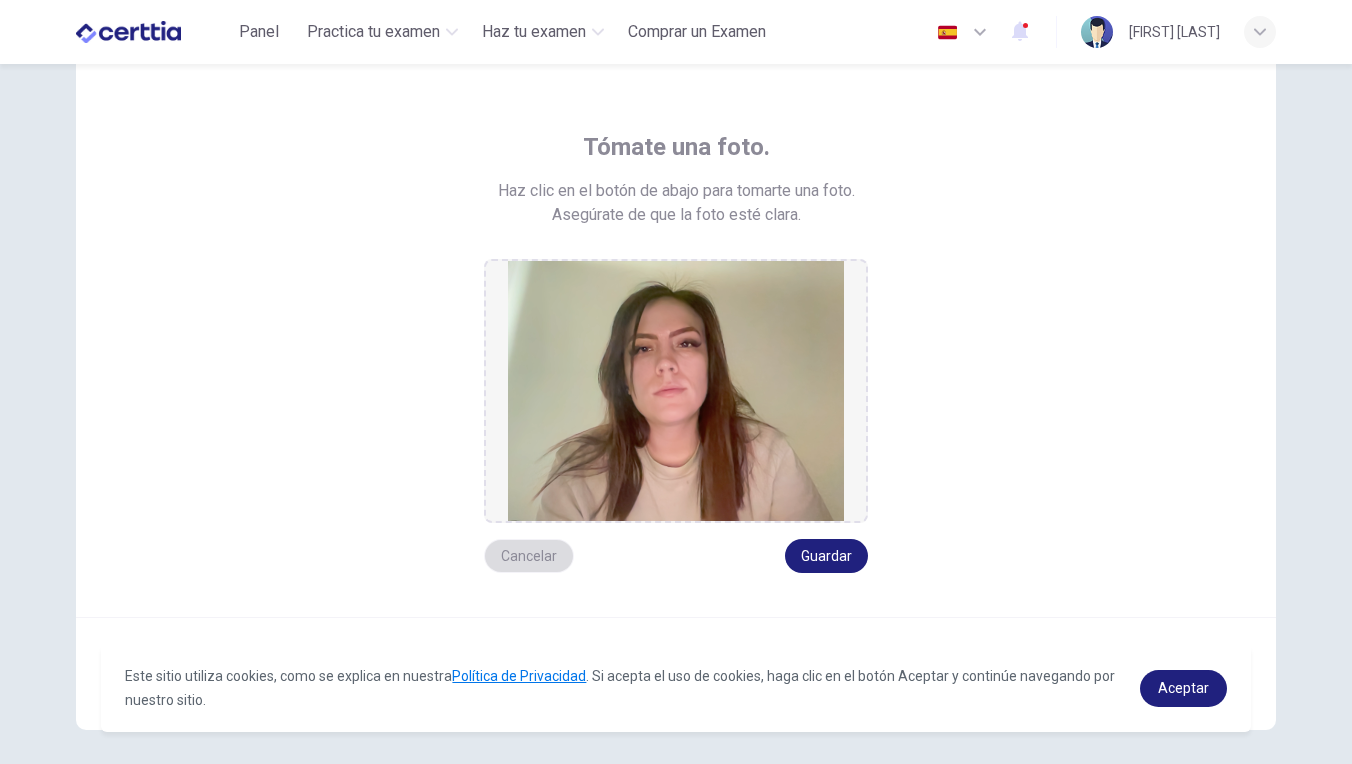 click on "Cancelar" at bounding box center [529, 556] 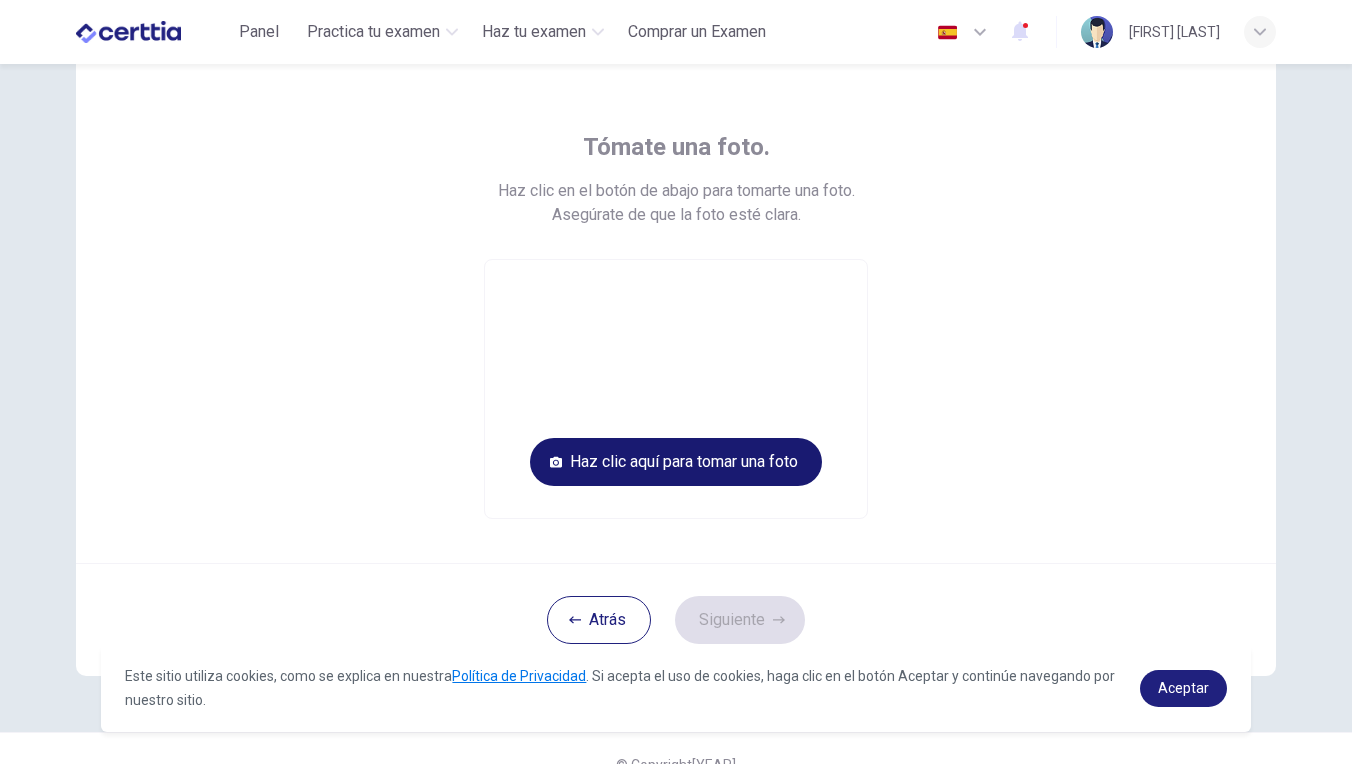 click on "Haz clic aquí para tomar una foto" at bounding box center (676, 462) 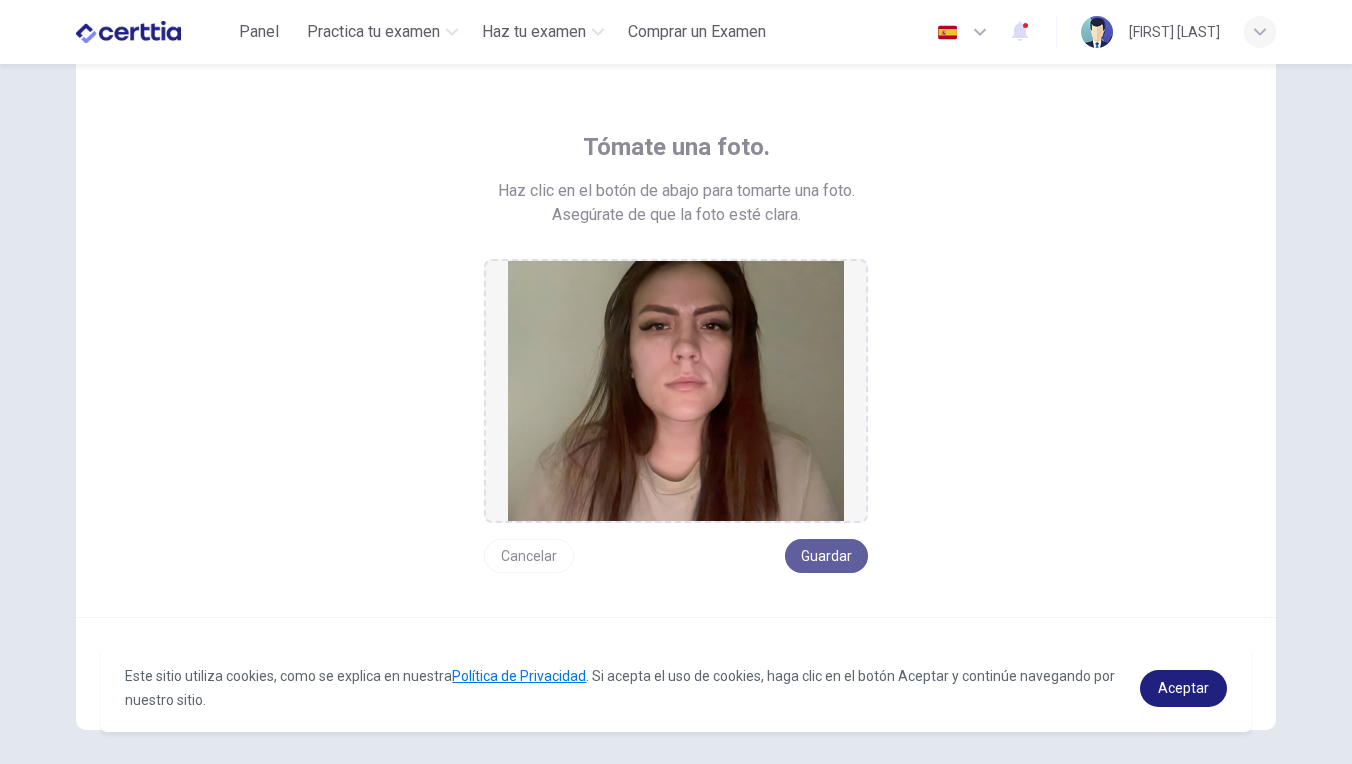 click on "Guardar" at bounding box center [826, 556] 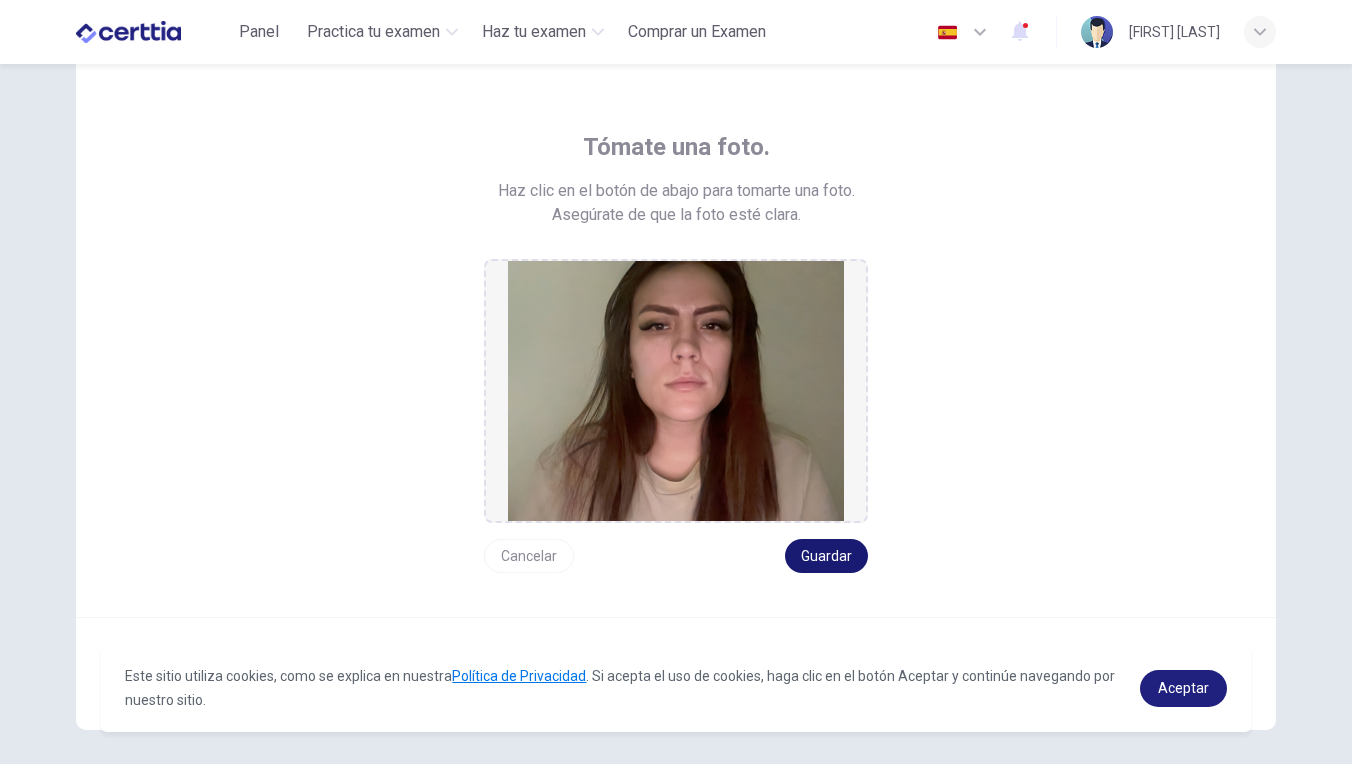 click on "Guardar" at bounding box center [826, 556] 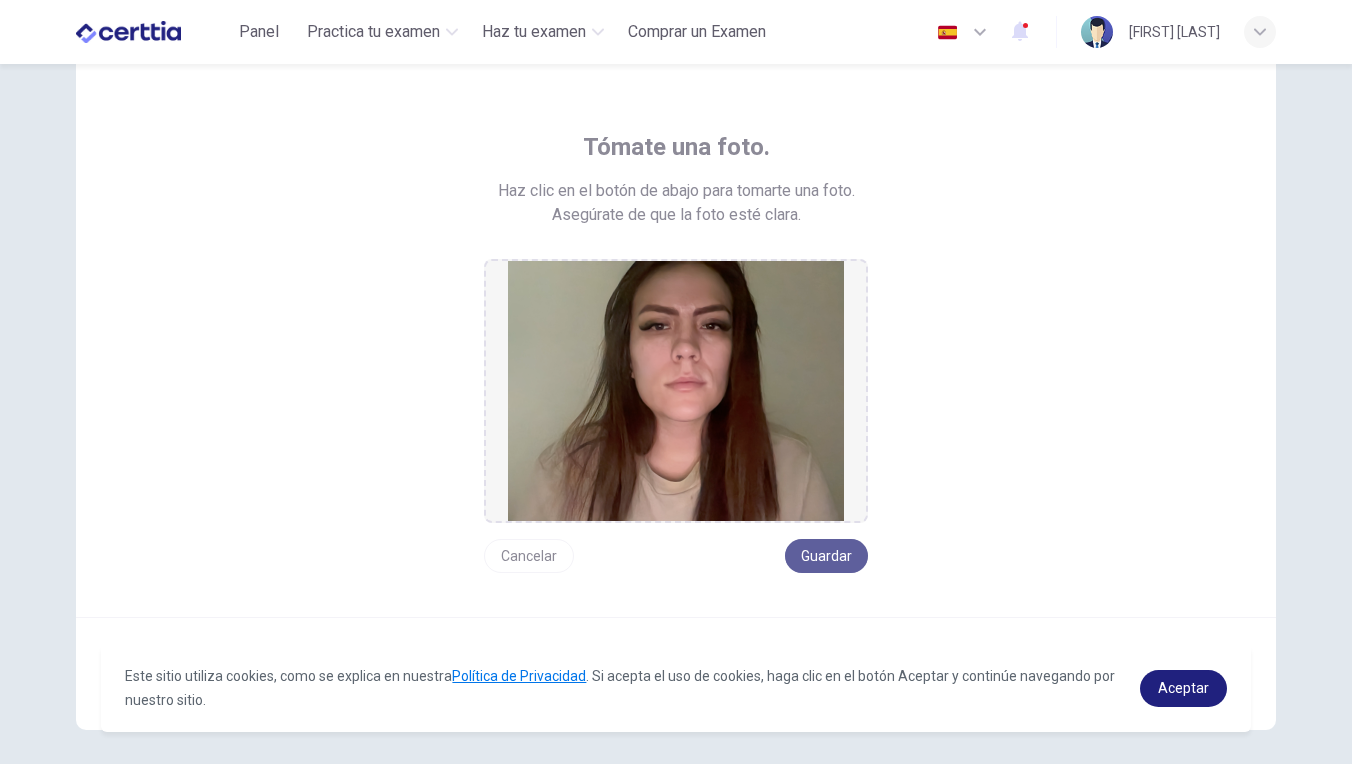 click on "Guardar" at bounding box center (826, 556) 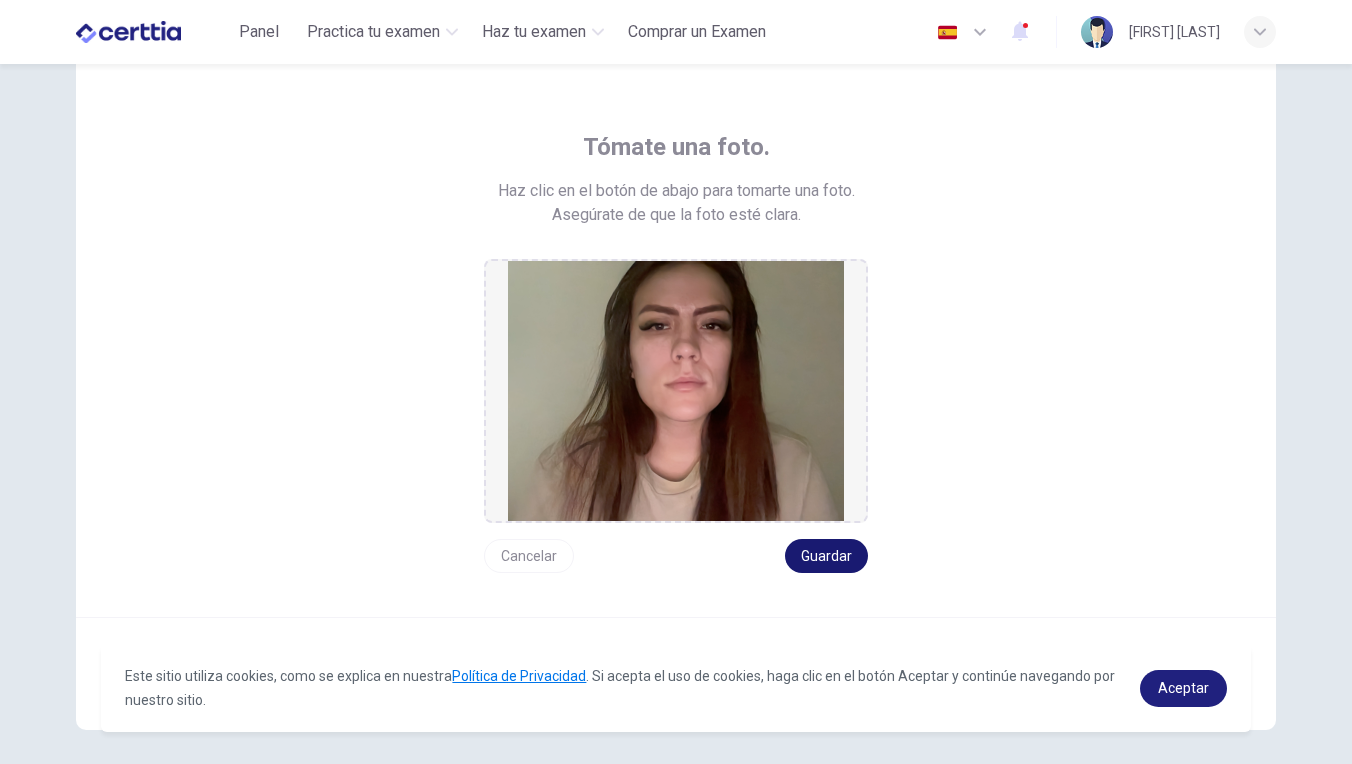 click on "Guardar" at bounding box center (826, 556) 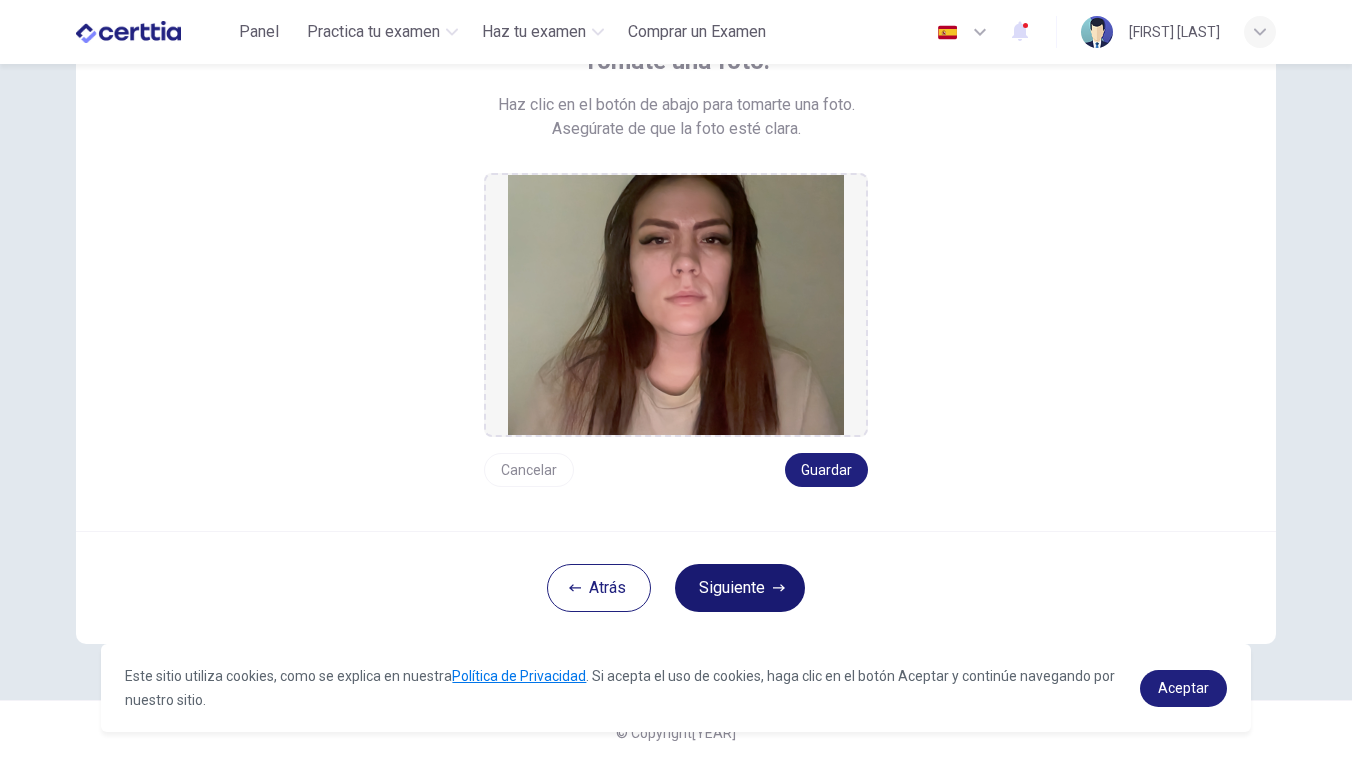scroll, scrollTop: 155, scrollLeft: 0, axis: vertical 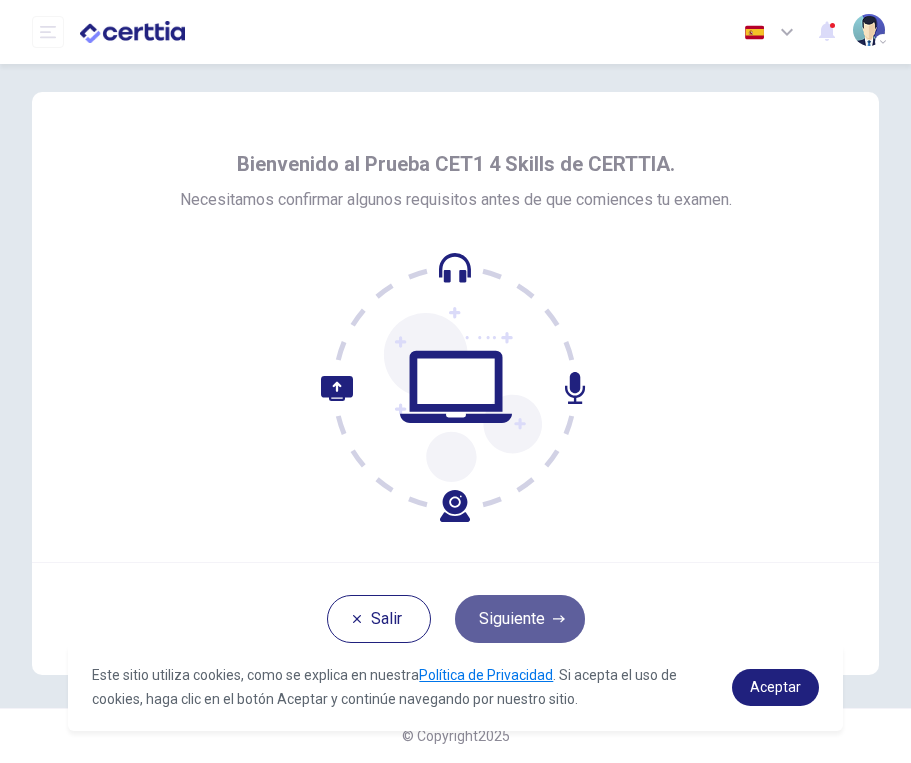 click on "Siguiente" at bounding box center (520, 619) 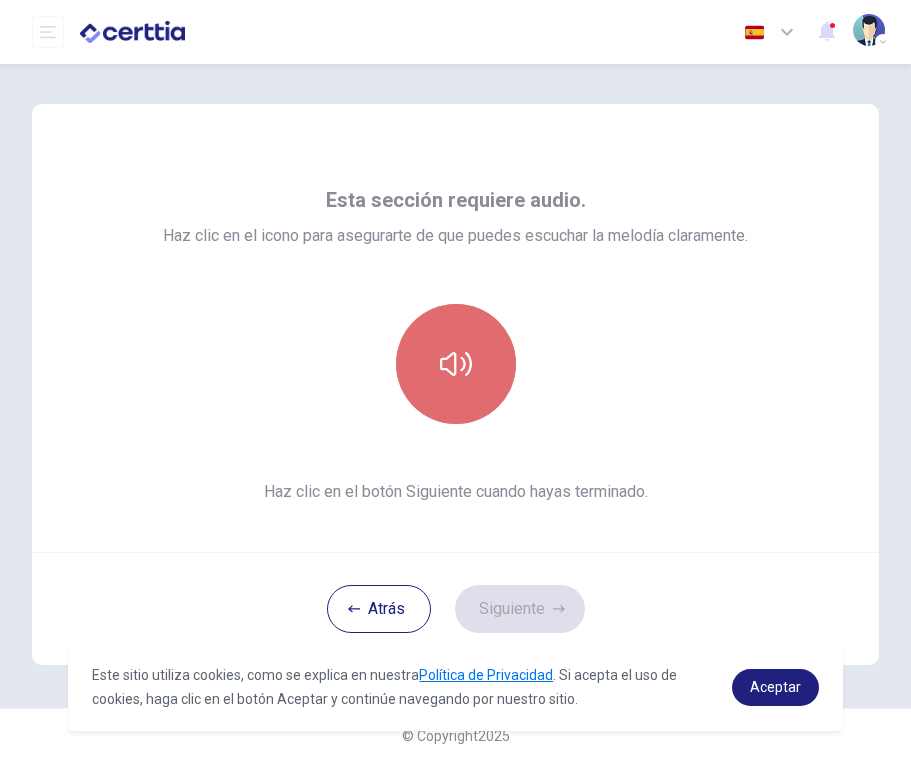 click at bounding box center (456, 364) 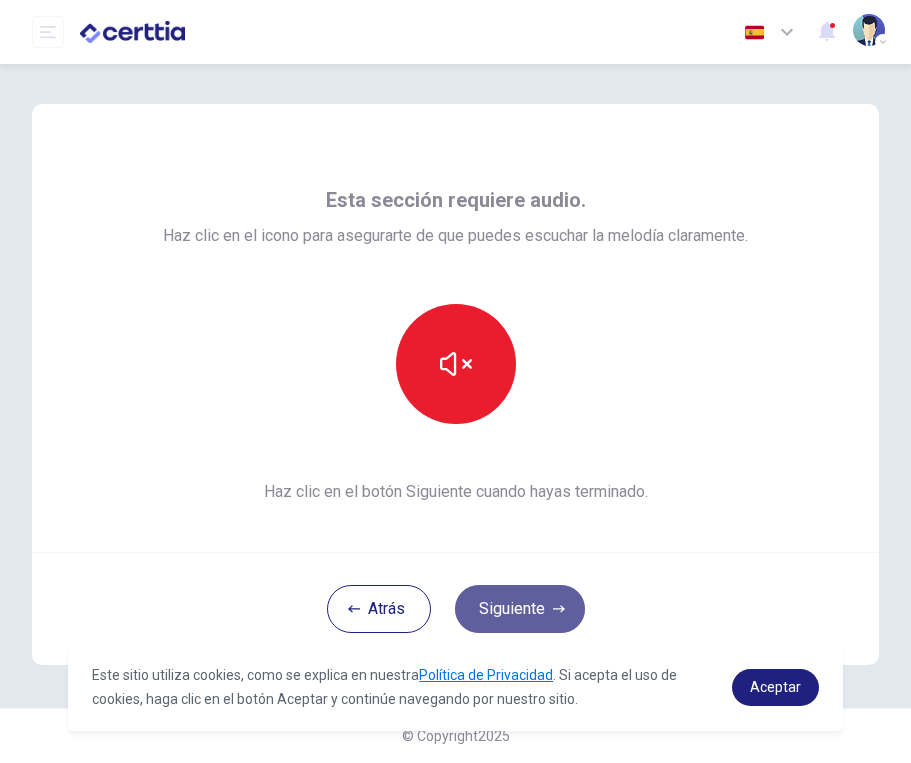click on "Siguiente" at bounding box center (520, 609) 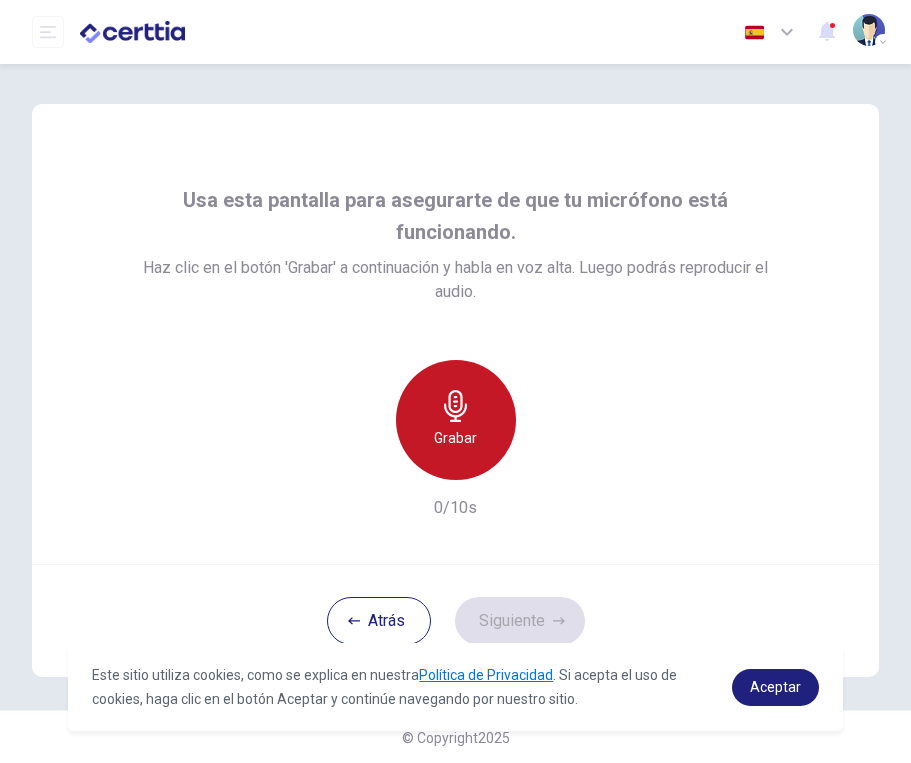 click on "Grabar" at bounding box center [456, 420] 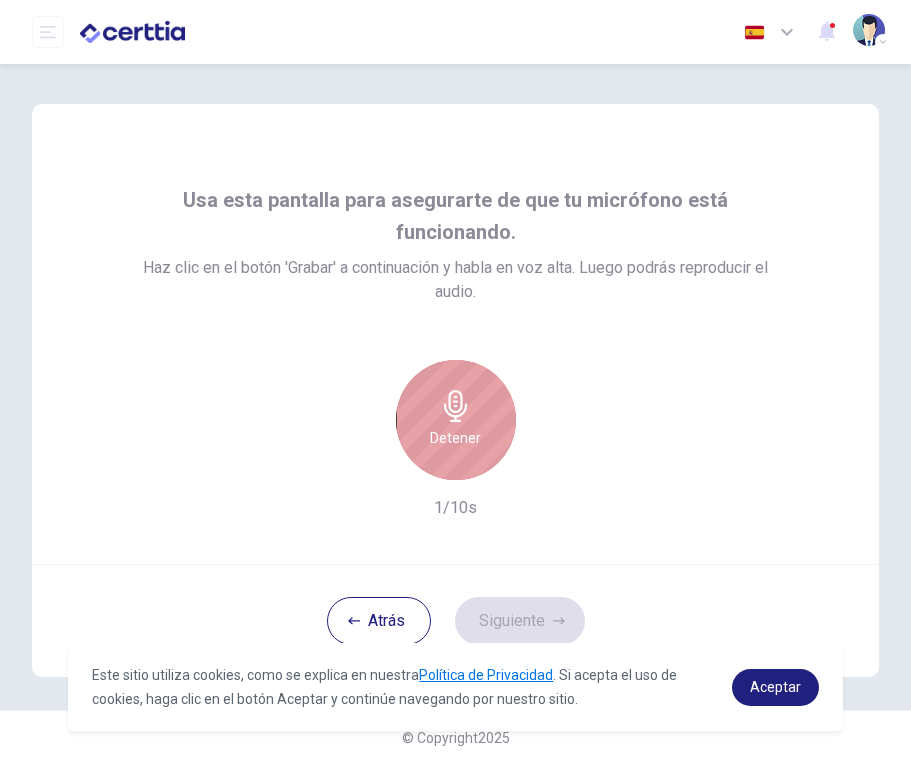 click on "Detener" at bounding box center (456, 420) 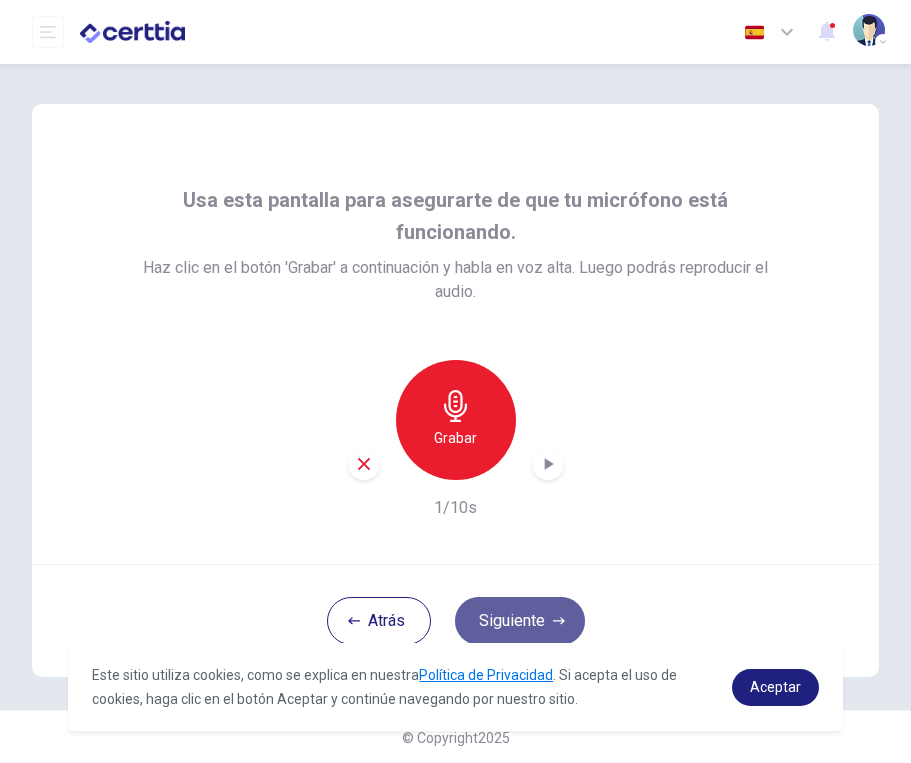 click on "Siguiente" at bounding box center [520, 621] 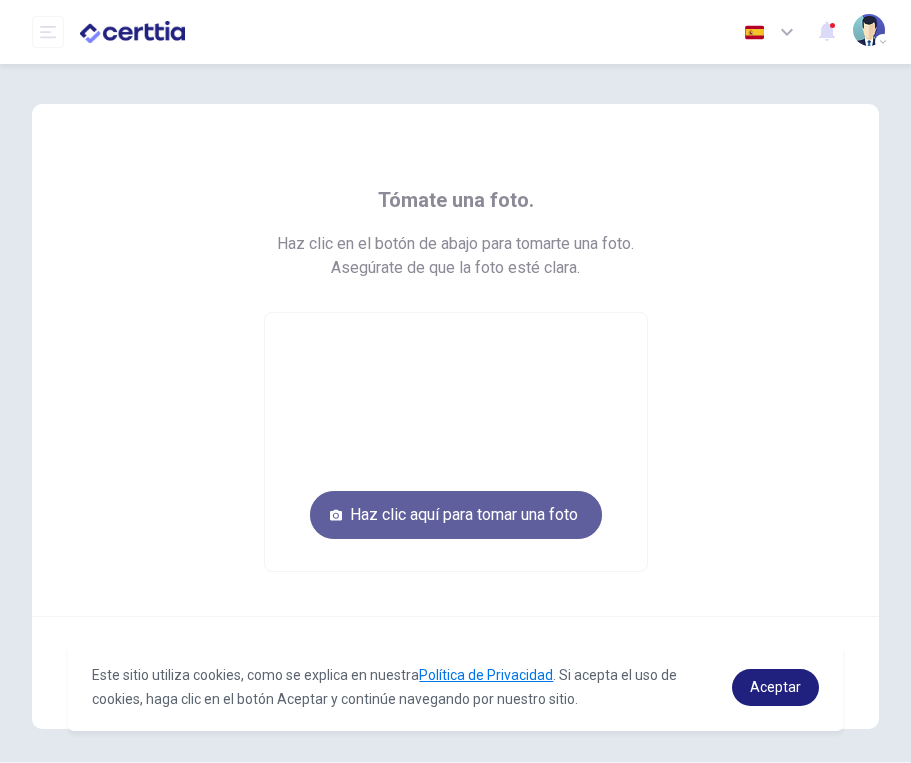 click on "Haz clic aquí para tomar una foto" at bounding box center [456, 515] 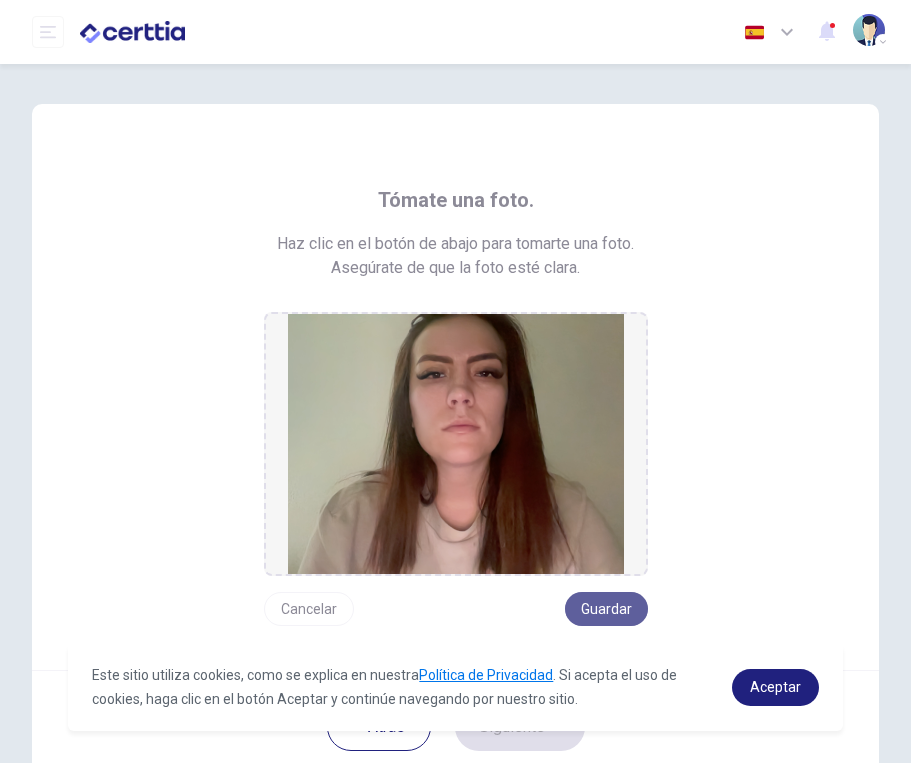 click on "Guardar" at bounding box center (606, 609) 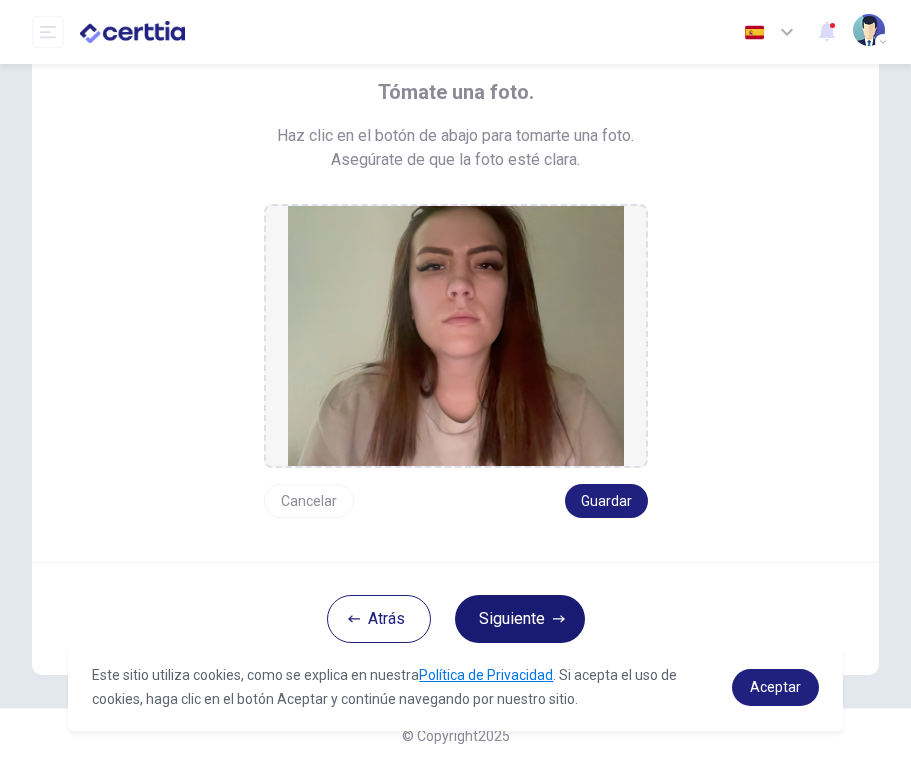 click on "Siguiente" at bounding box center [520, 619] 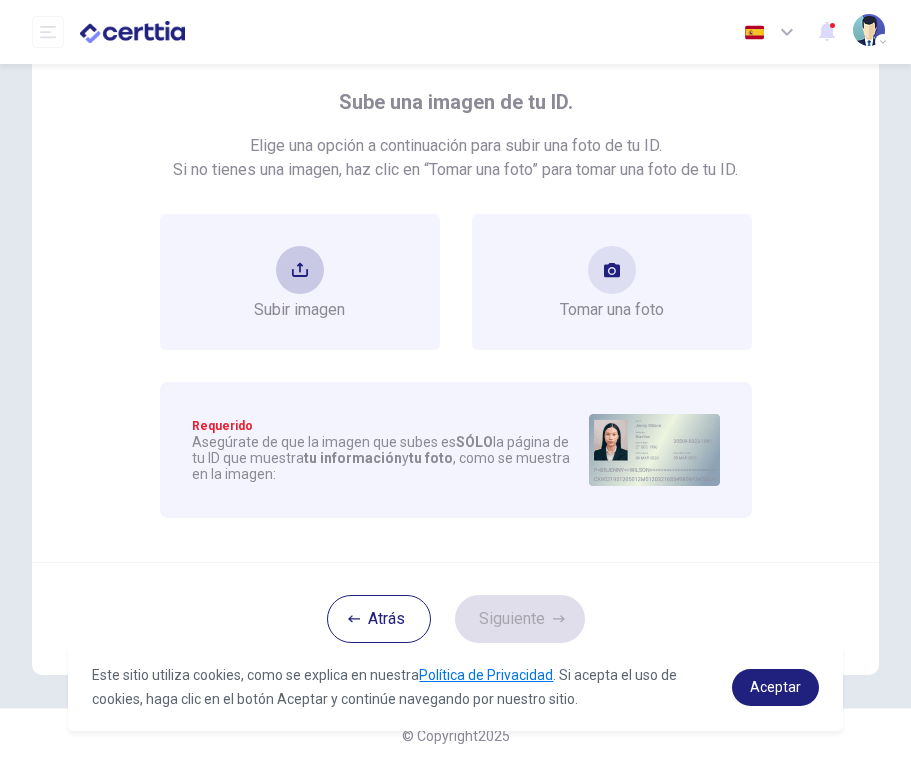 click on "Subir imagen" at bounding box center [299, 282] 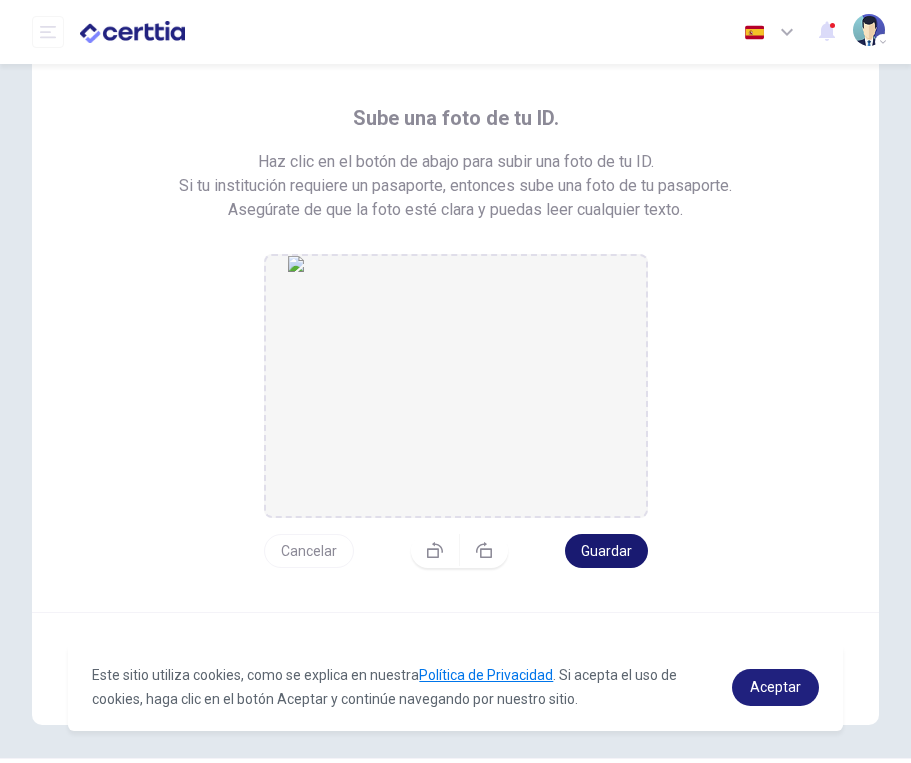 click on "Guardar" at bounding box center (606, 551) 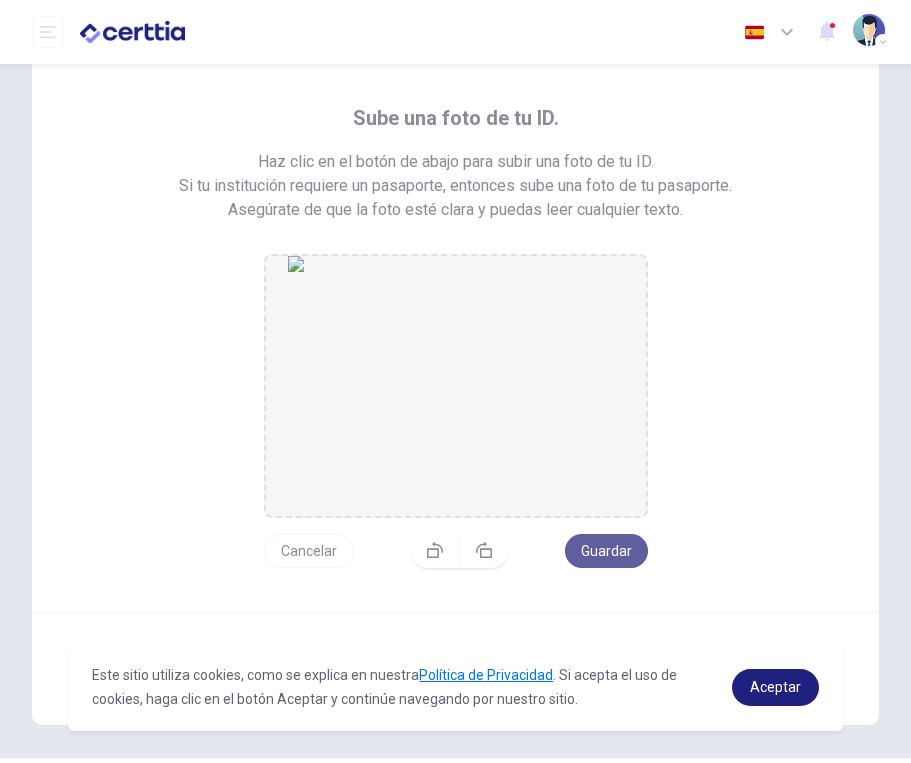 click on "Guardar" at bounding box center (606, 551) 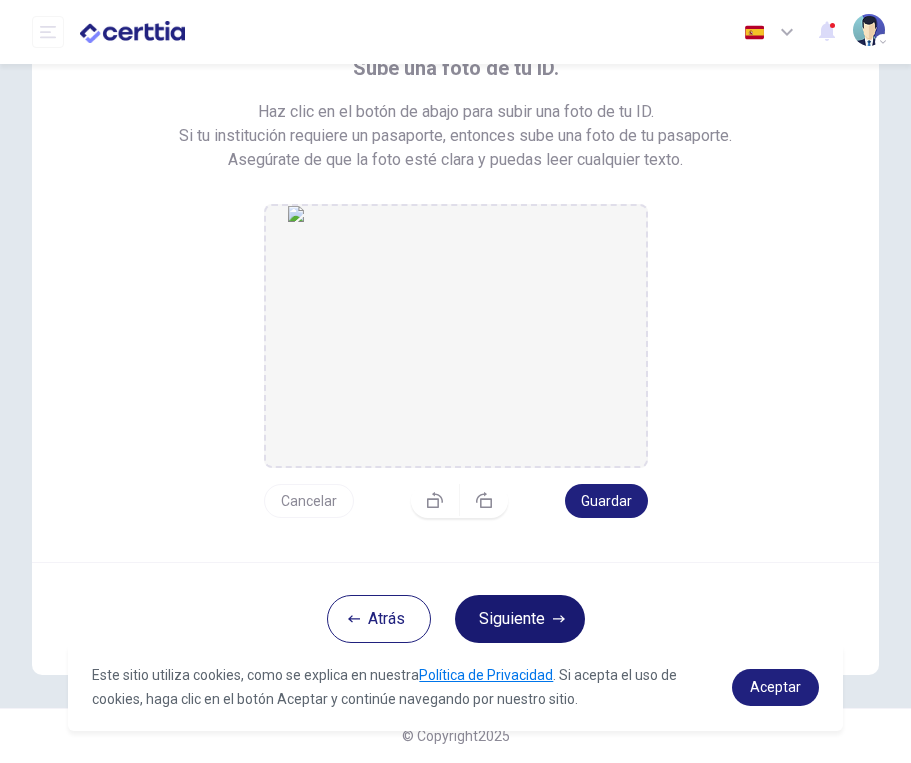 click on "Siguiente" at bounding box center [520, 619] 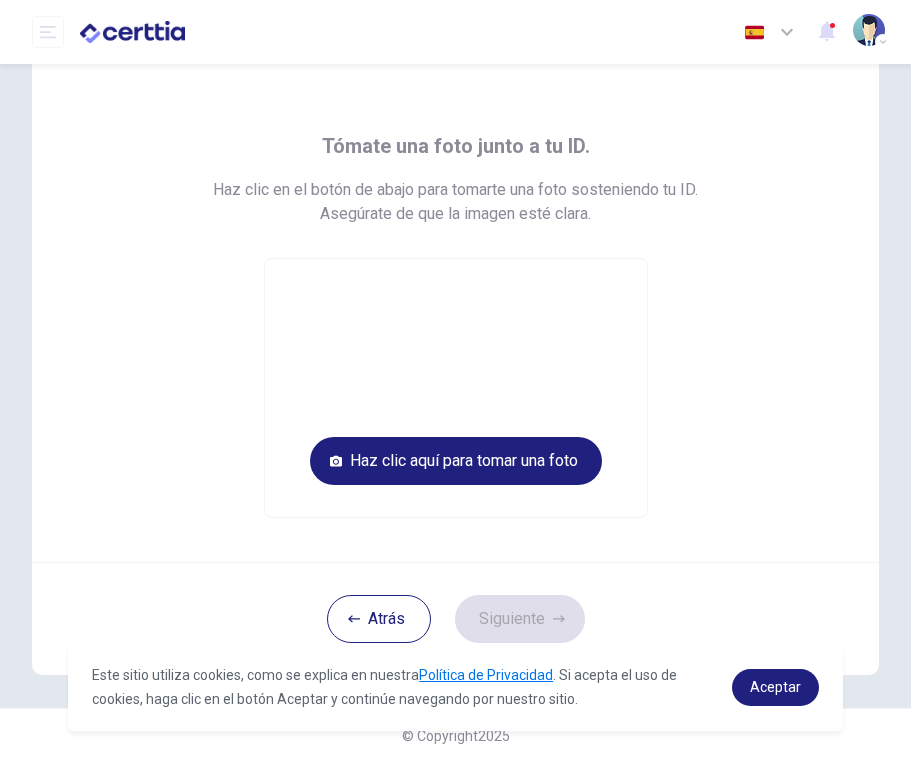 scroll, scrollTop: 54, scrollLeft: 0, axis: vertical 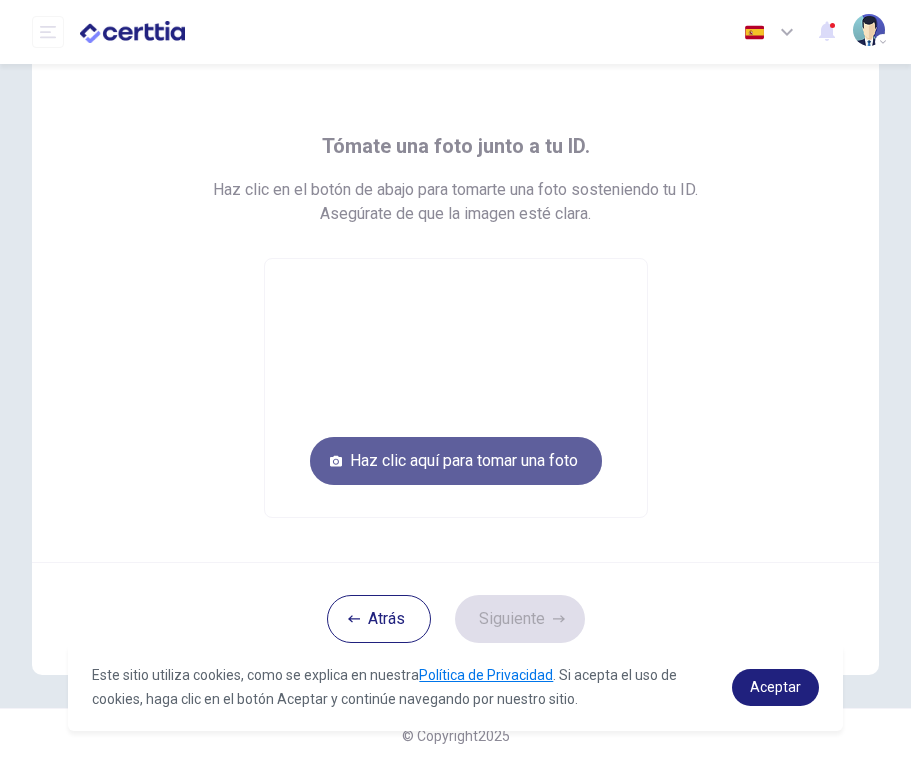 click on "Haz clic aquí para tomar una foto" at bounding box center (456, 461) 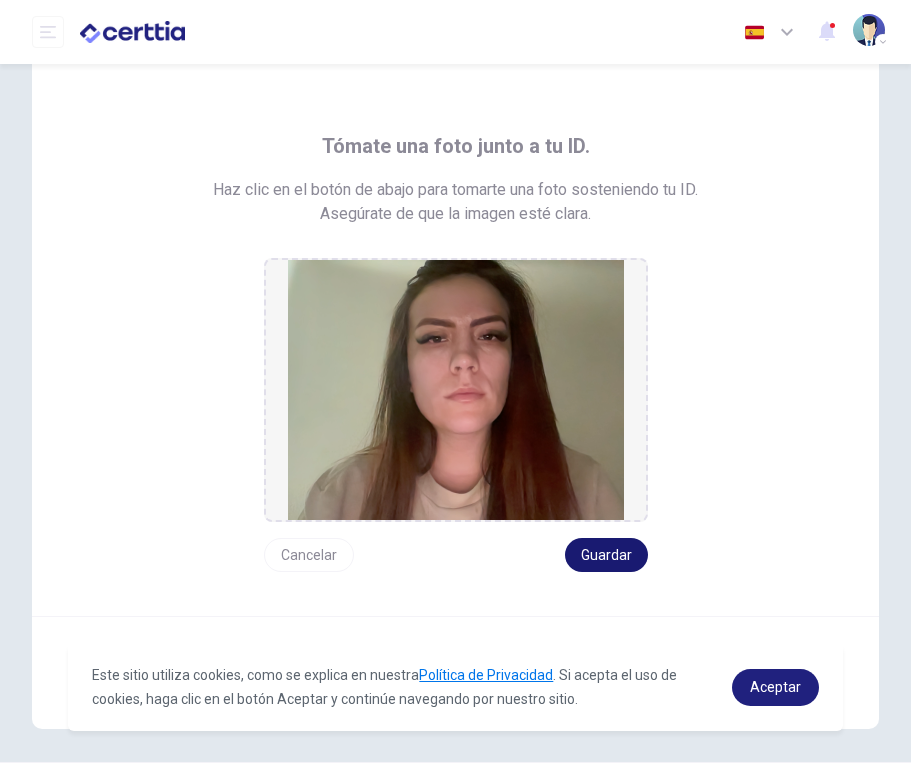 click on "Guardar" at bounding box center (606, 555) 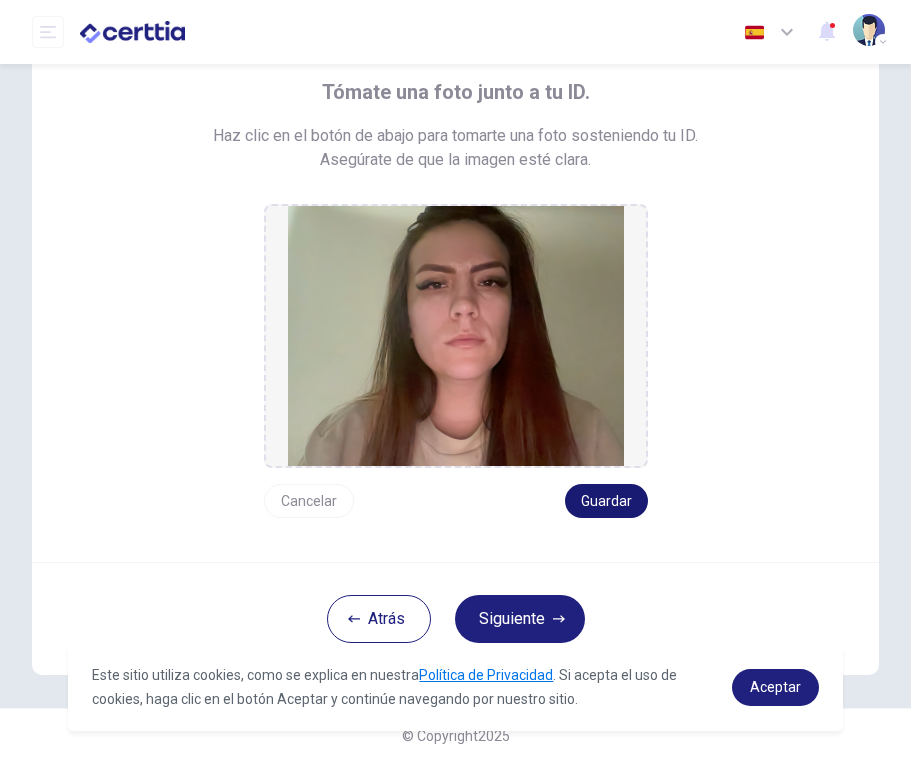click on "Guardar" at bounding box center (606, 501) 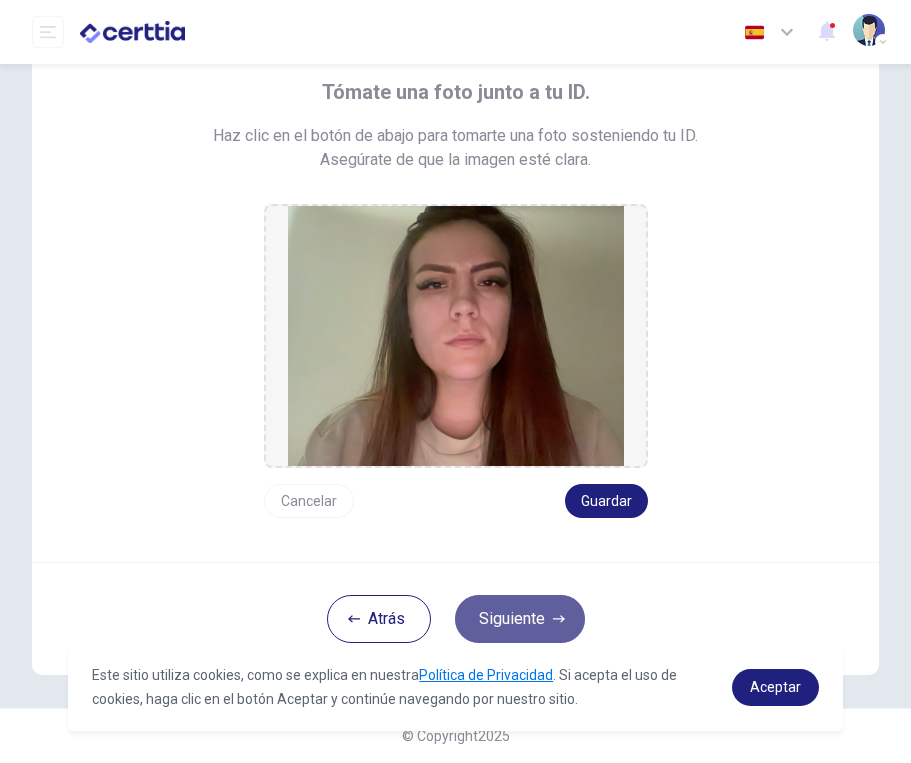 click on "Siguiente" at bounding box center (520, 619) 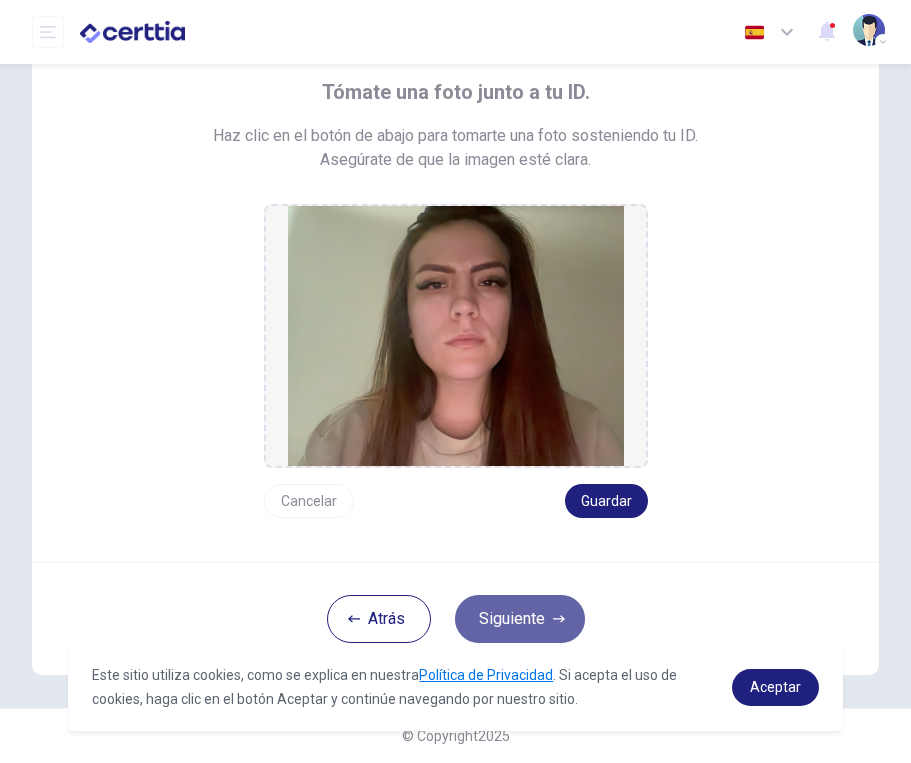 scroll, scrollTop: 63, scrollLeft: 0, axis: vertical 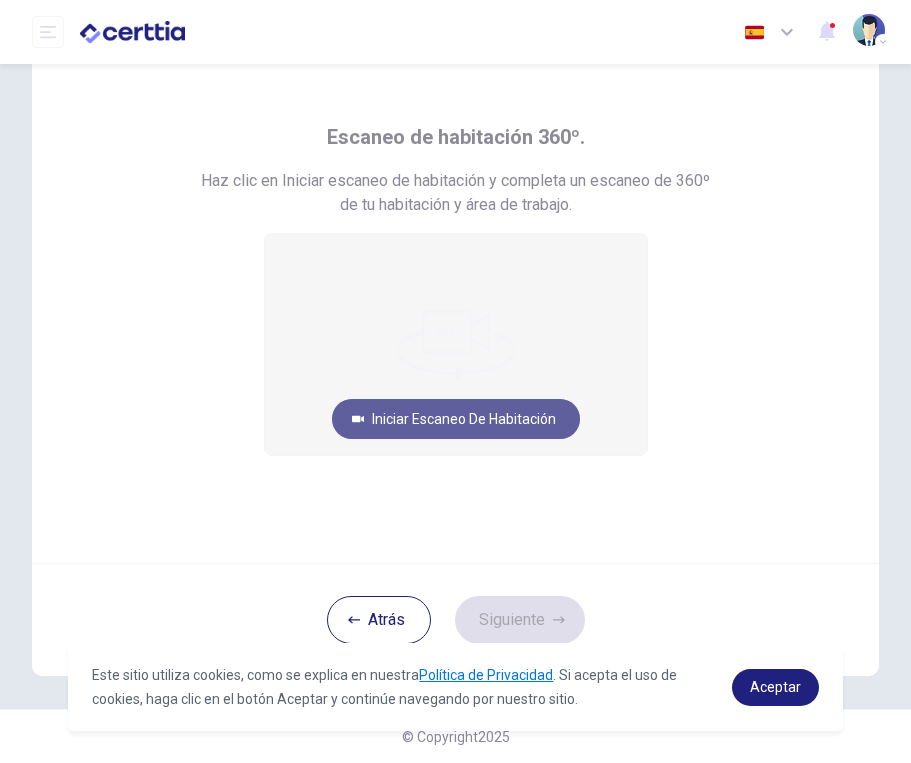 click on "Iniciar escaneo de habitación" at bounding box center [456, 419] 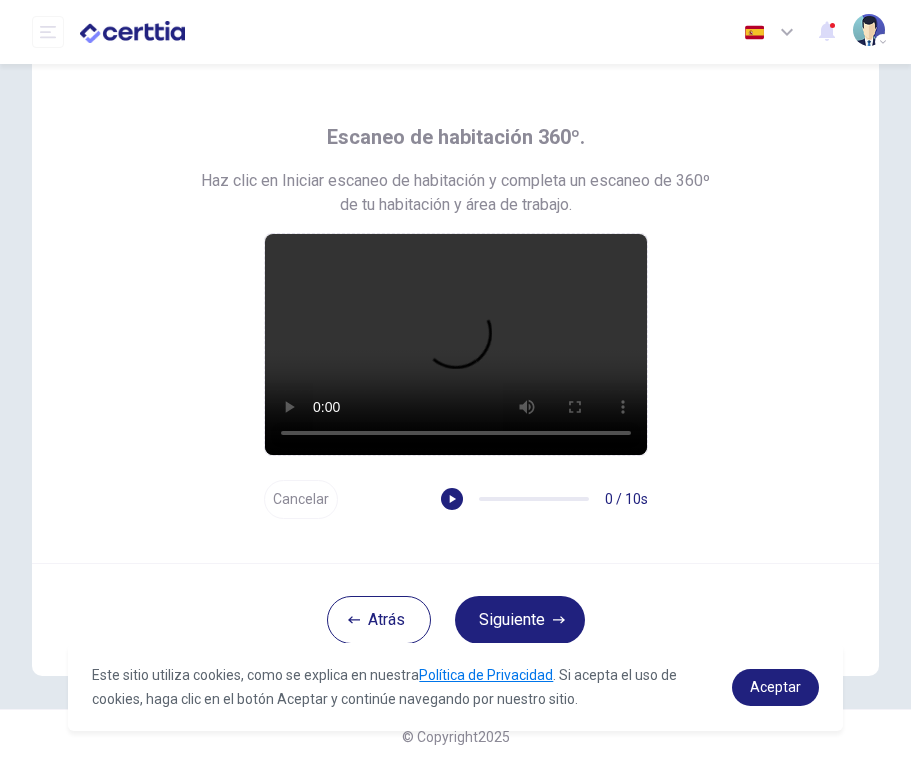 click at bounding box center [456, 344] 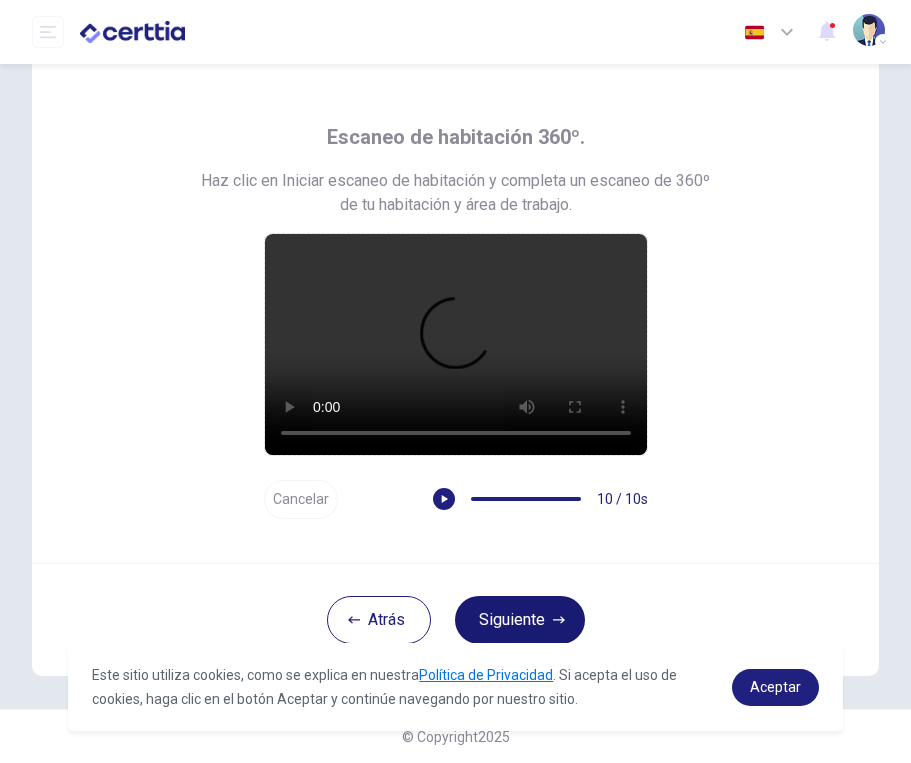 scroll, scrollTop: 0, scrollLeft: 0, axis: both 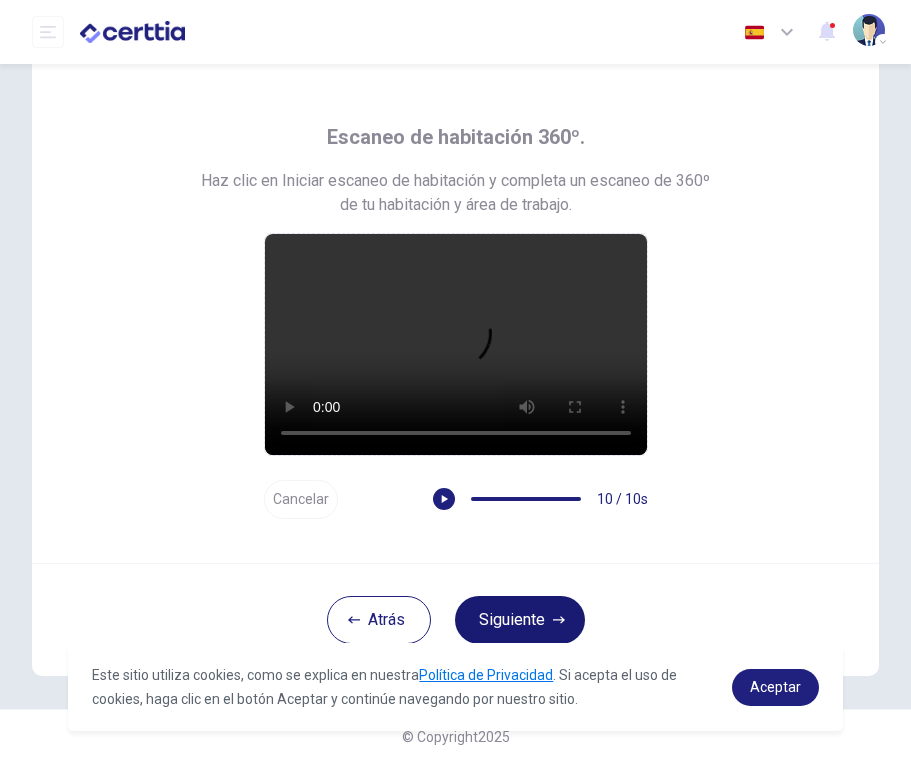 click on "Siguiente" at bounding box center [520, 620] 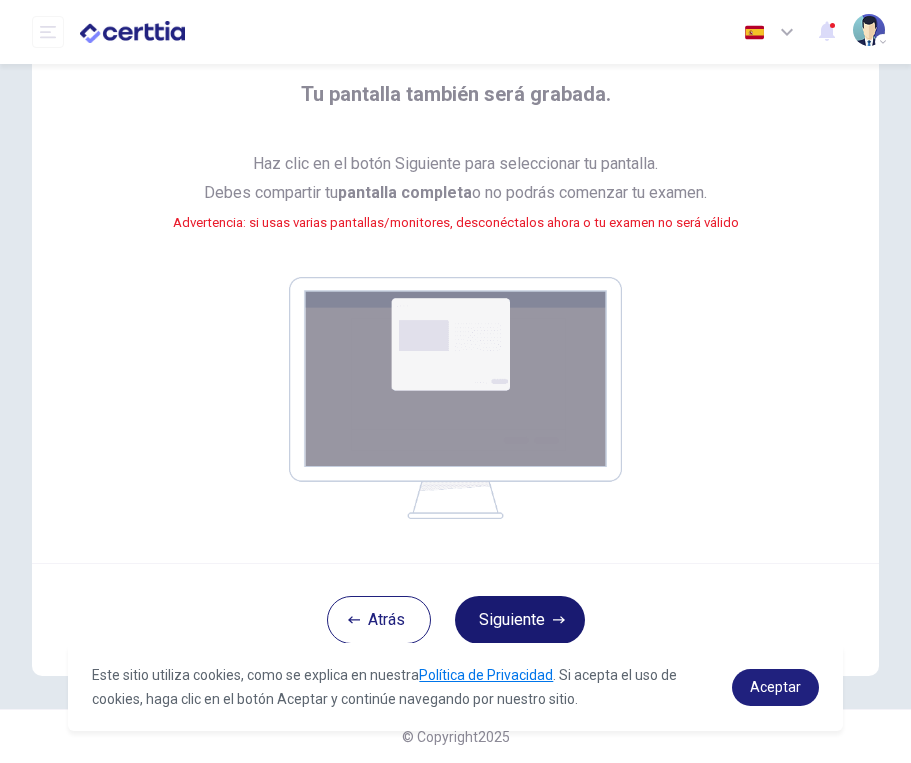 scroll, scrollTop: 105, scrollLeft: 0, axis: vertical 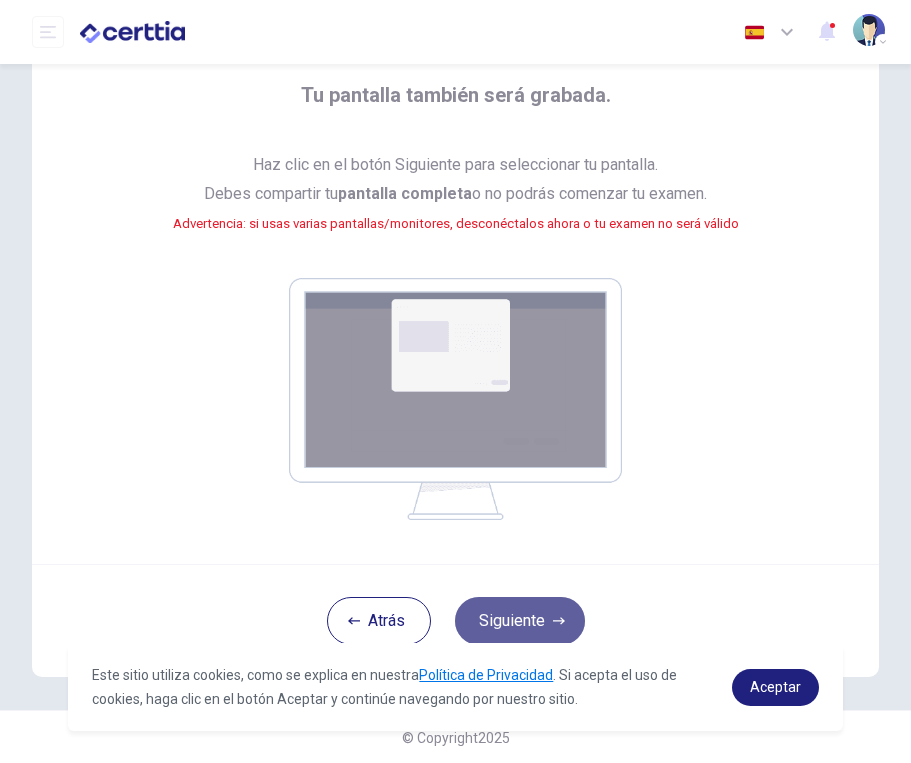 click on "Siguiente" at bounding box center (520, 621) 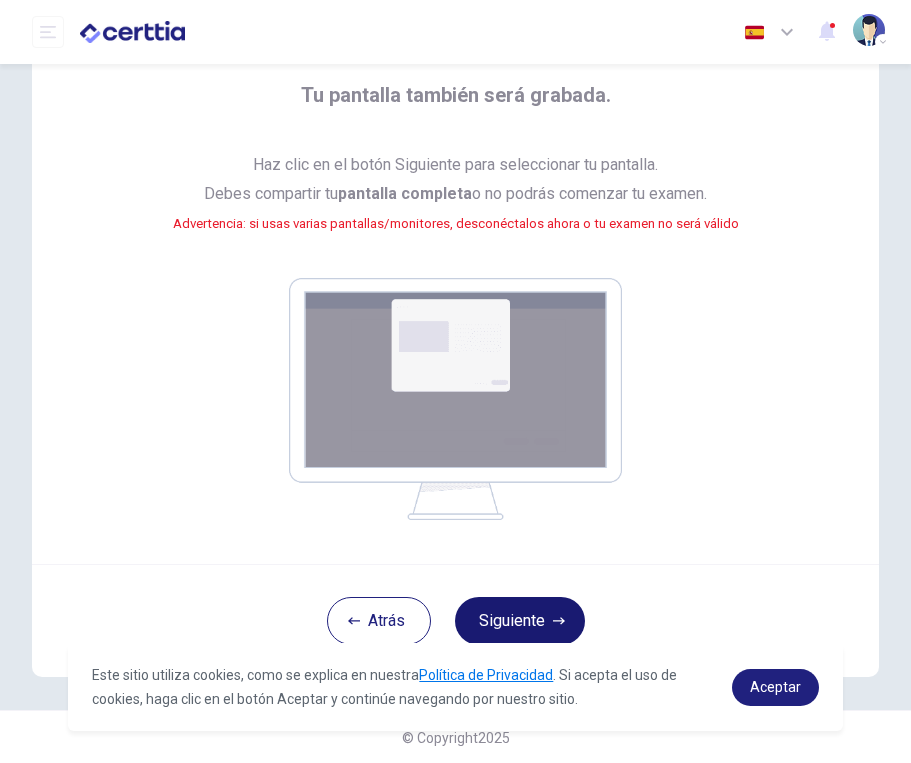 scroll, scrollTop: 0, scrollLeft: 0, axis: both 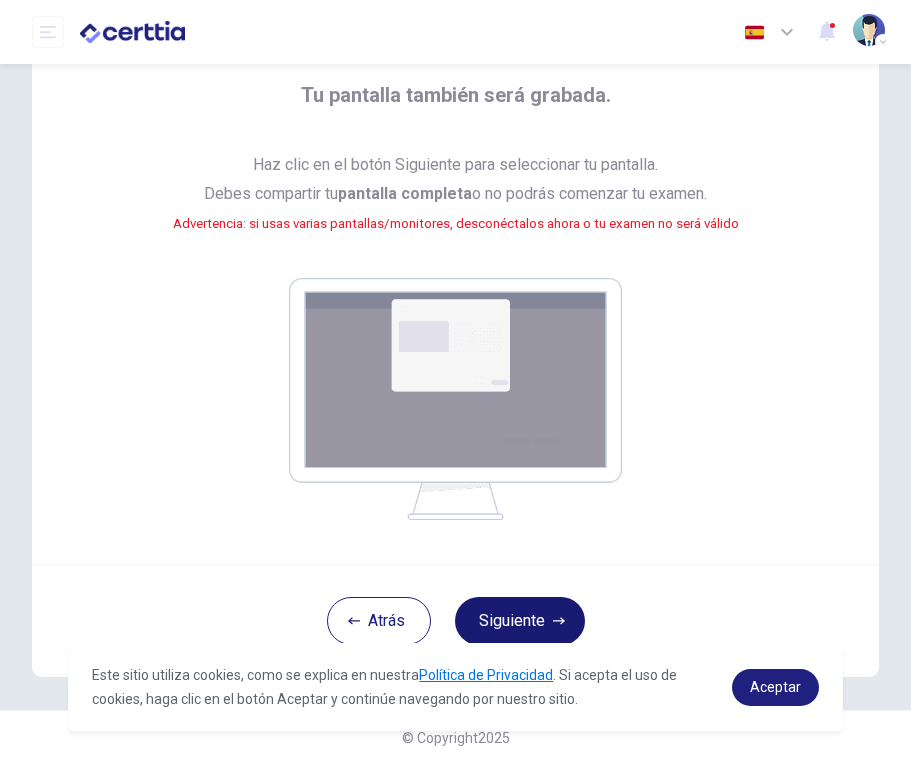 click on "Siguiente" at bounding box center (520, 621) 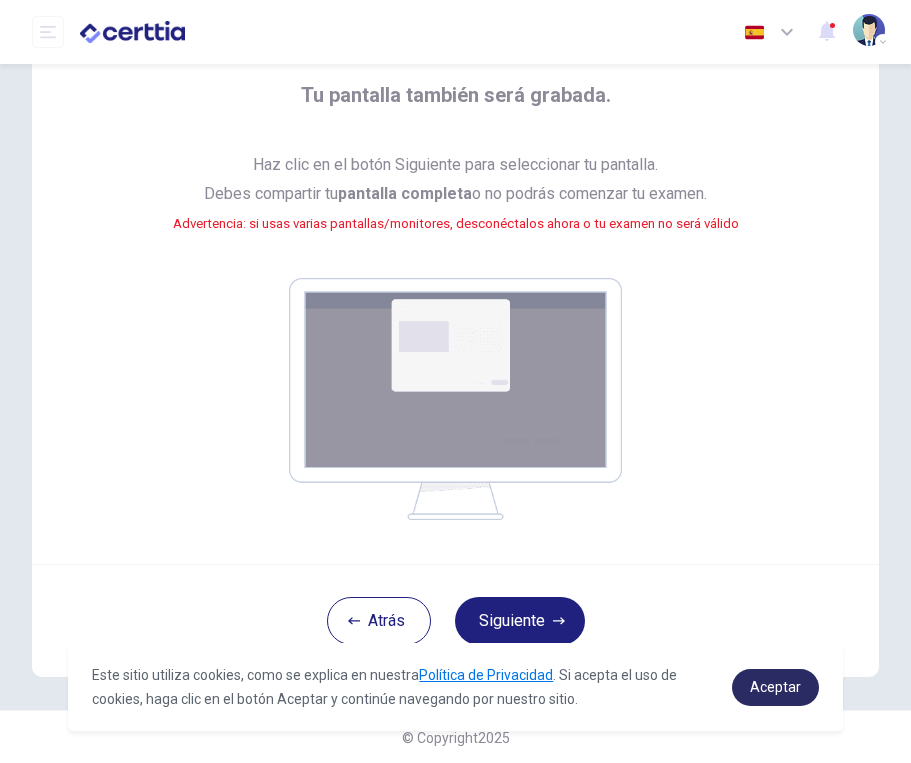 scroll, scrollTop: 0, scrollLeft: 0, axis: both 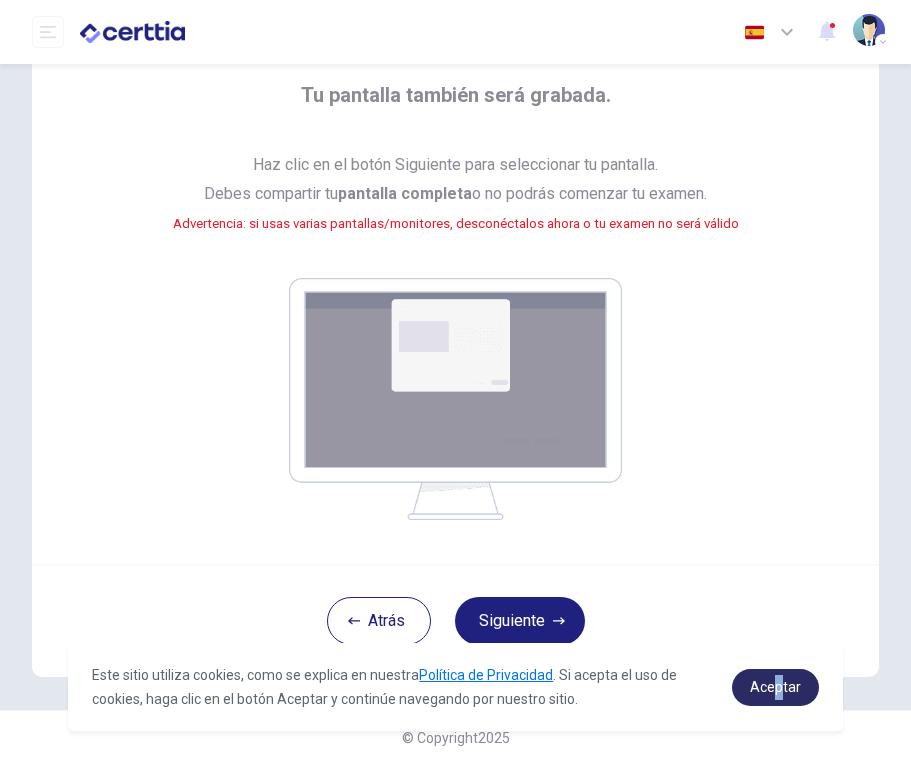 click on "Aceptar" at bounding box center [775, 687] 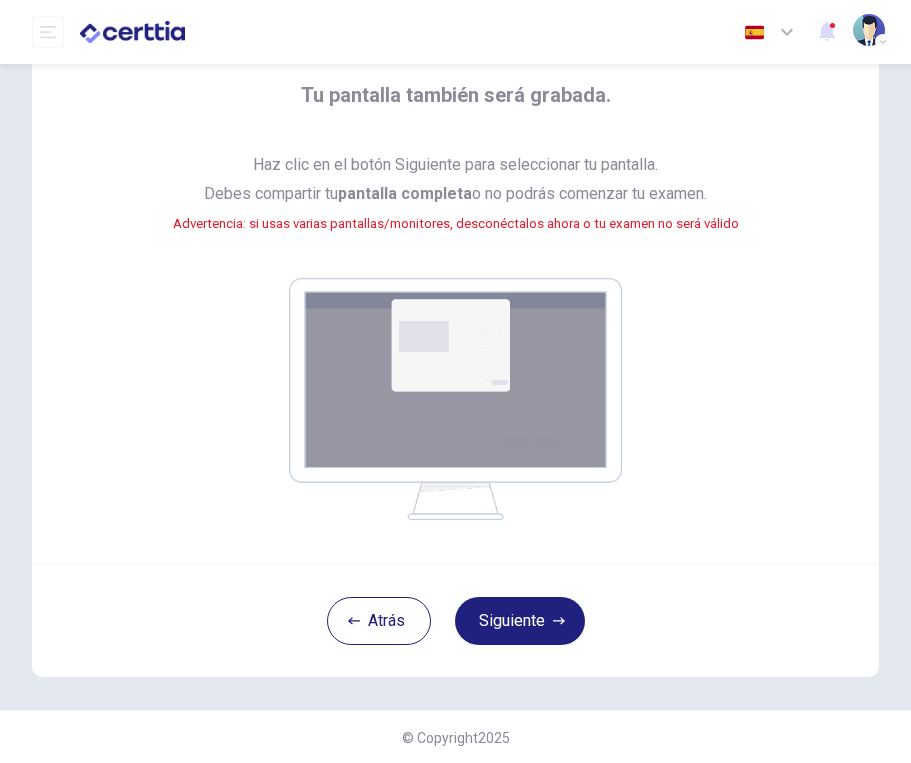 scroll, scrollTop: 0, scrollLeft: 0, axis: both 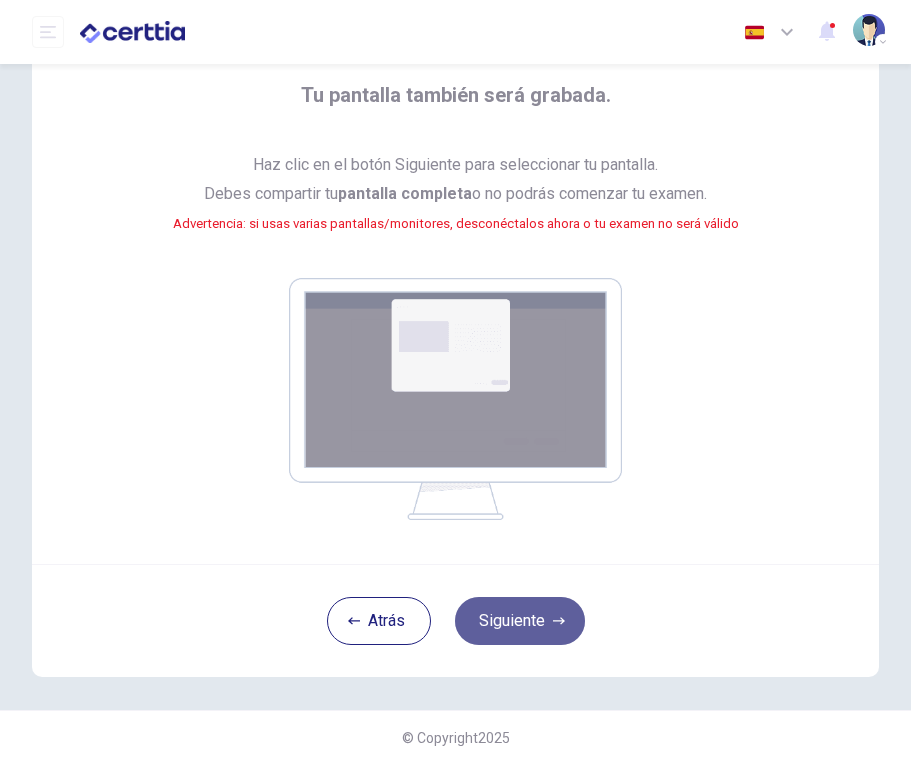 click on "Siguiente" at bounding box center [520, 621] 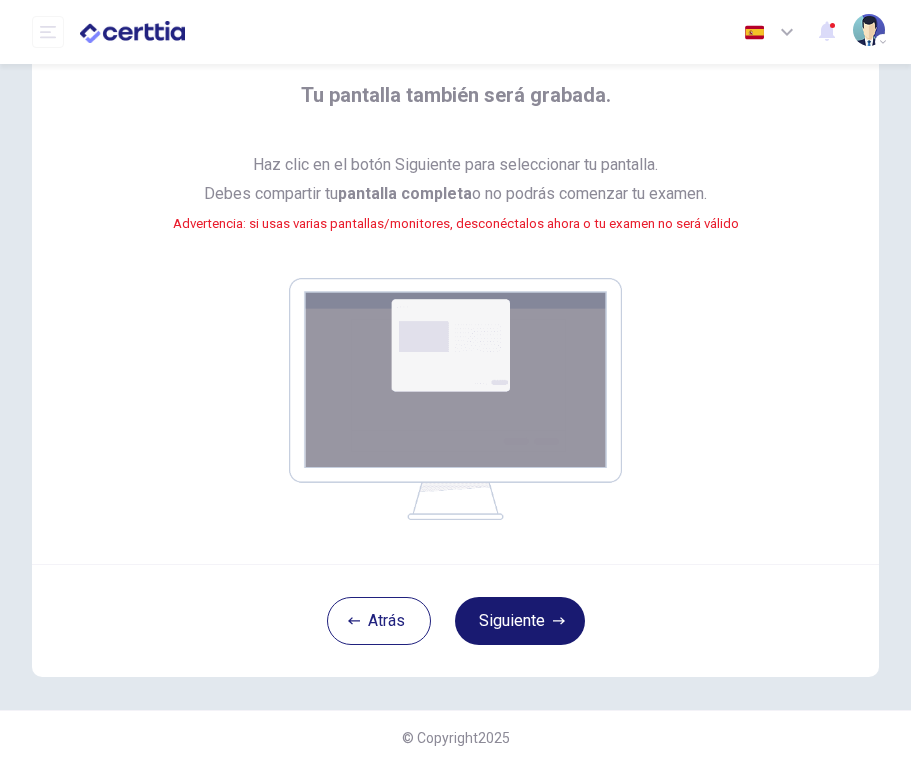 click on "Siguiente" at bounding box center [520, 621] 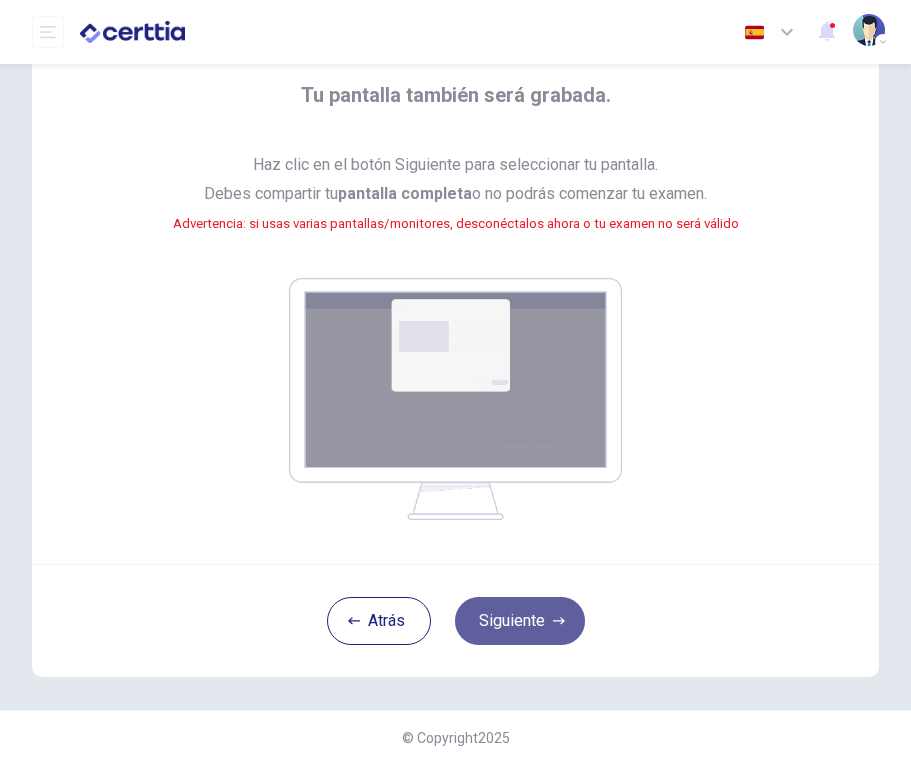 click on "Siguiente" at bounding box center [520, 621] 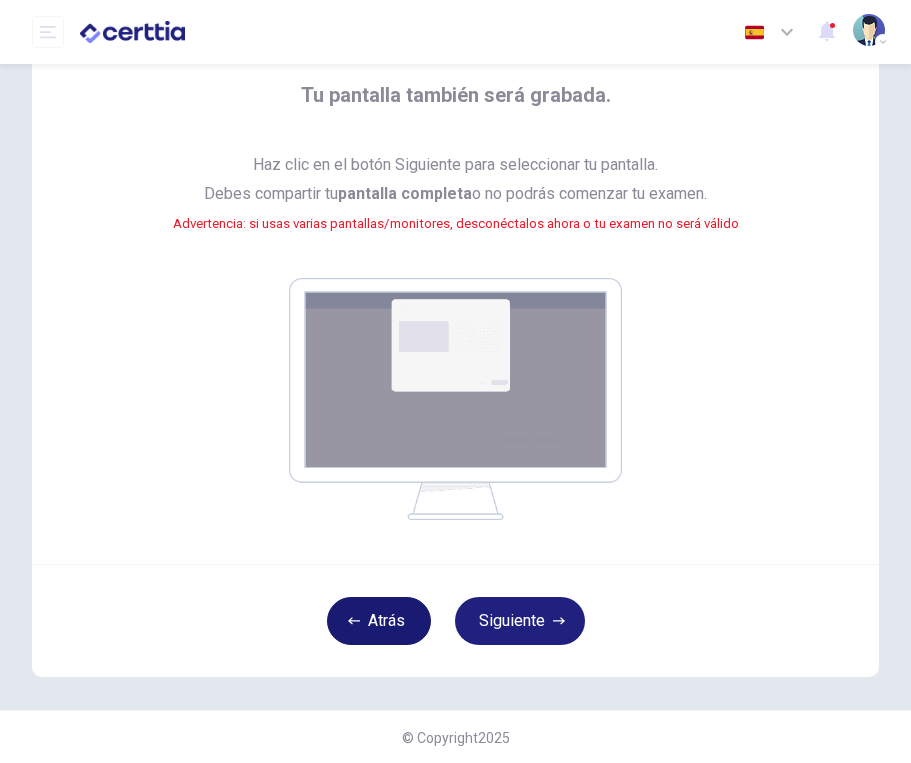click on "Atrás" at bounding box center (379, 621) 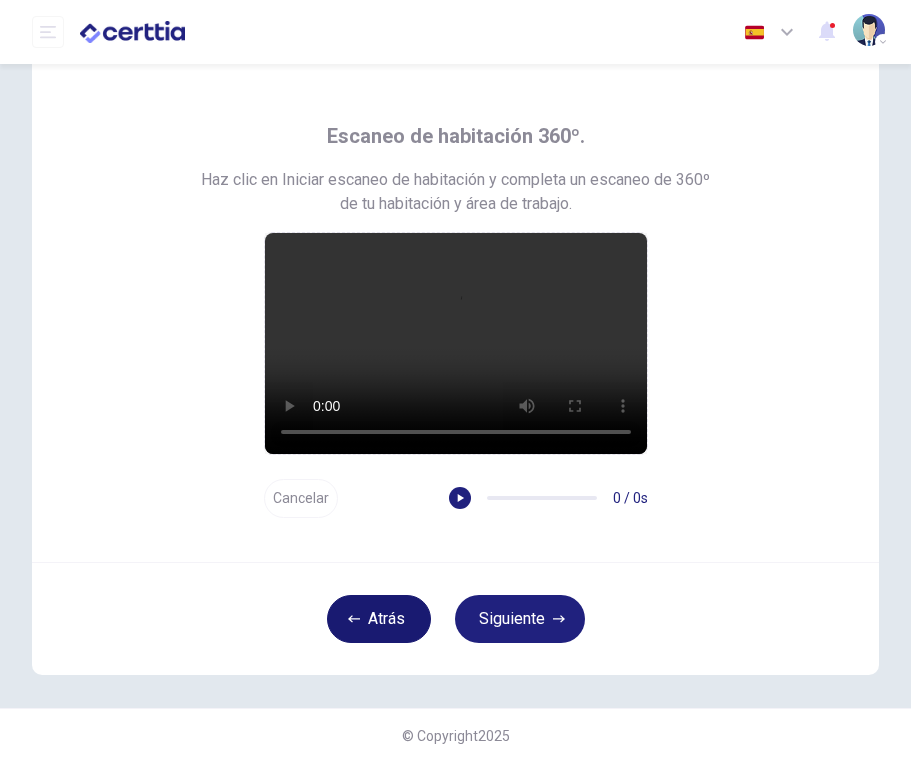 scroll, scrollTop: 63, scrollLeft: 0, axis: vertical 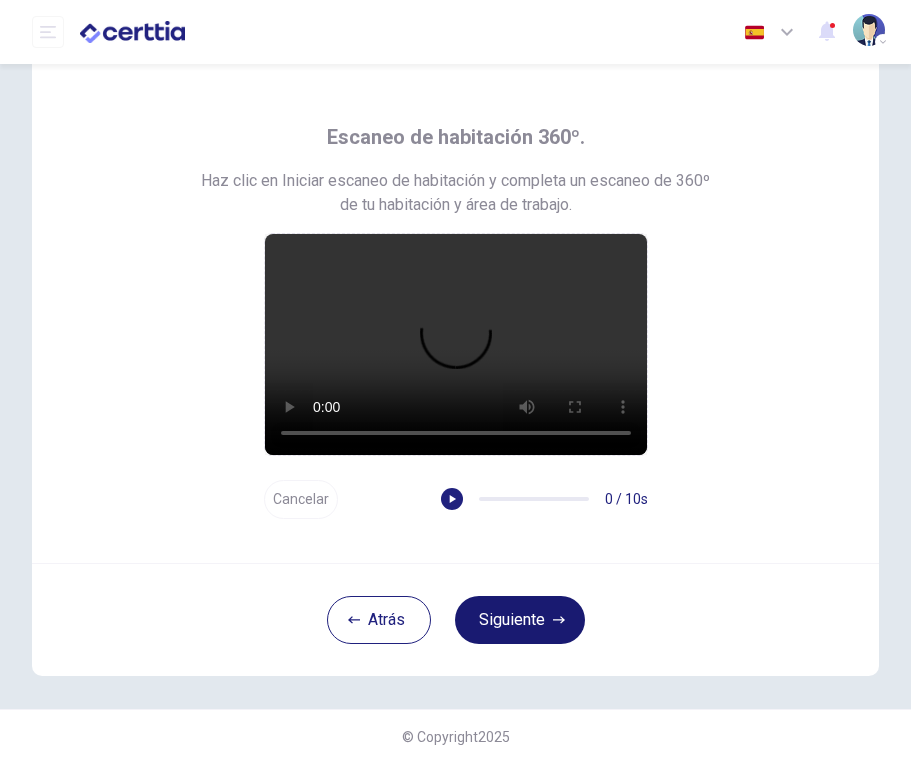 click on "Siguiente" at bounding box center (520, 620) 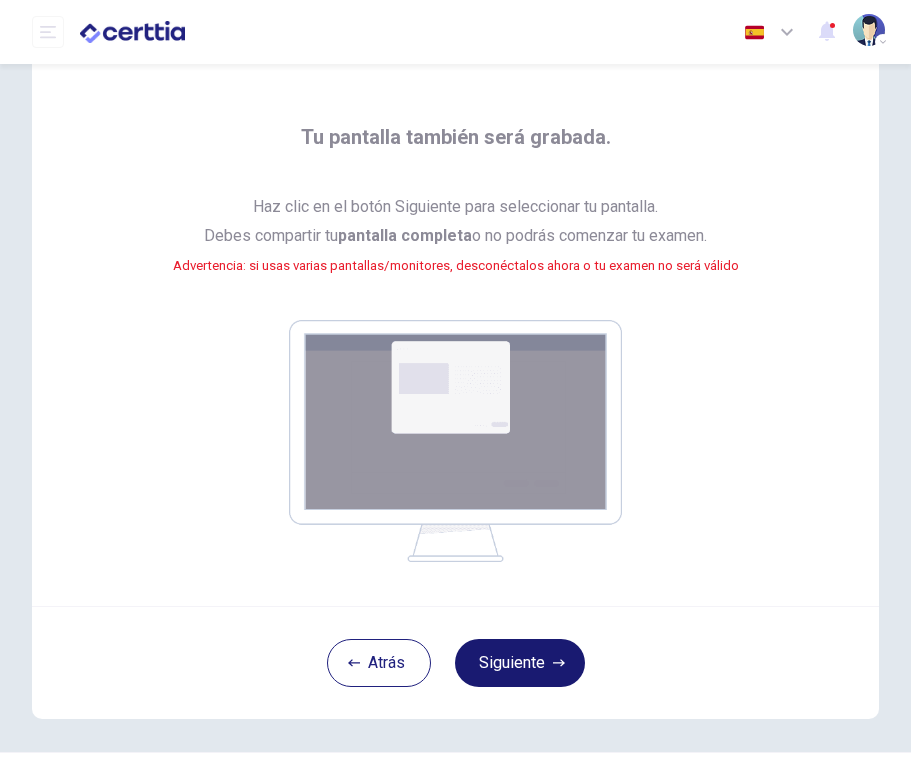 click on "Siguiente" at bounding box center (520, 663) 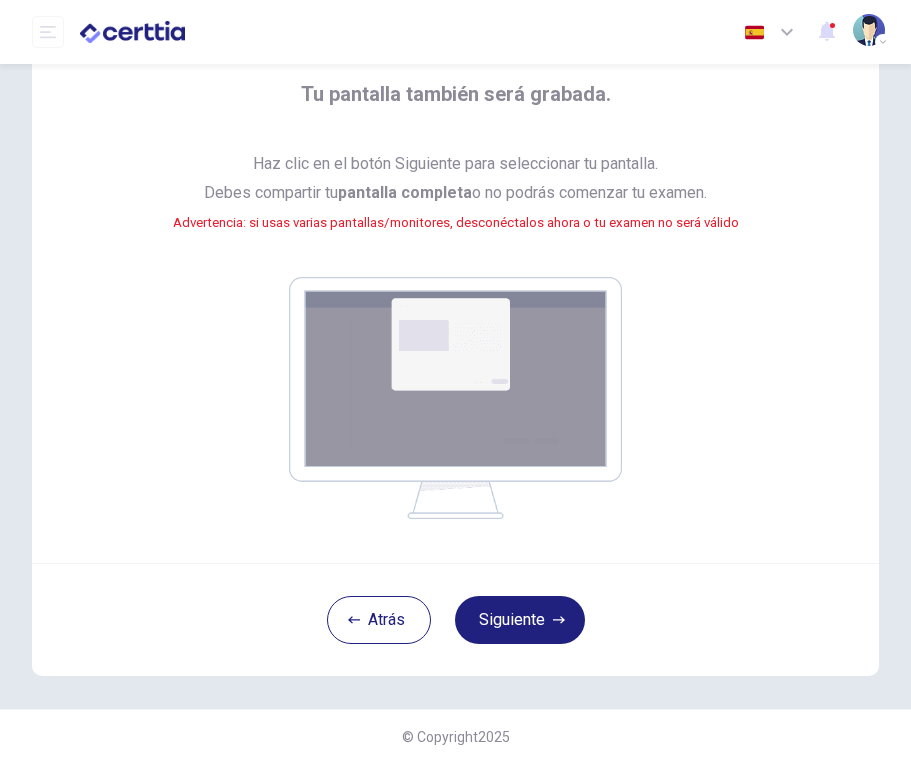 scroll, scrollTop: 105, scrollLeft: 0, axis: vertical 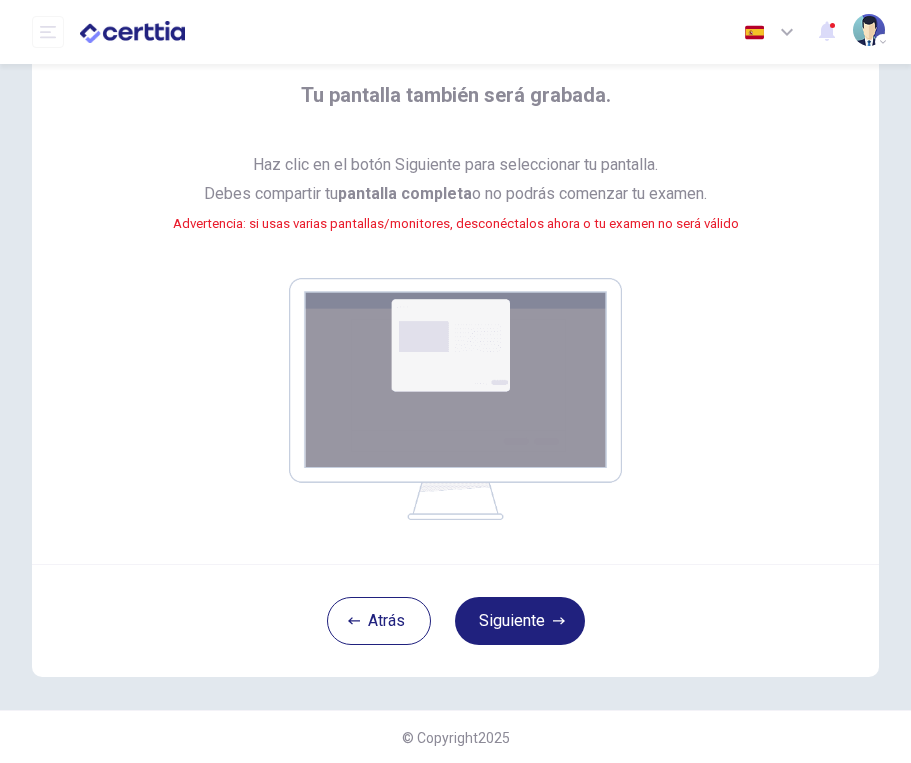 click at bounding box center [455, 399] 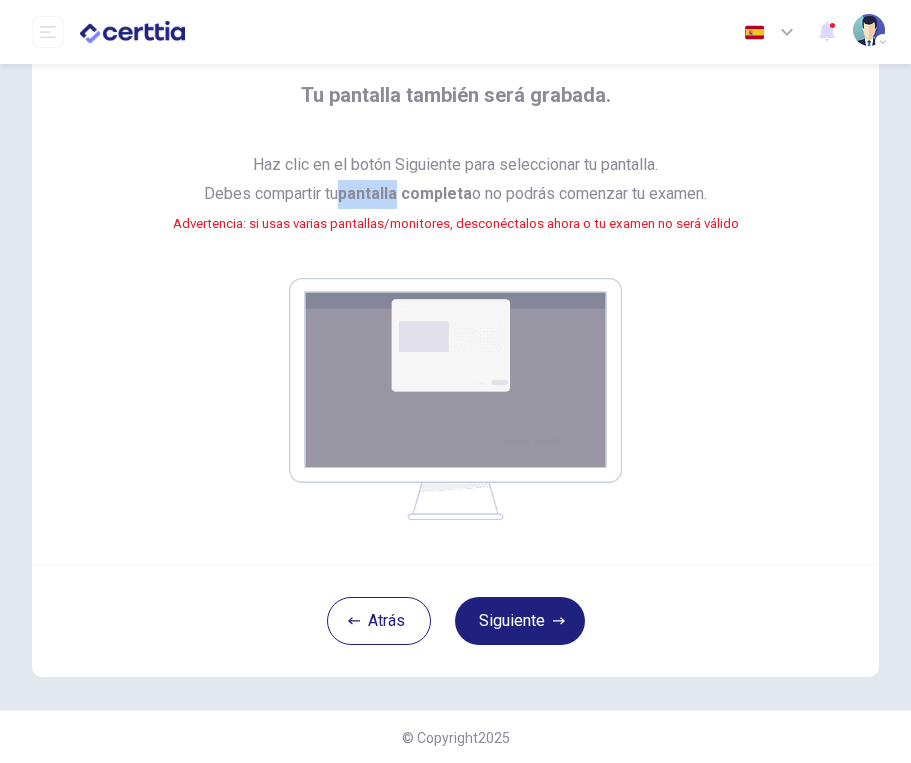 click on "pantalla completa" at bounding box center (405, 193) 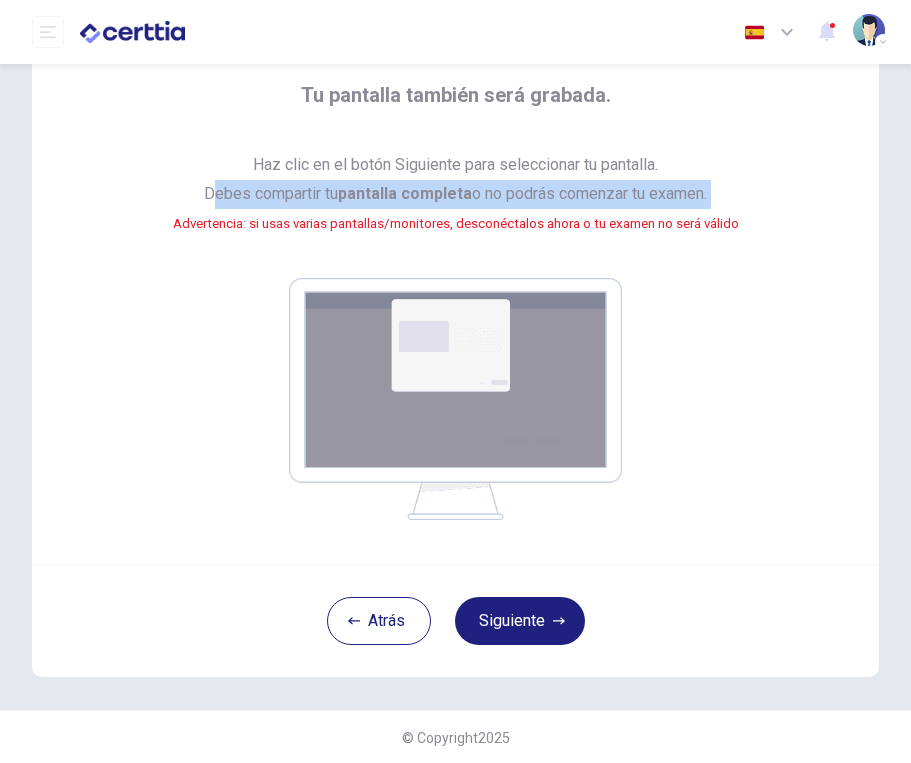 click on "pantalla completa" at bounding box center (405, 193) 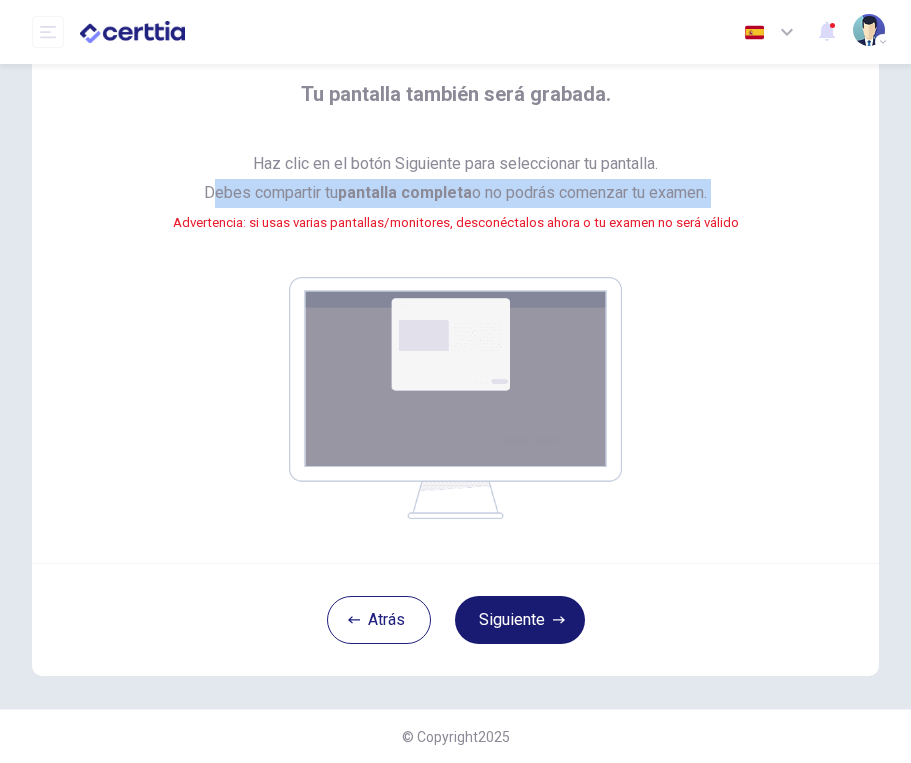 scroll, scrollTop: 105, scrollLeft: 0, axis: vertical 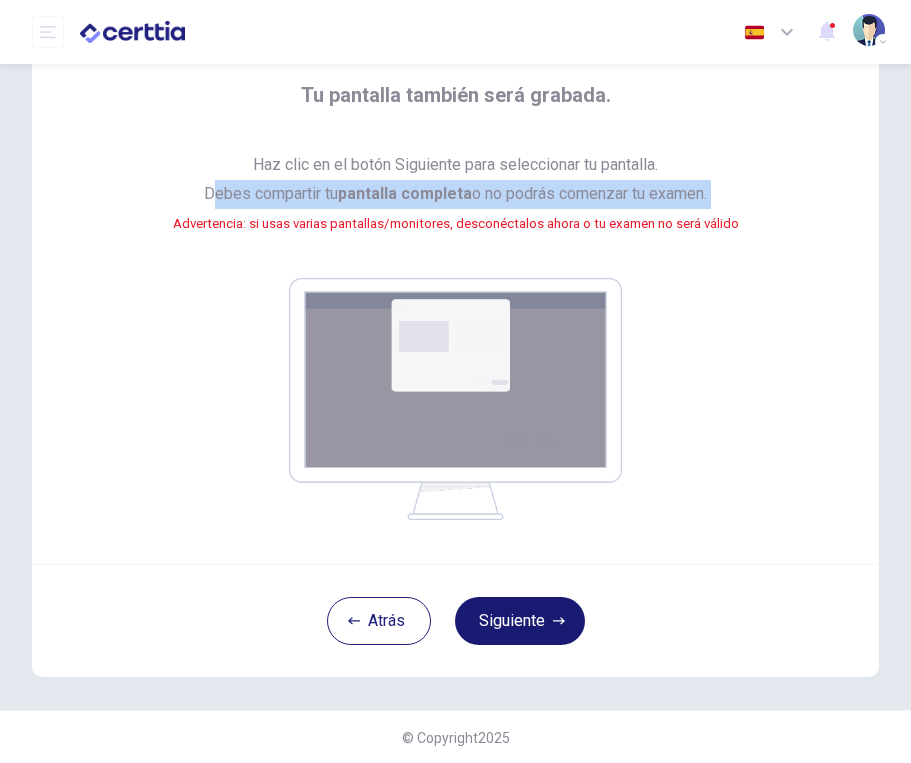 click on "Siguiente" at bounding box center [520, 621] 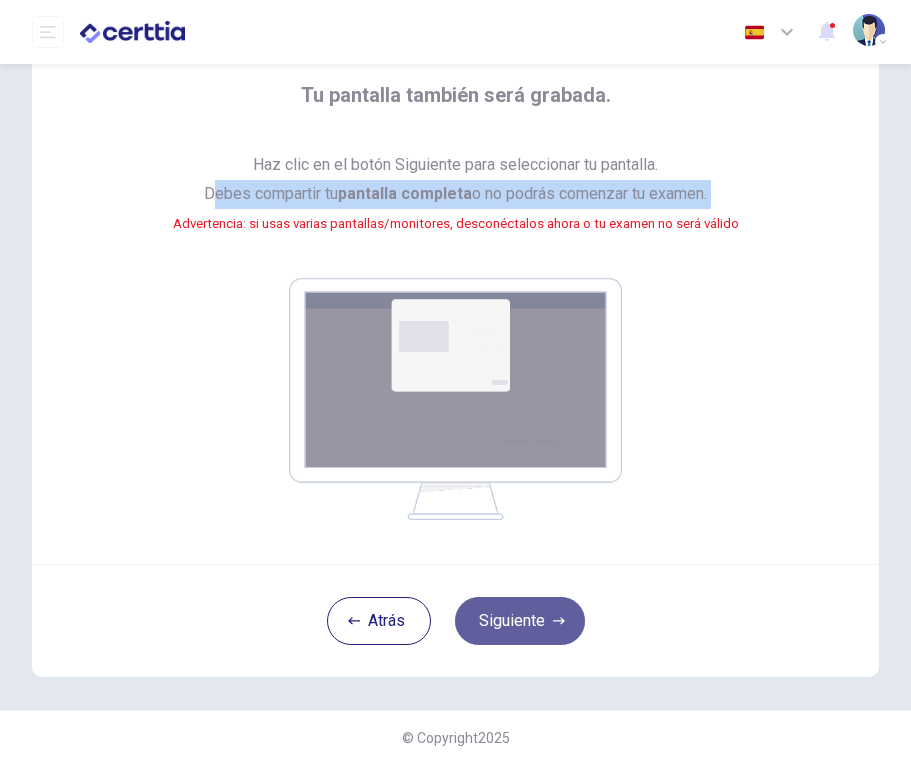 click on "Siguiente" at bounding box center (520, 621) 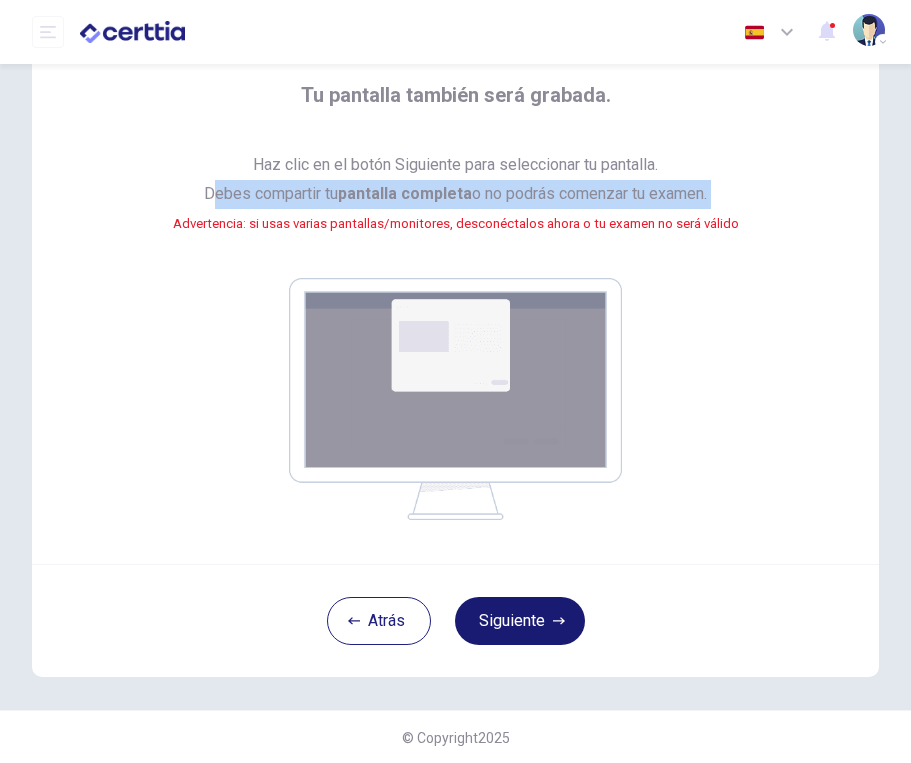 click on "Siguiente" at bounding box center [520, 621] 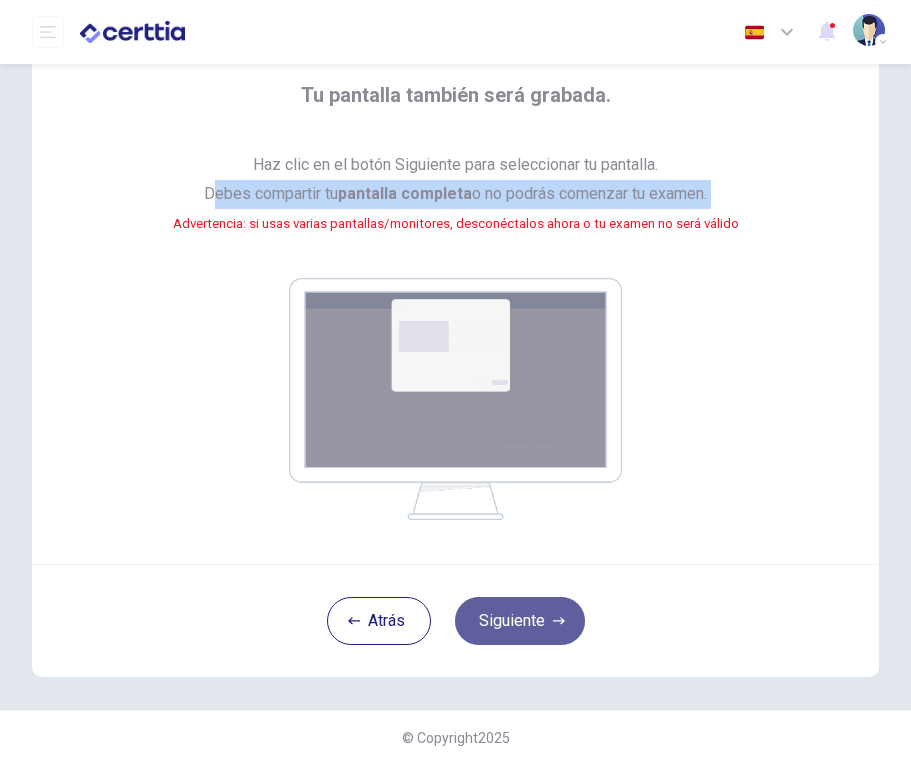 click on "Siguiente" at bounding box center [520, 621] 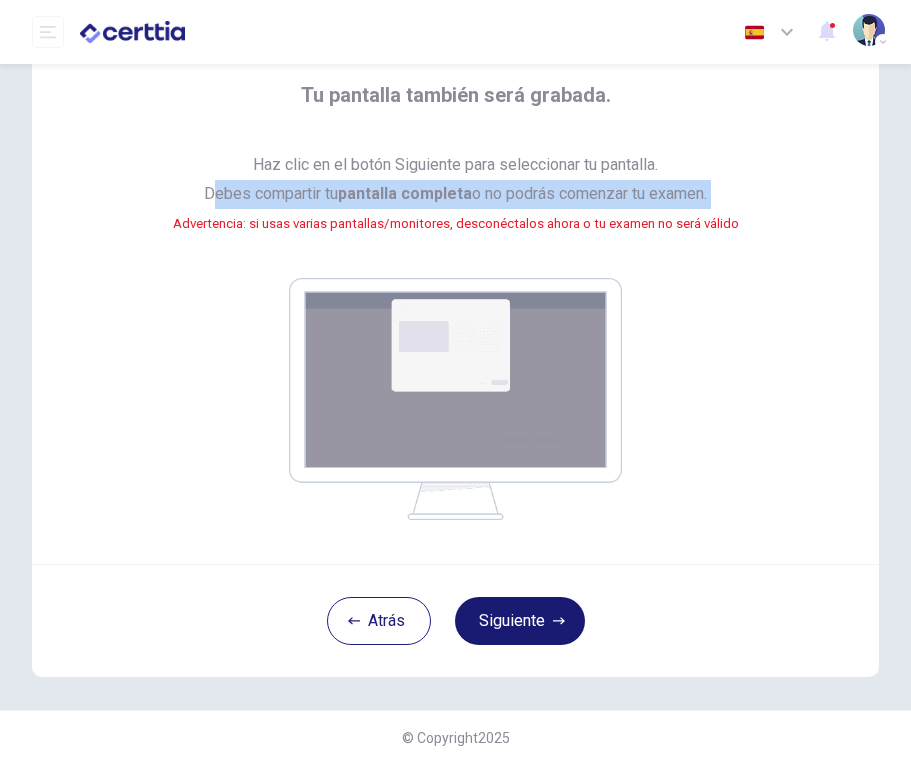 click on "Siguiente" at bounding box center [520, 621] 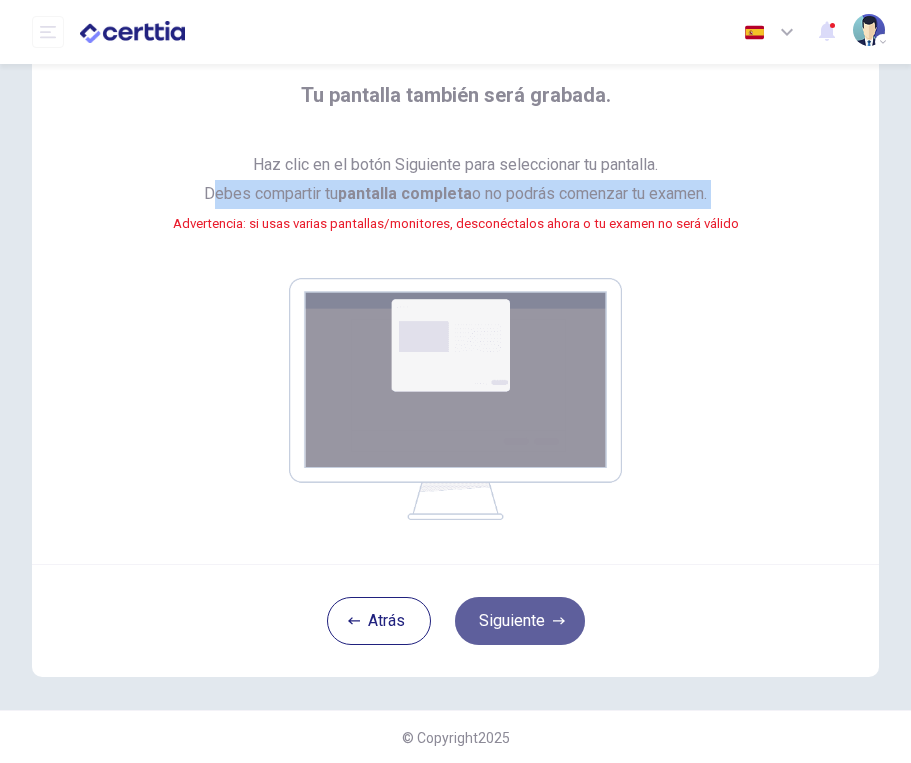 click on "Siguiente" at bounding box center [520, 621] 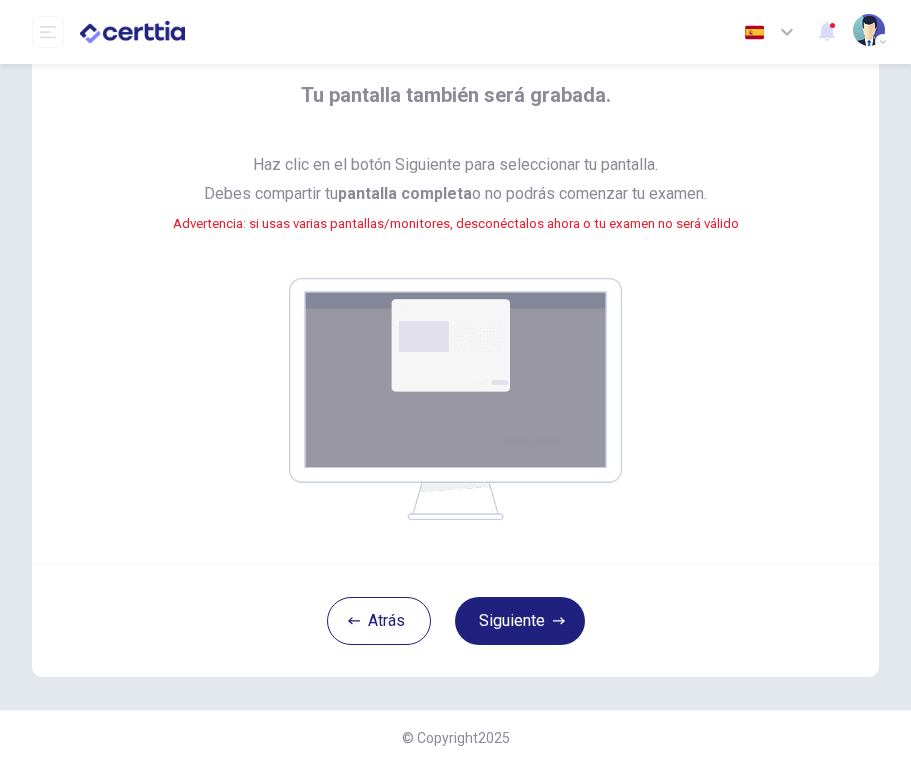 click on "Haz clic en el botón Siguiente para seleccionar tu pantalla.  Debes compartir tu  pantalla completa  o no podrás comenzar tu examen.    Advertencia: si usas varias pantallas/monitores, desconéctalos ahora o tu examen no será válido" at bounding box center [456, 206] 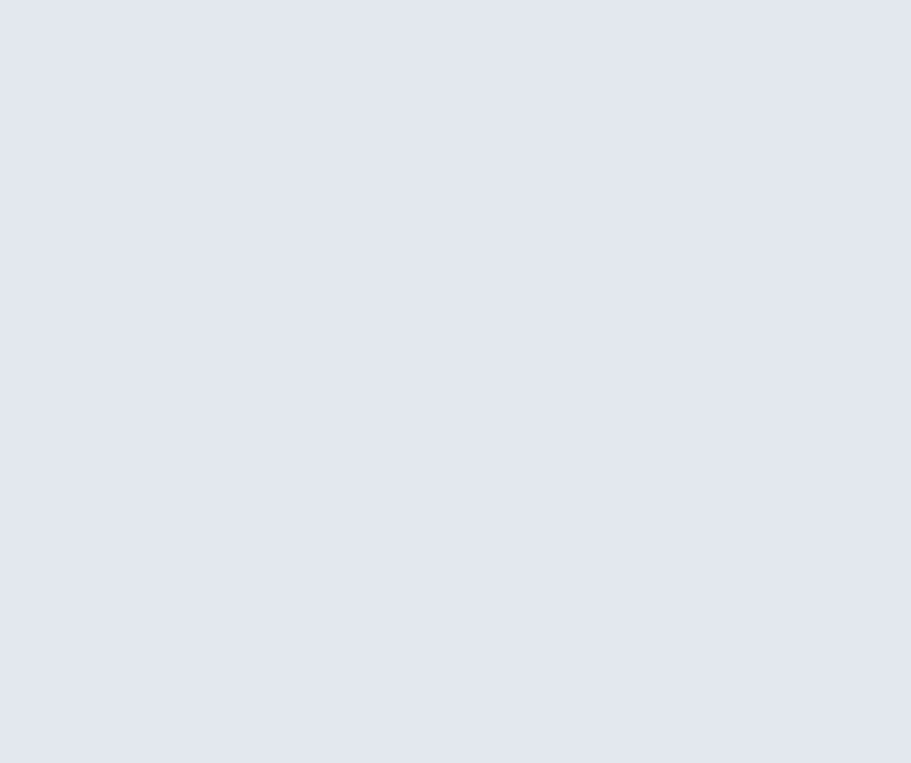scroll, scrollTop: 0, scrollLeft: 0, axis: both 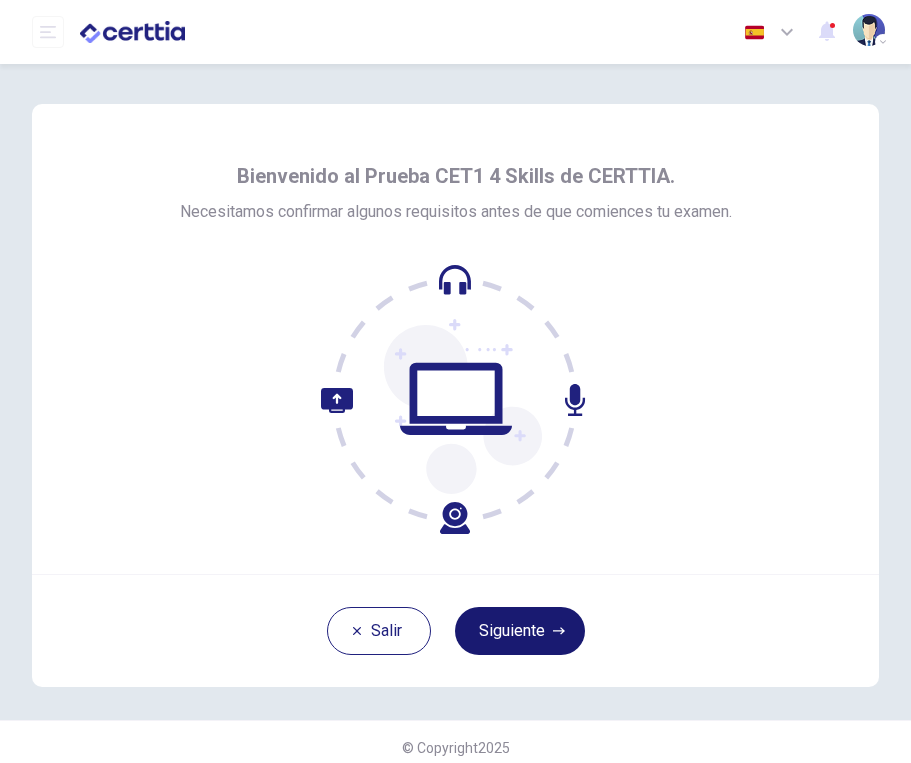 click on "Siguiente" at bounding box center [520, 631] 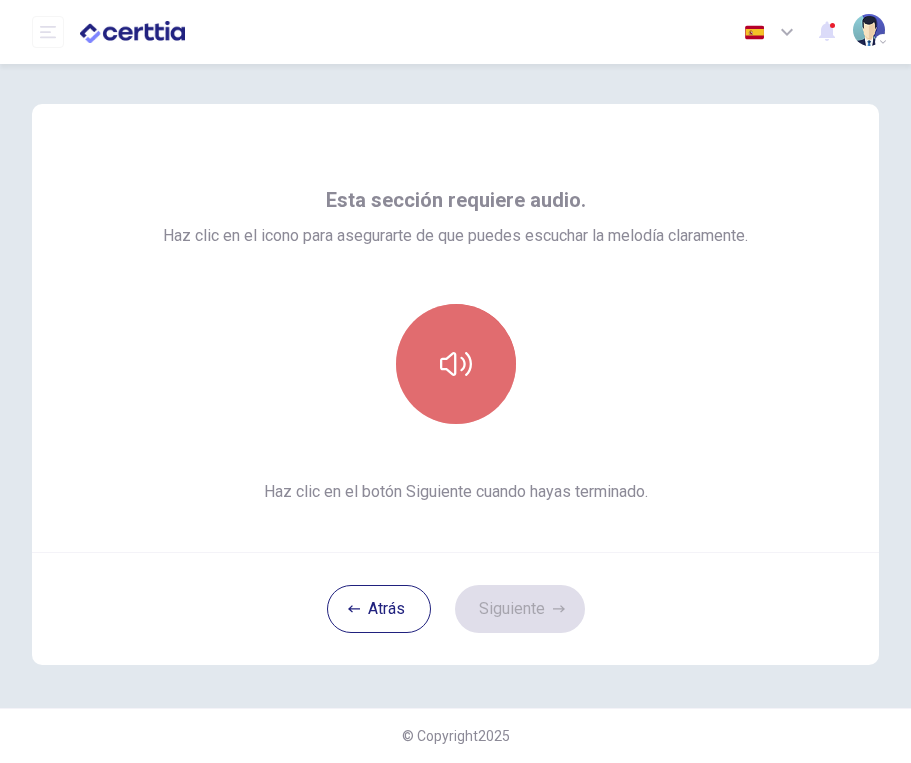 click at bounding box center (456, 364) 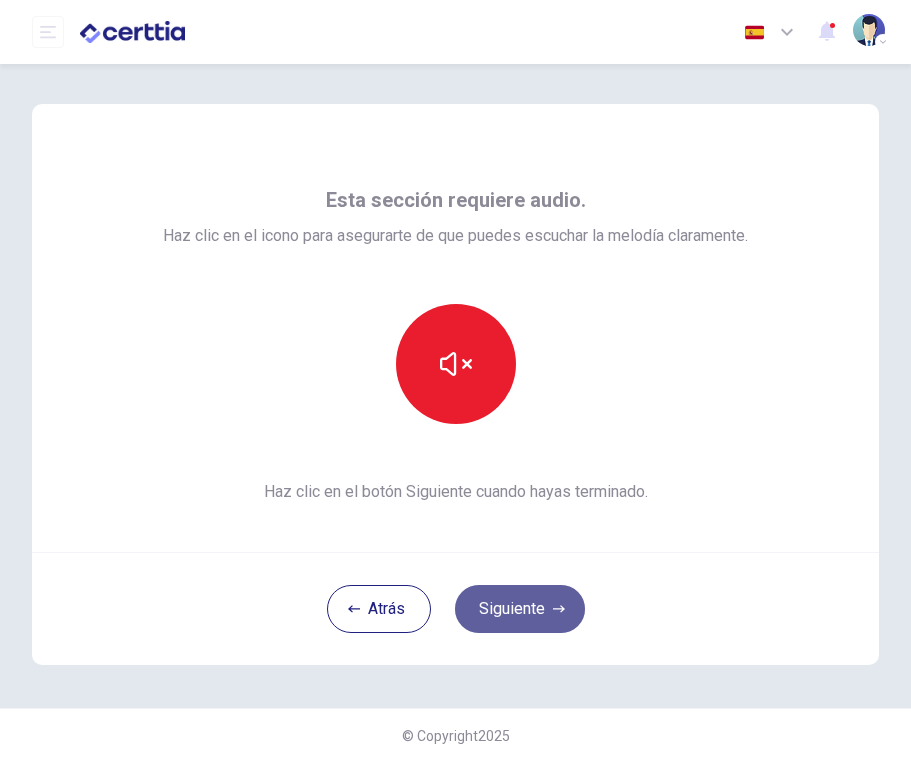 click on "Siguiente" at bounding box center [520, 609] 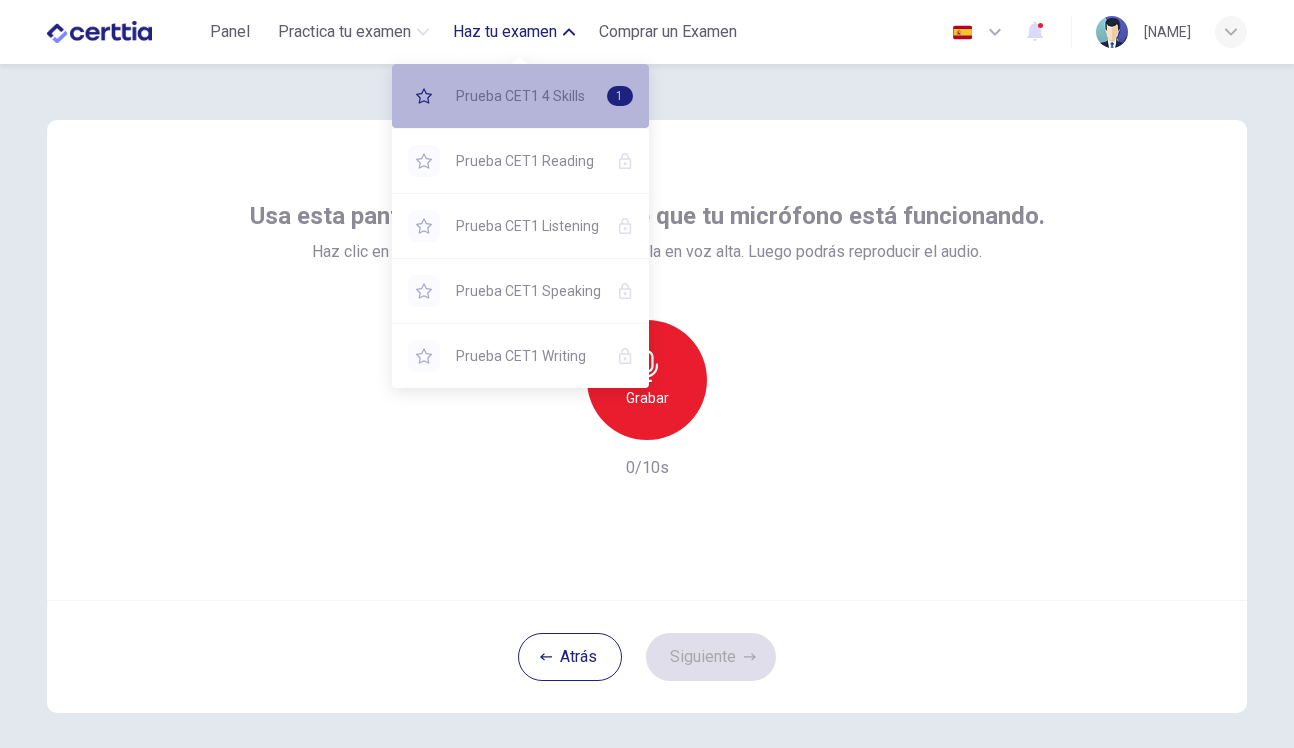 click on "Prueba CET1 4 Skills" at bounding box center (523, 96) 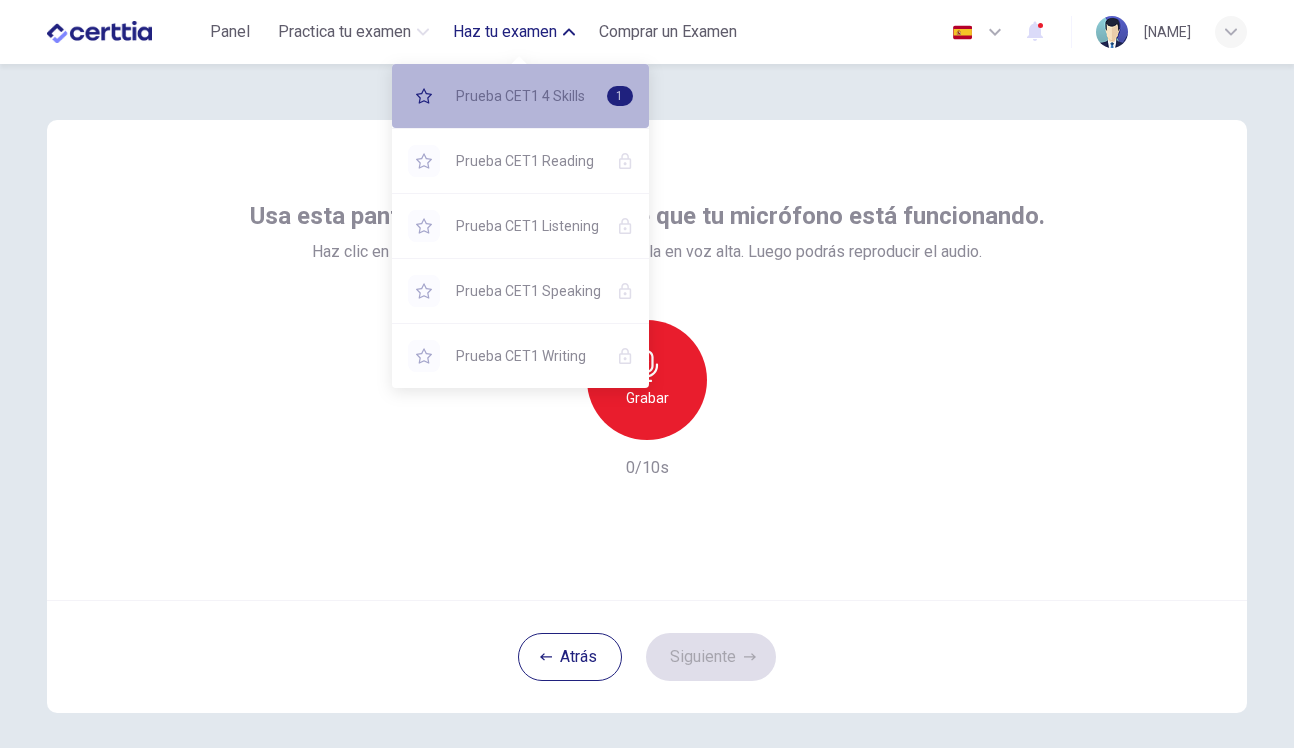 click on "Prueba CET1 4 Skills" at bounding box center [523, 96] 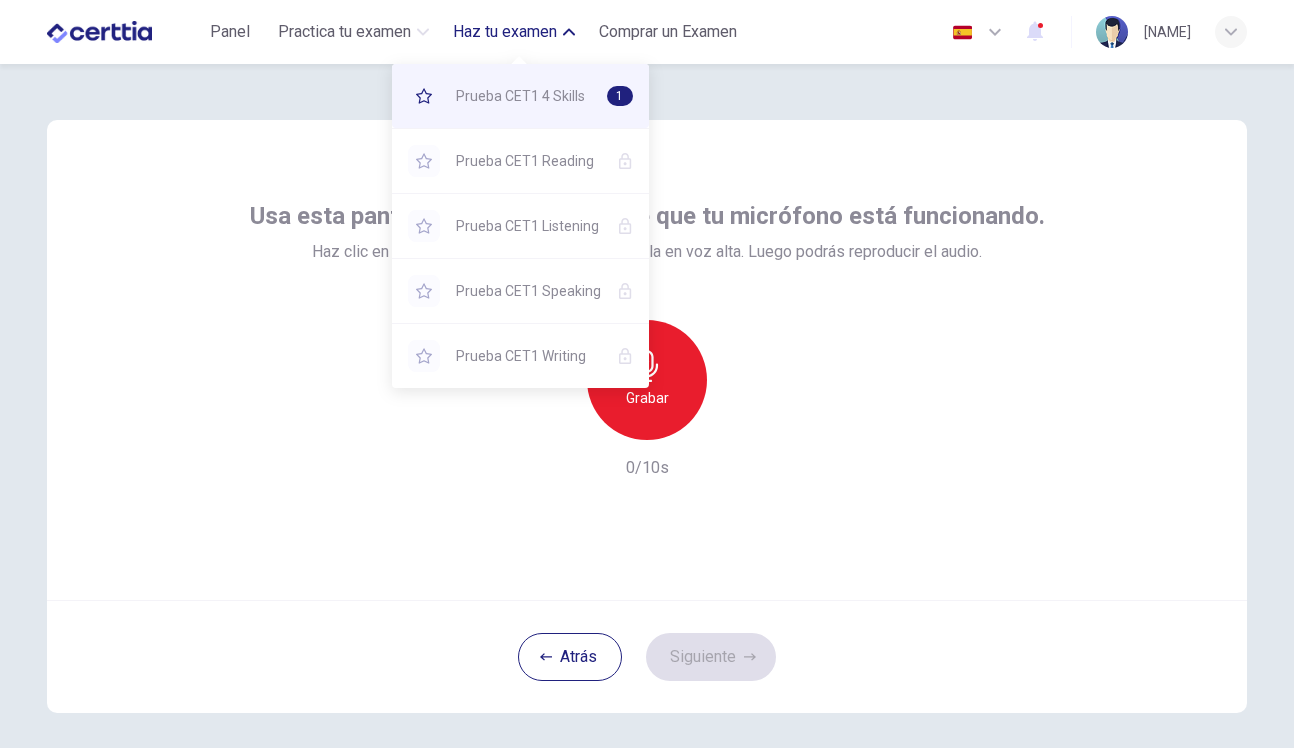 click on "Prueba CET1 4 Skills" at bounding box center (523, 96) 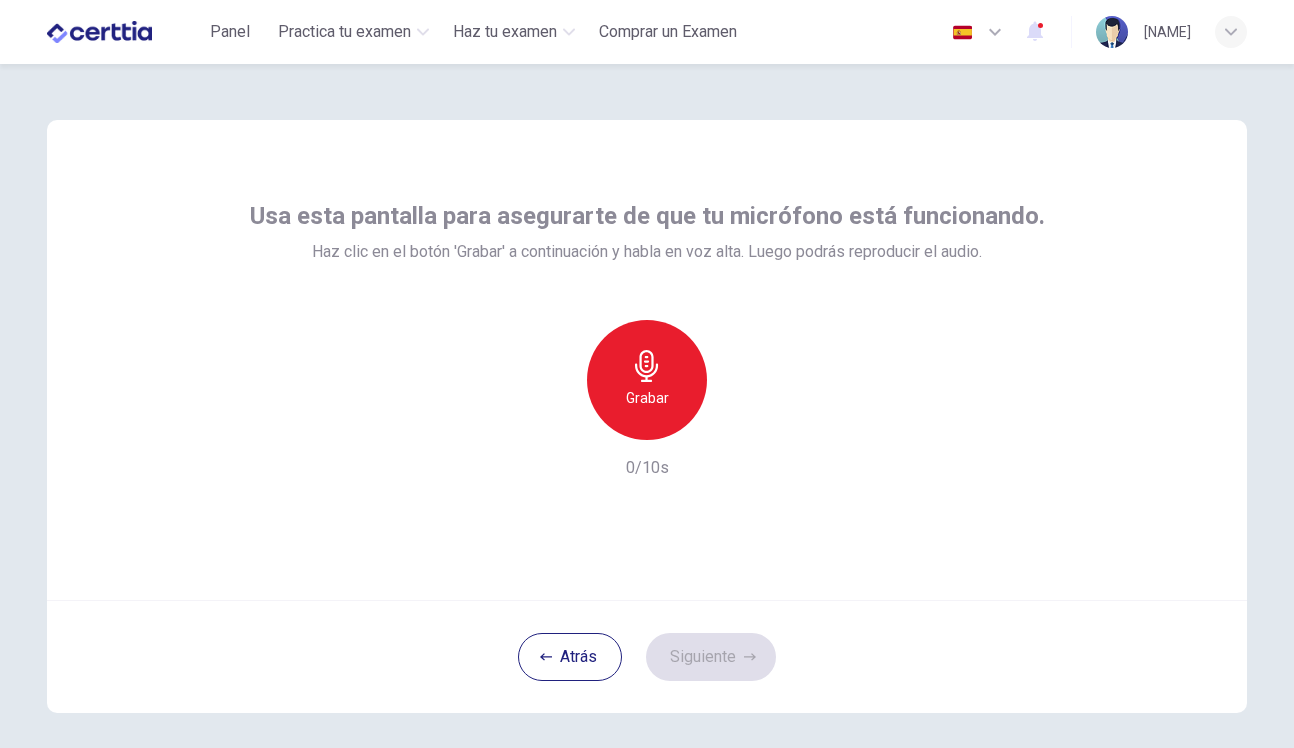 click on "Usa esta pantalla para asegurarte de que tu micrófono está funcionando. Haz clic en el botón 'Grabar' a continuación y habla en voz alta. Luego podrás reproducir el audio. Grabar 0/10s" at bounding box center [647, 340] 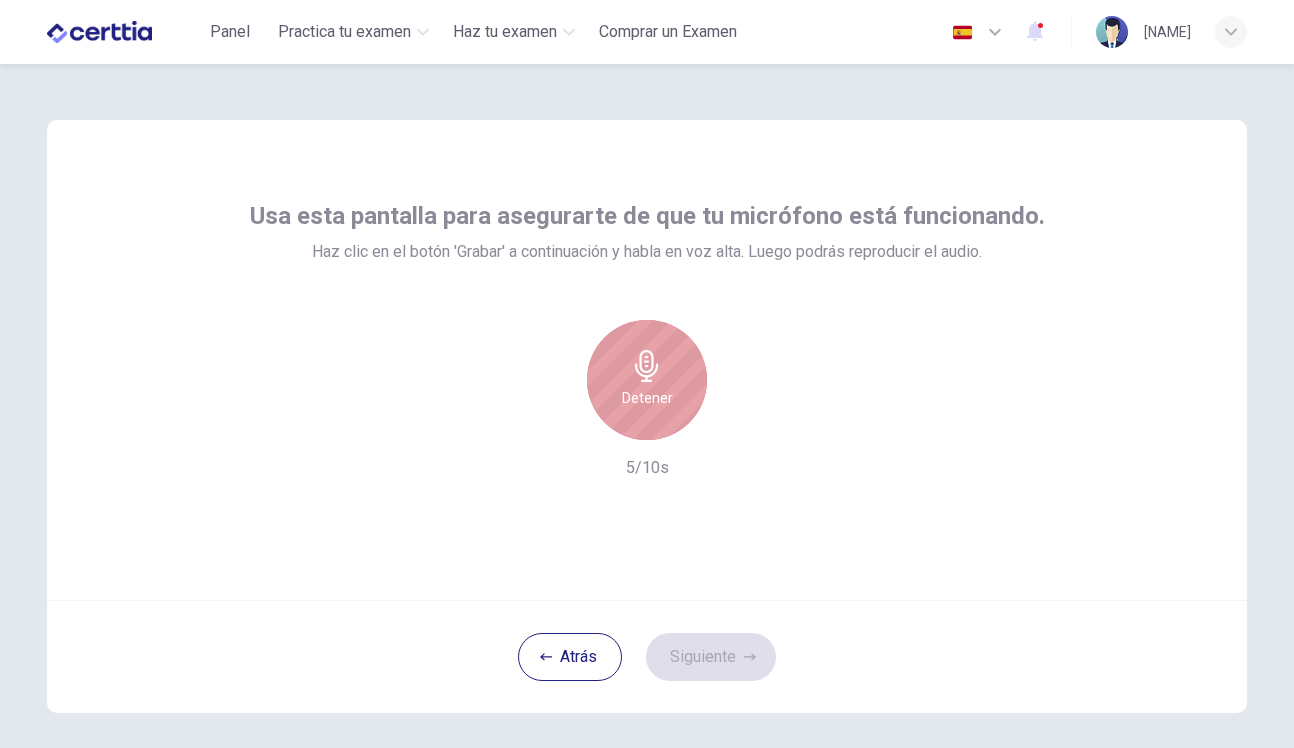 click at bounding box center (647, 366) 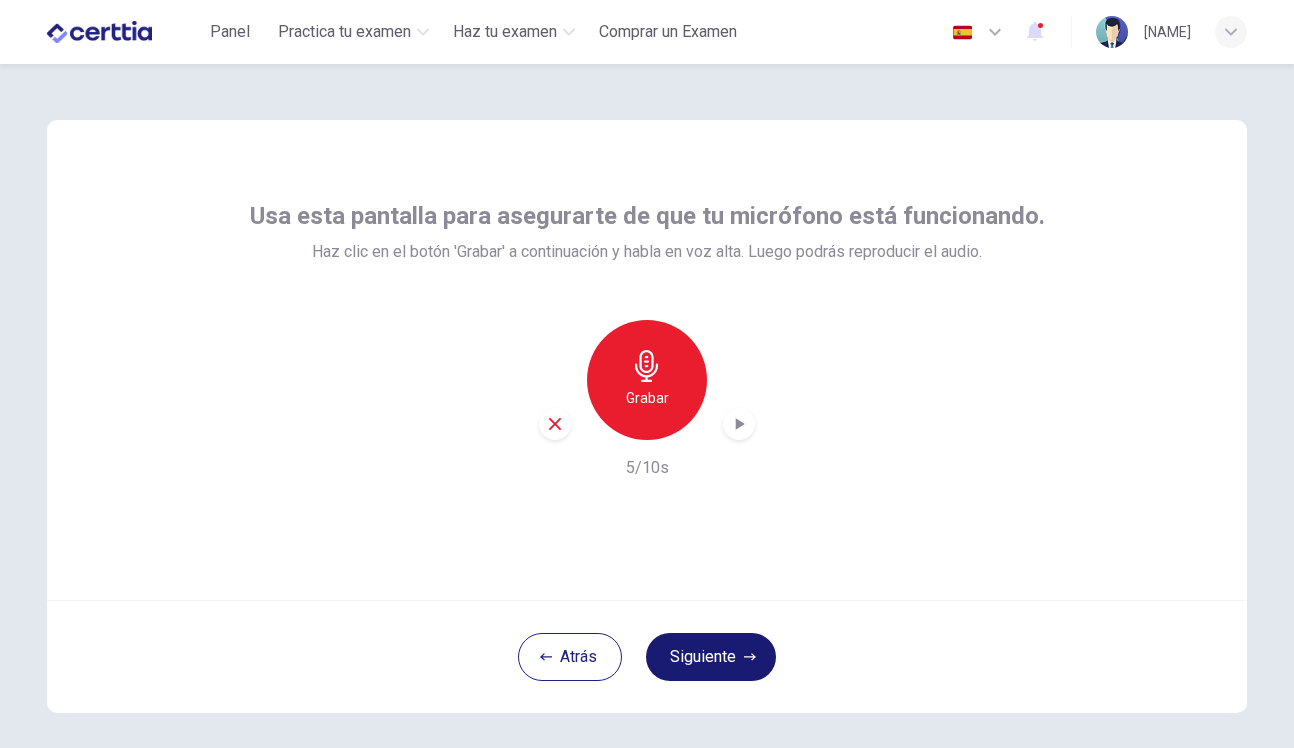 click on "Siguiente" at bounding box center [711, 657] 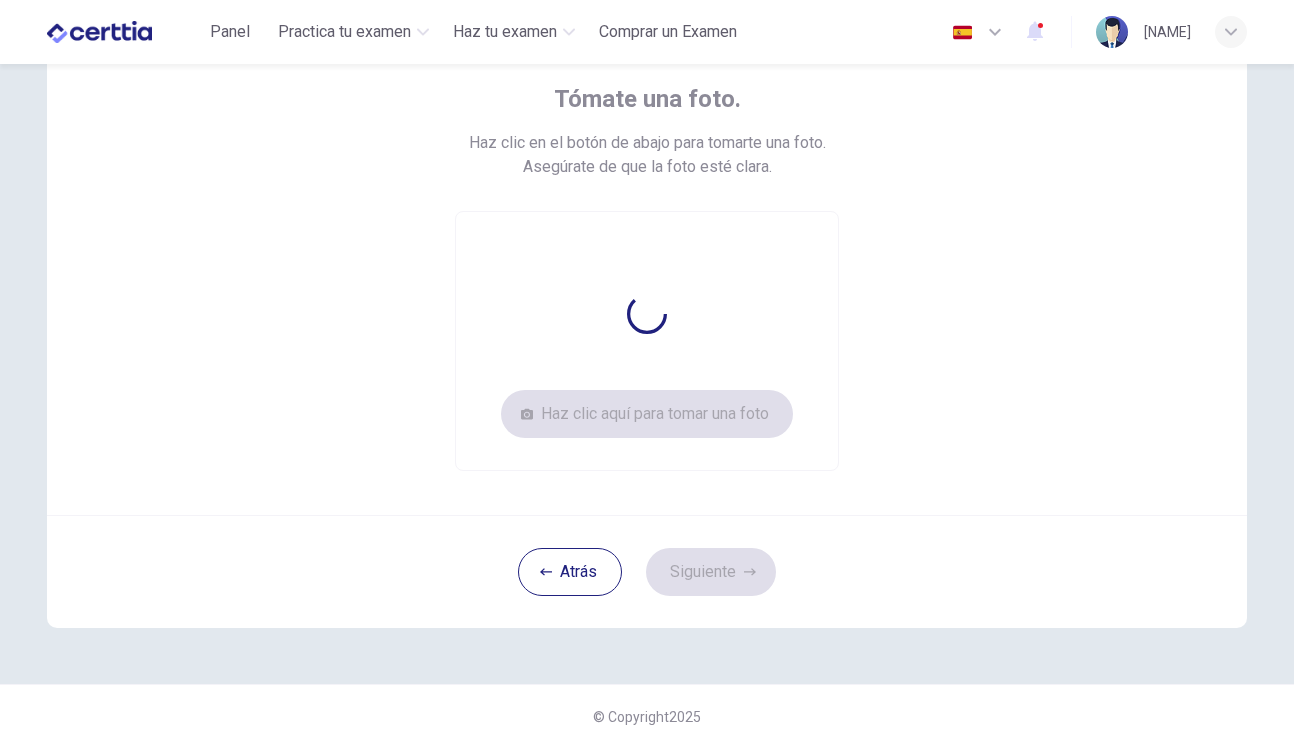 scroll, scrollTop: 117, scrollLeft: 0, axis: vertical 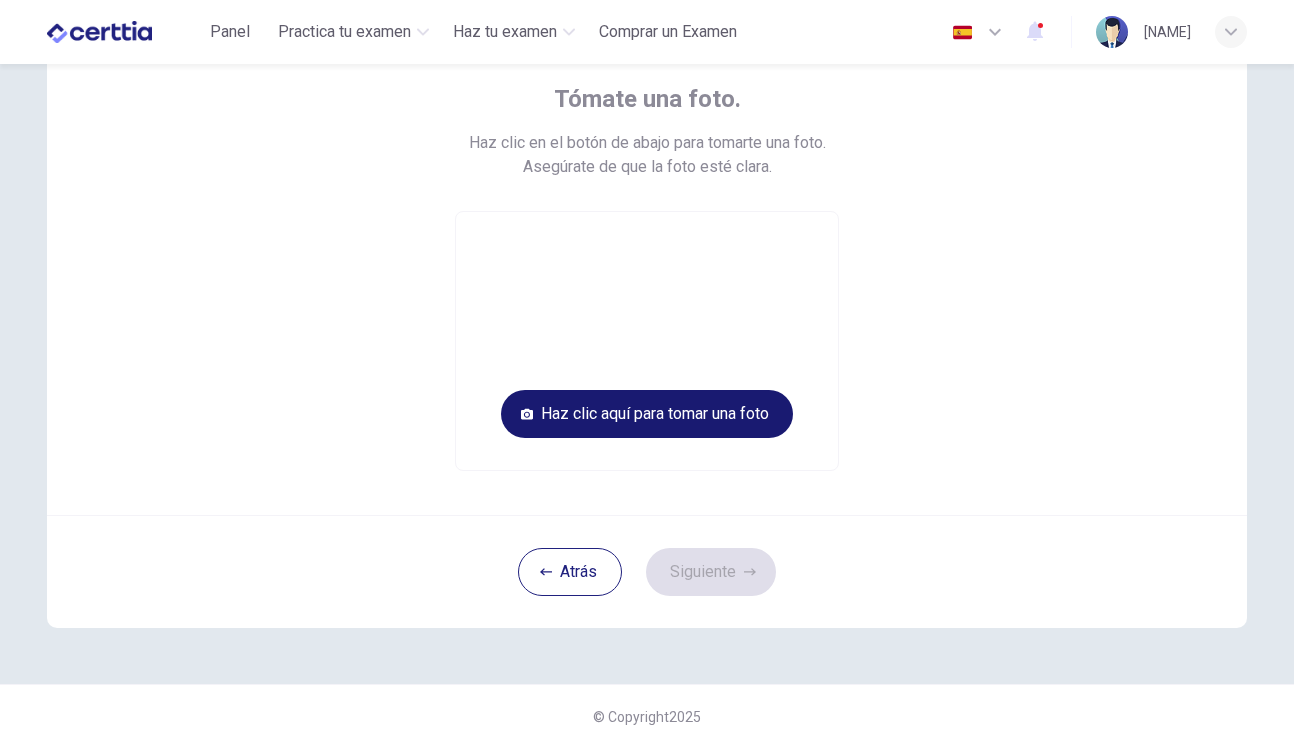 click on "Haz clic aquí para tomar una foto" at bounding box center [647, 414] 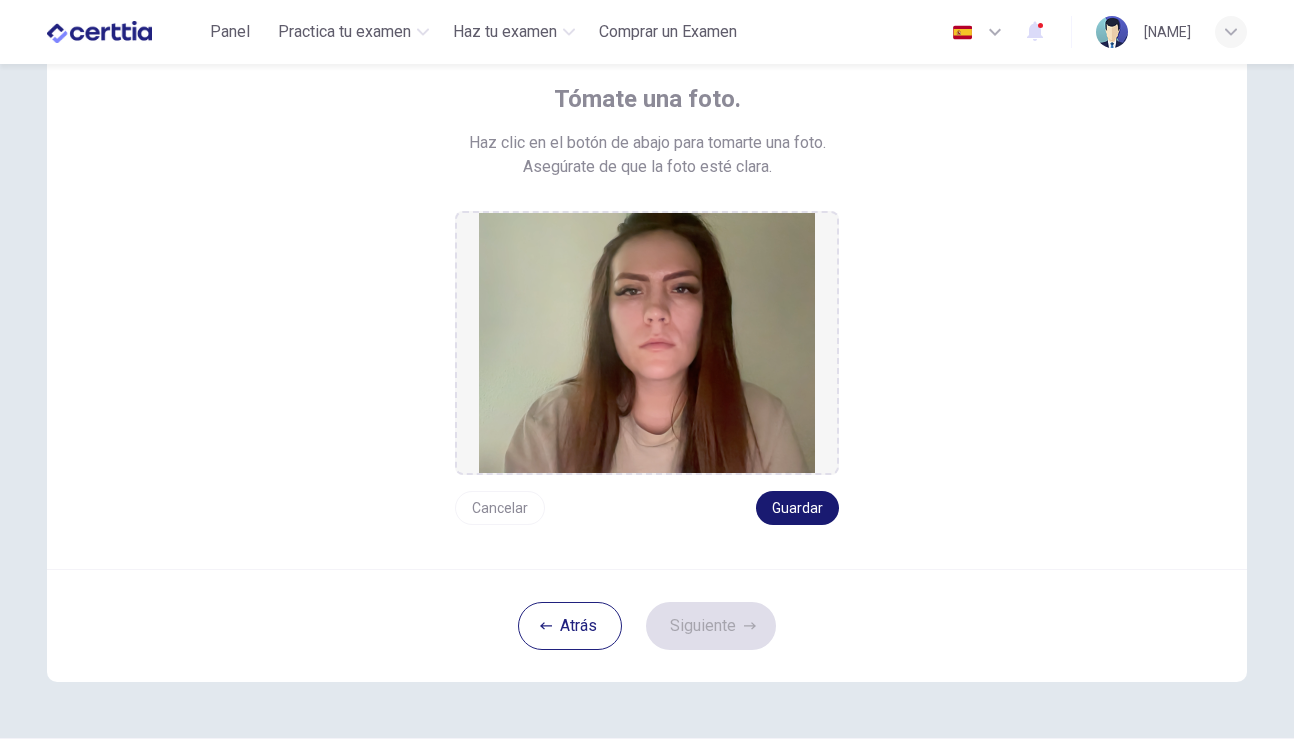 click on "Guardar" at bounding box center (797, 508) 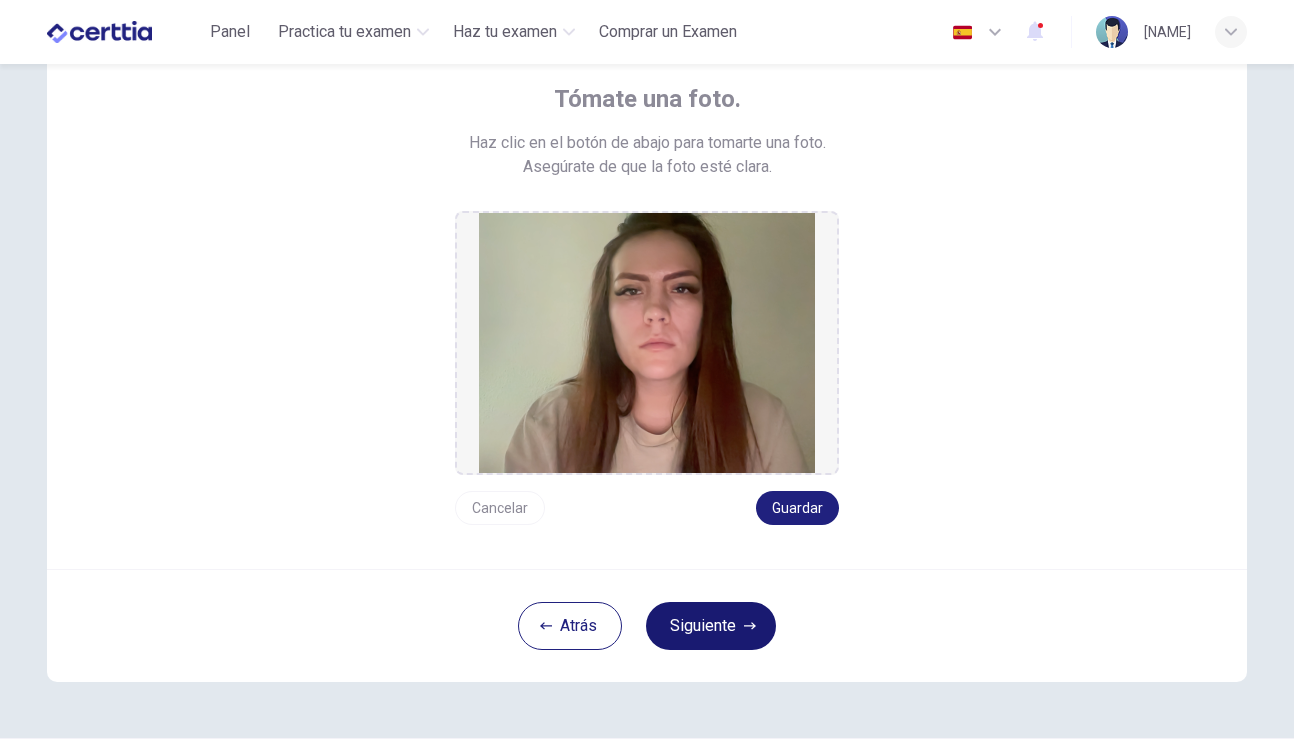 click on "Siguiente" at bounding box center [711, 626] 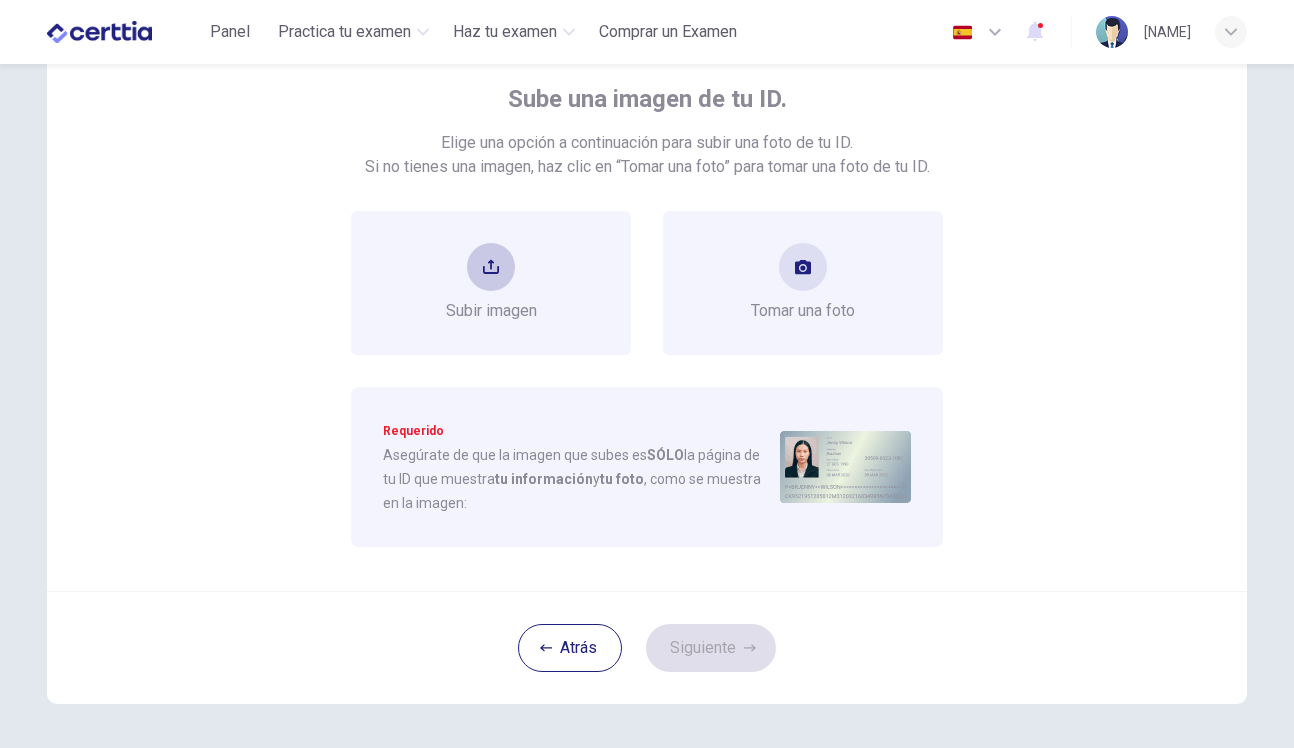 click on "Subir imagen" at bounding box center [491, 311] 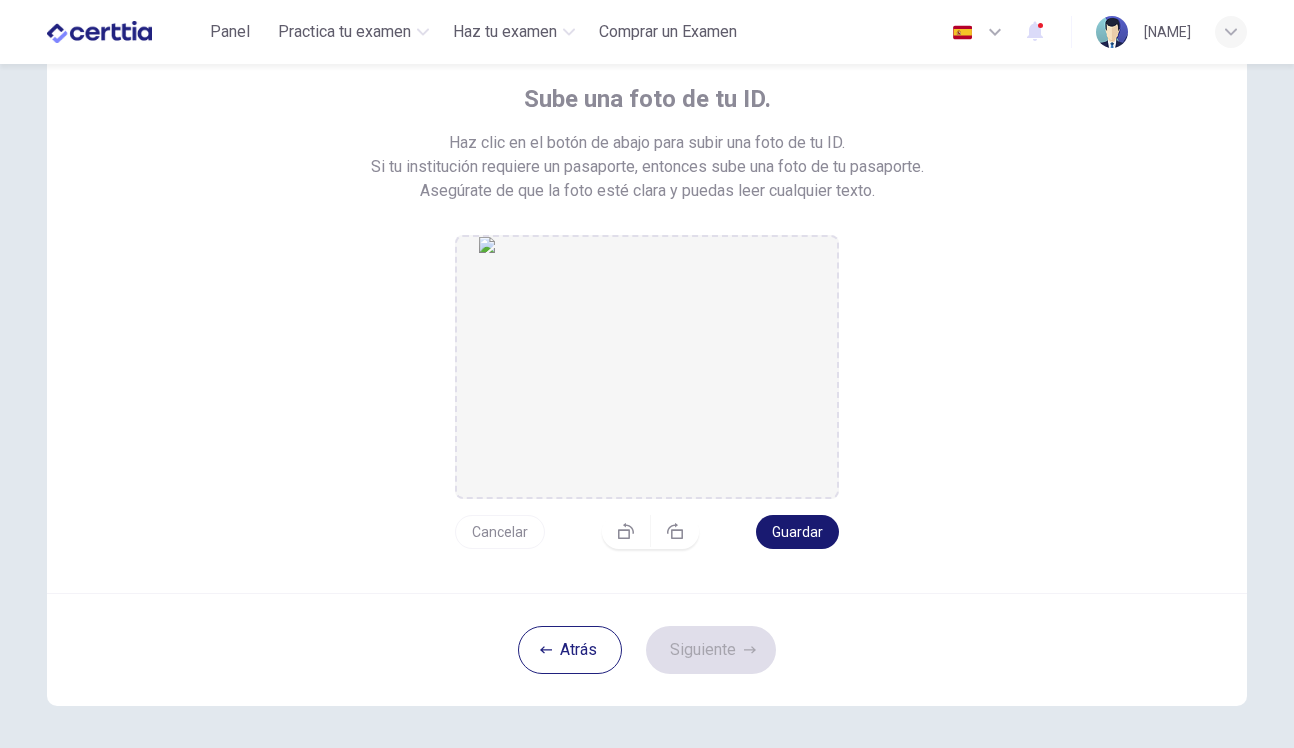 click on "Guardar" at bounding box center [797, 532] 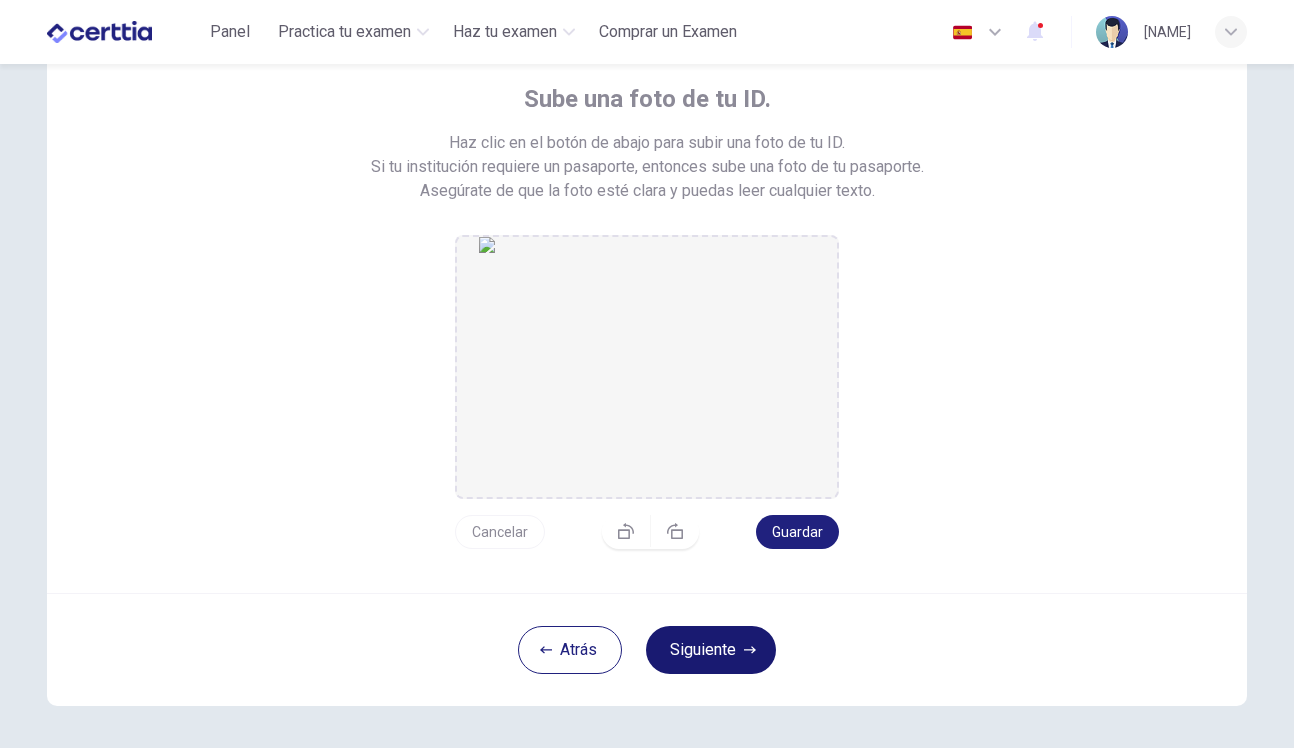 click on "Siguiente" at bounding box center [711, 650] 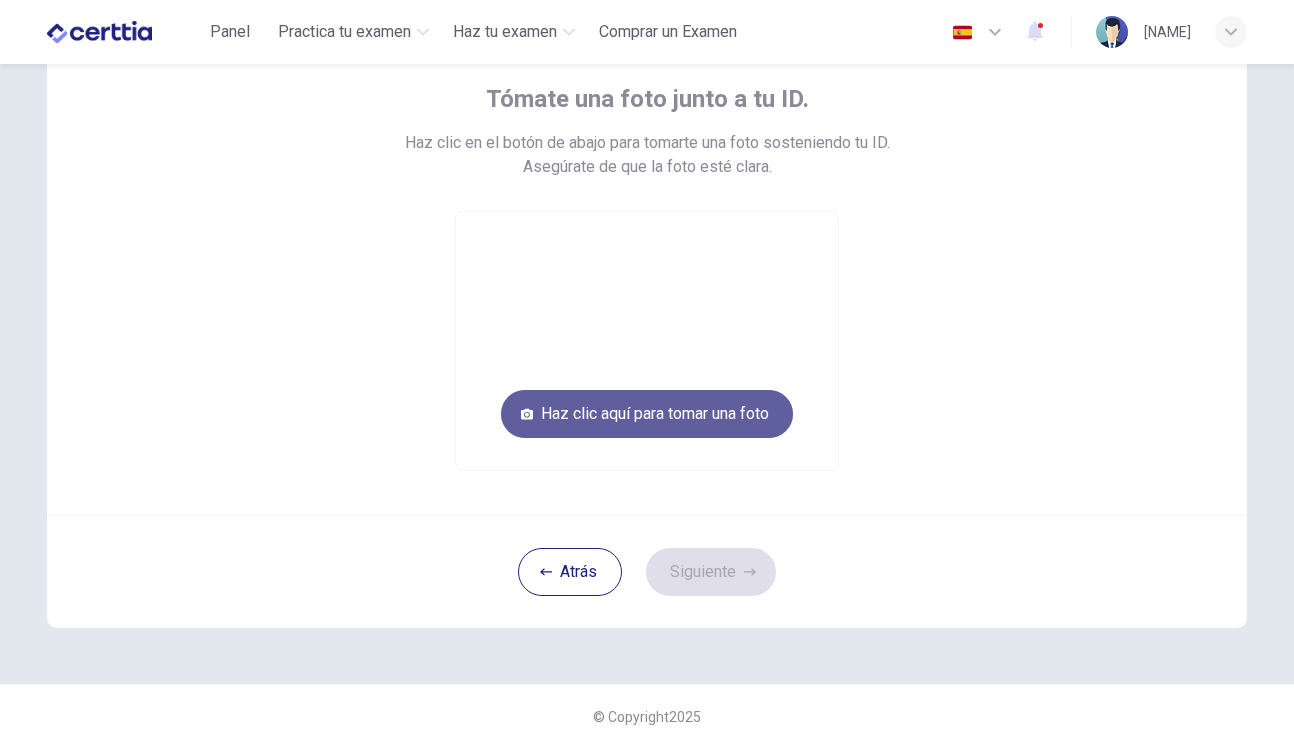 click on "Haz clic aquí para tomar una foto" at bounding box center (647, 414) 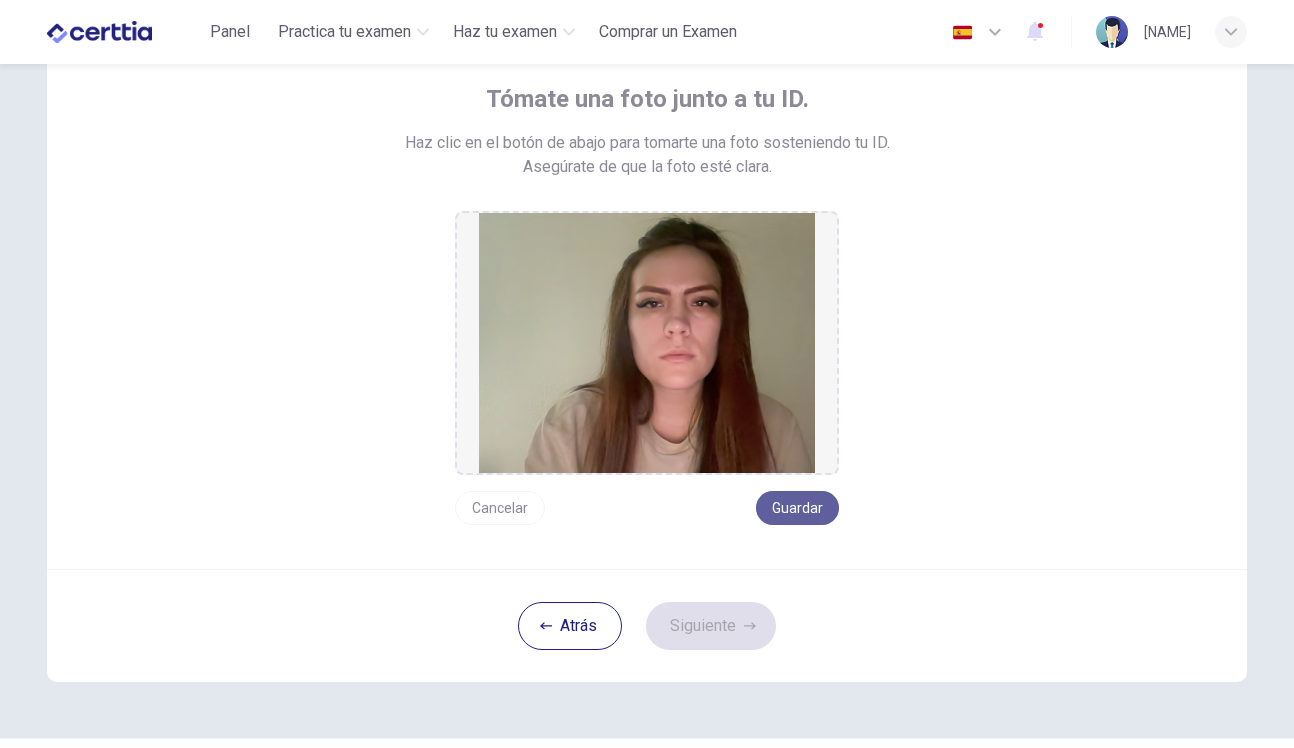 click on "Guardar" at bounding box center [797, 508] 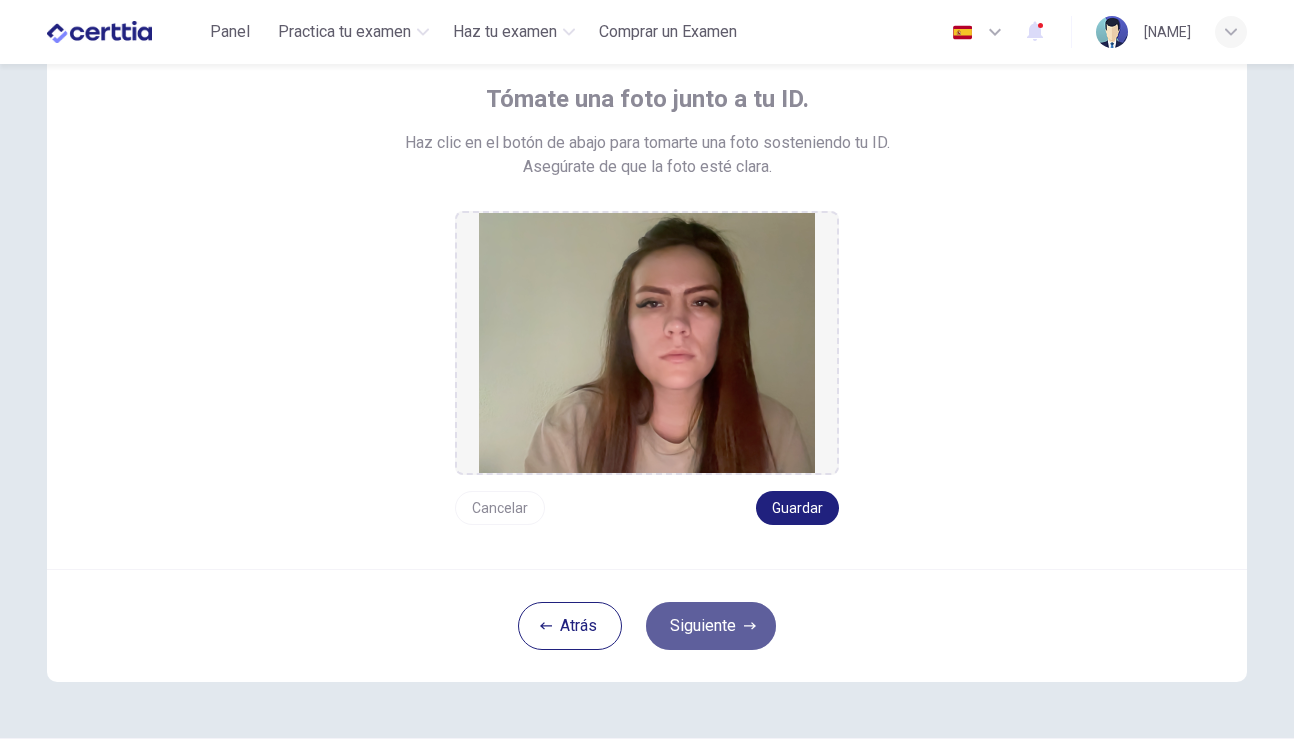 click on "Siguiente" at bounding box center [711, 626] 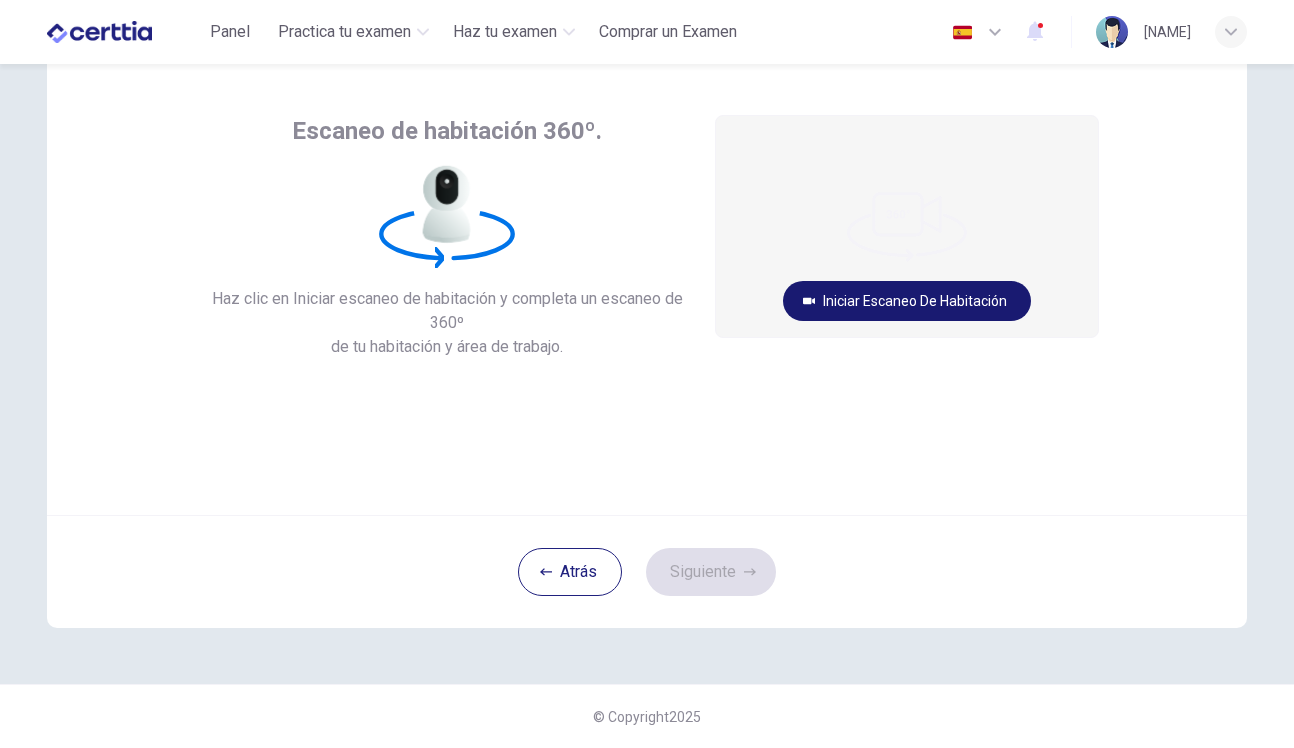 click on "Iniciar escaneo de habitación" at bounding box center (907, 301) 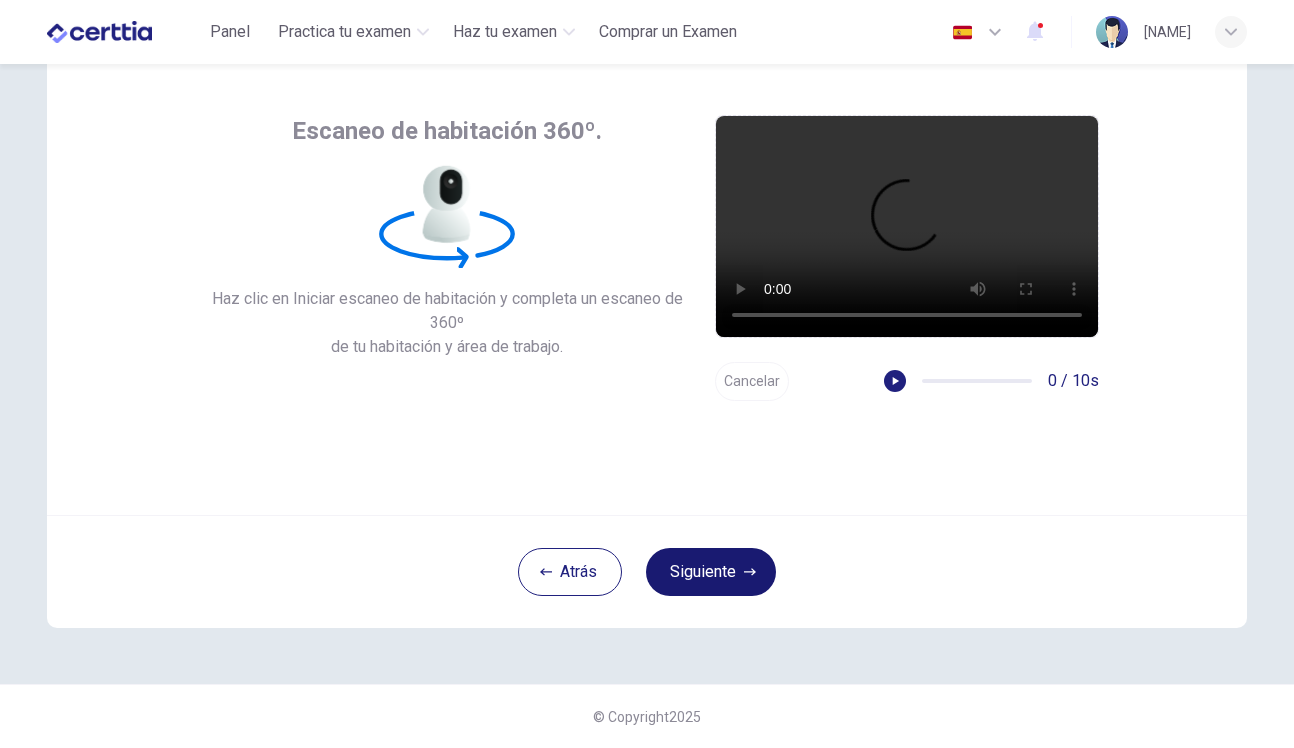 click at bounding box center (750, 572) 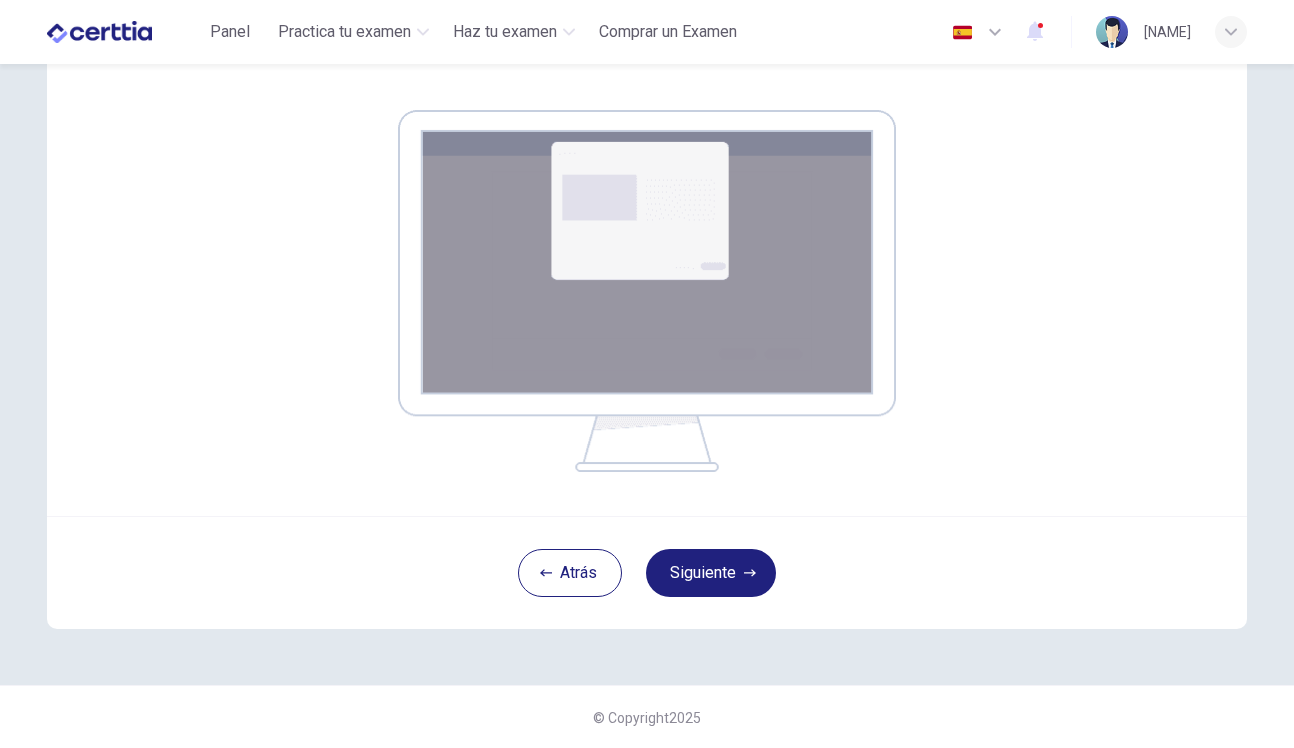 scroll, scrollTop: 288, scrollLeft: 0, axis: vertical 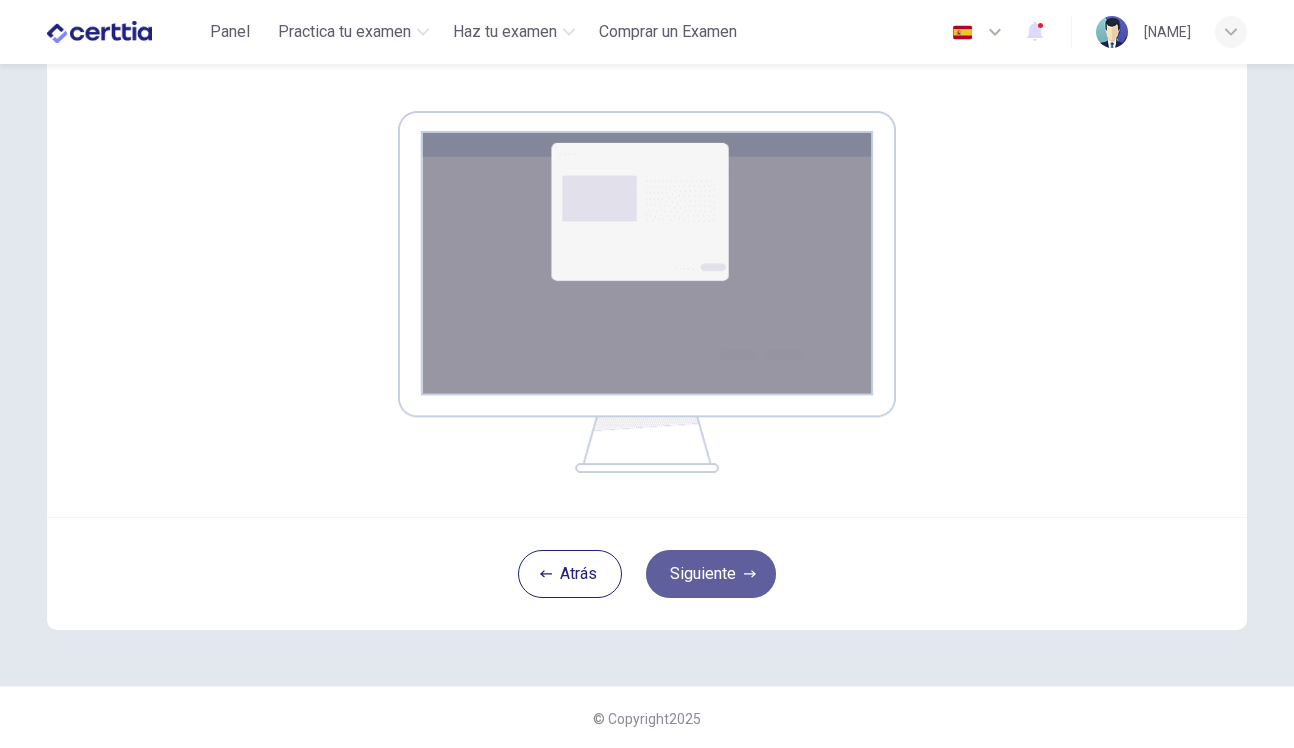 click on "Siguiente" at bounding box center (711, 574) 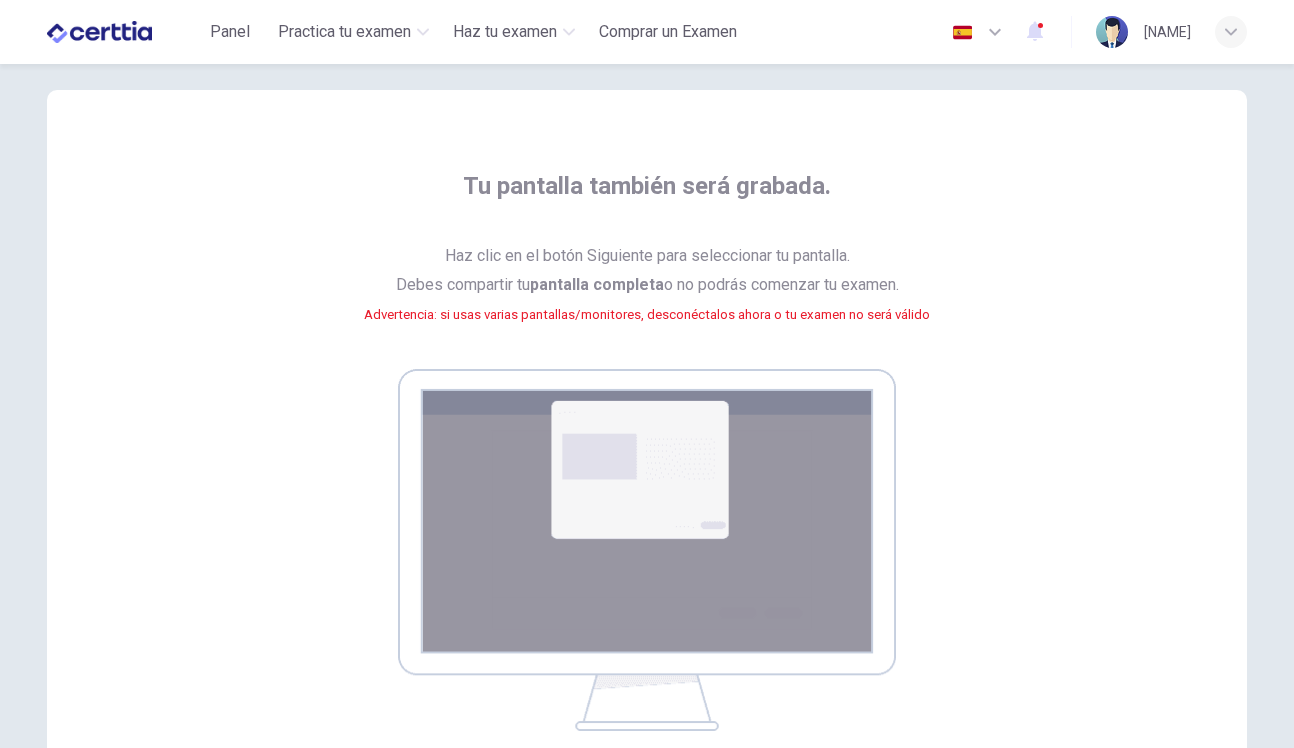 scroll, scrollTop: 26, scrollLeft: 0, axis: vertical 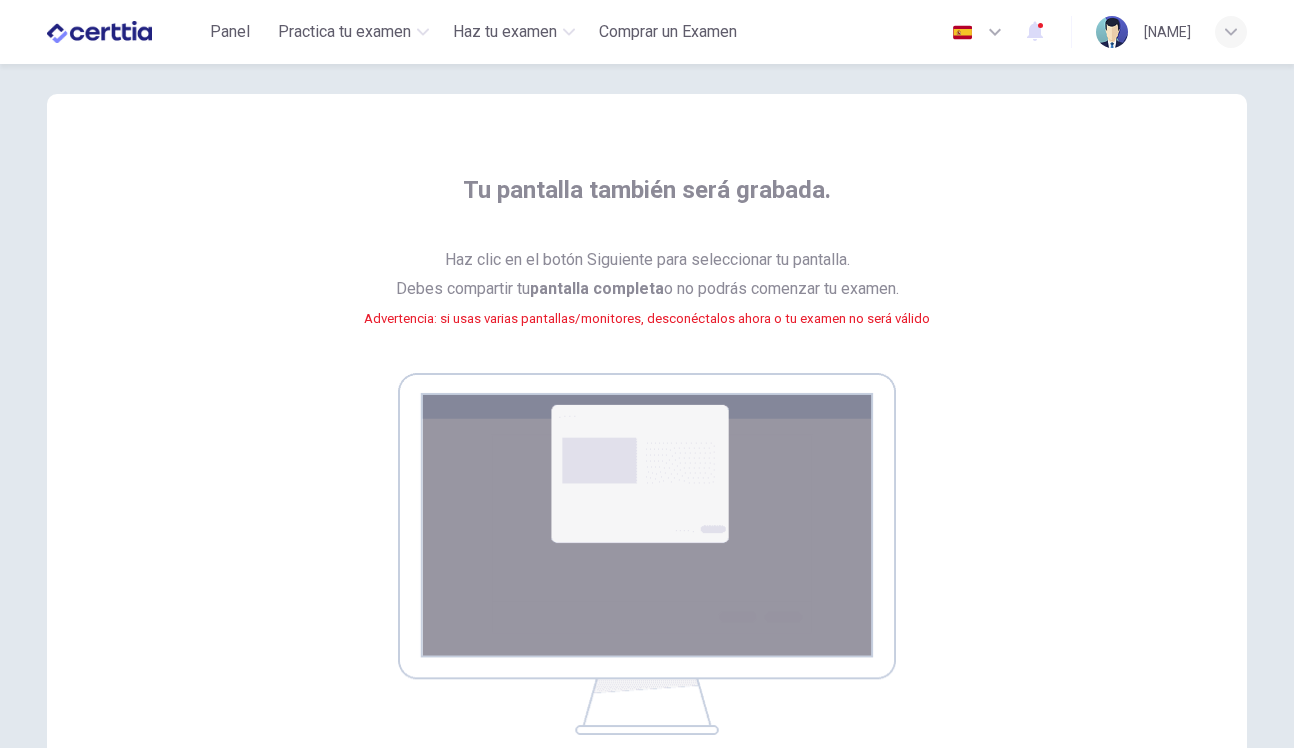 click on "Haz clic en el botón Siguiente para seleccionar tu pantalla.  Debes compartir tu  pantalla completa  o no podrás comenzar tu examen.    Advertencia: si usas varias pantallas/monitores, desconéctalos ahora o tu examen no será válido" at bounding box center [647, 301] 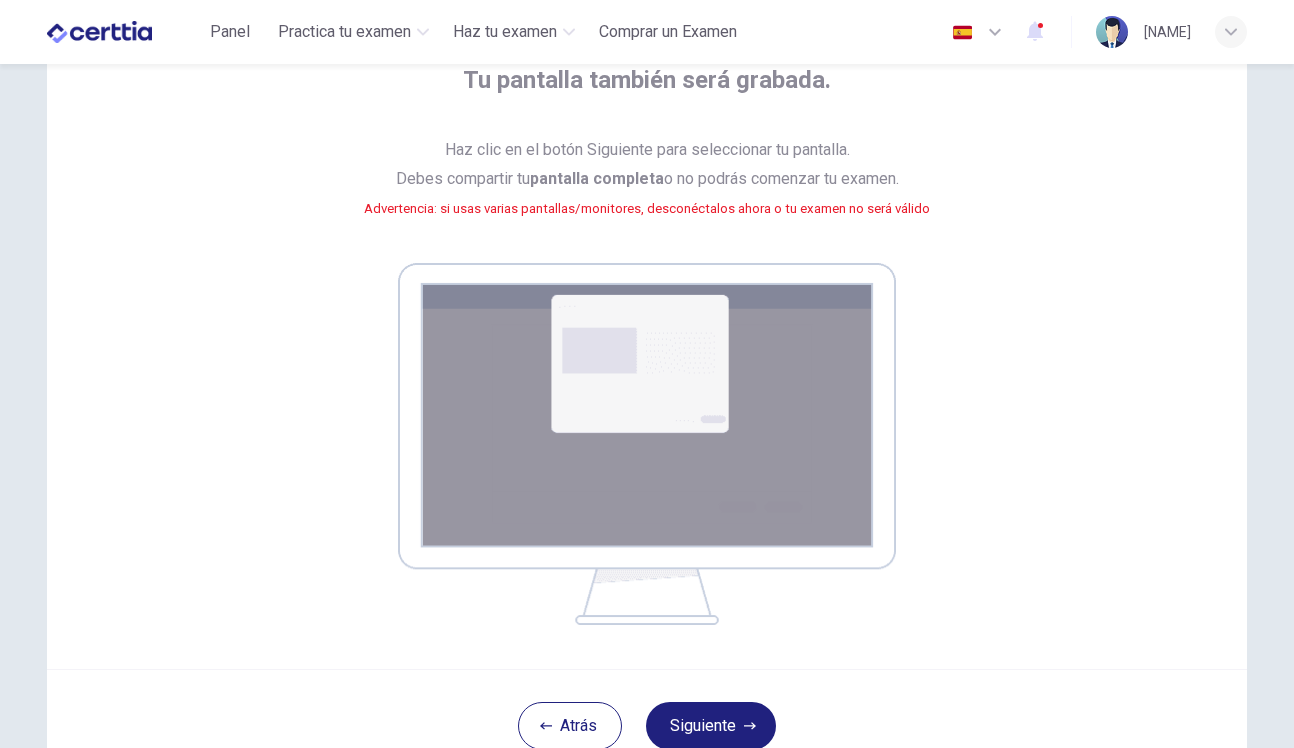 scroll, scrollTop: 142, scrollLeft: 0, axis: vertical 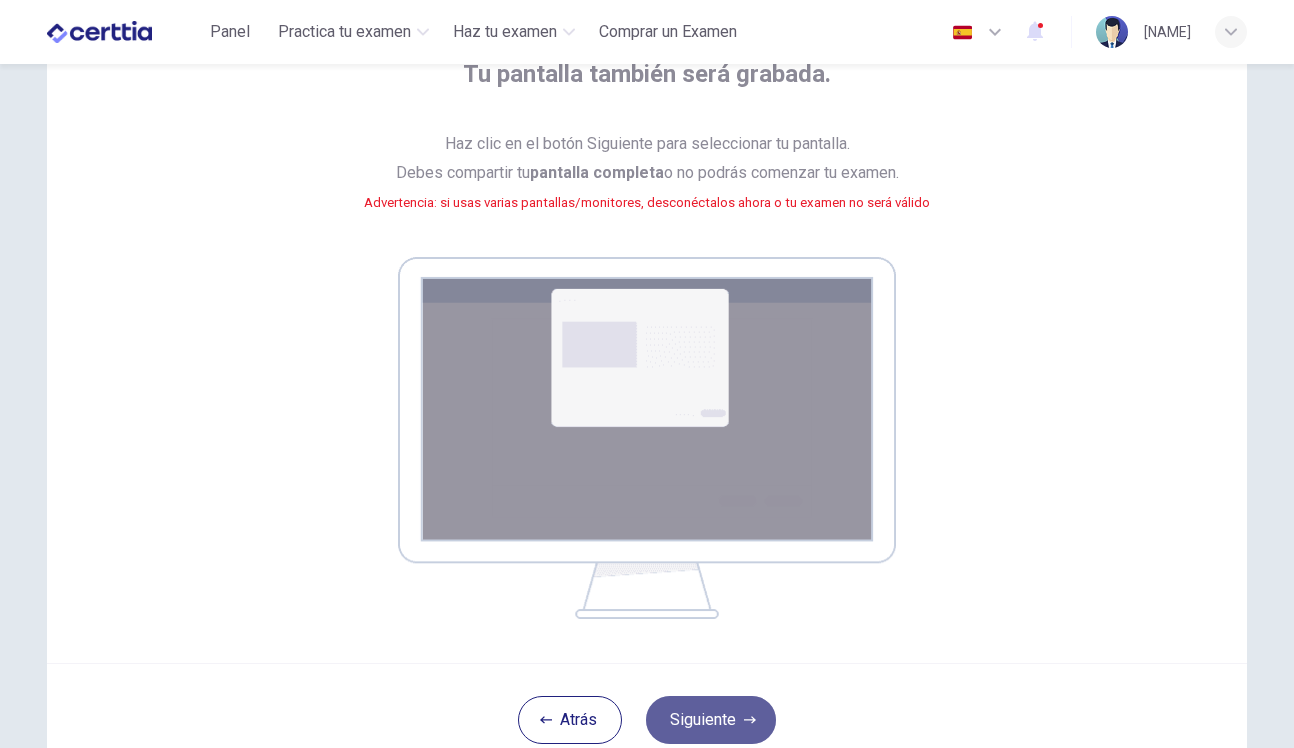 click on "Siguiente" at bounding box center (711, 720) 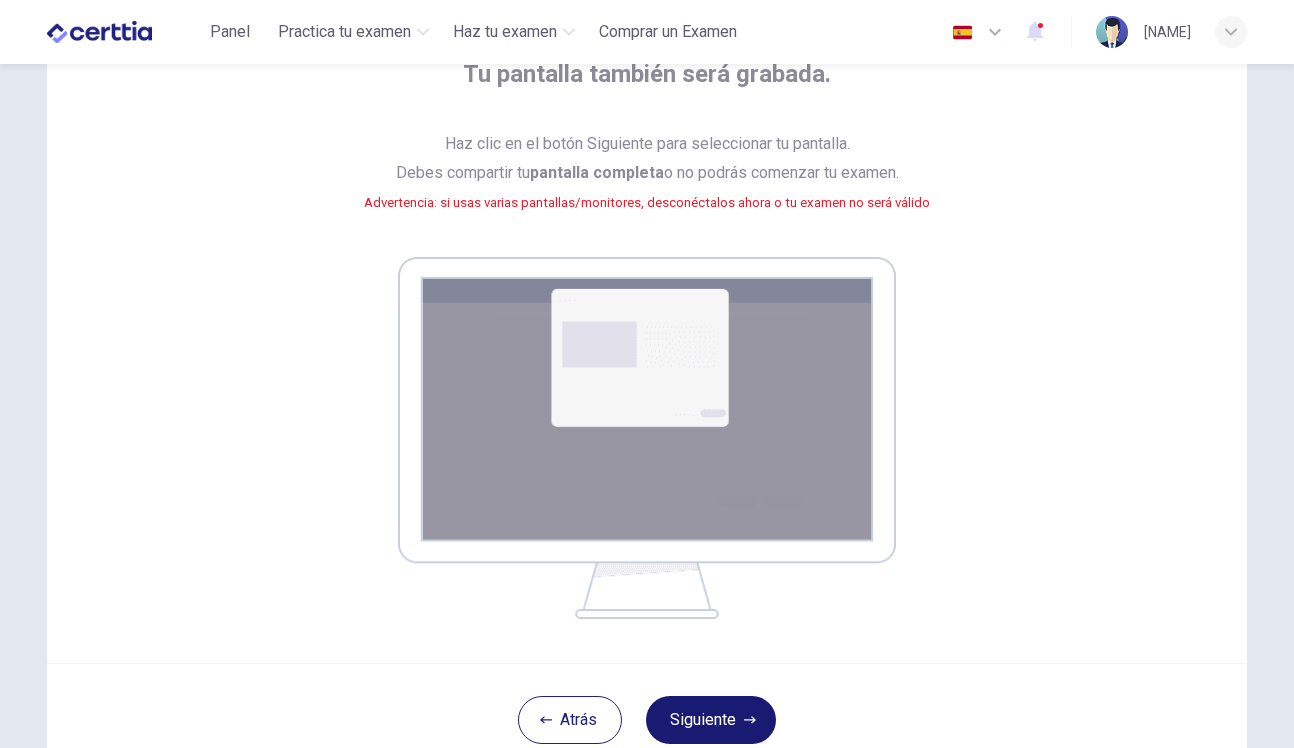 click on "Siguiente" at bounding box center (711, 720) 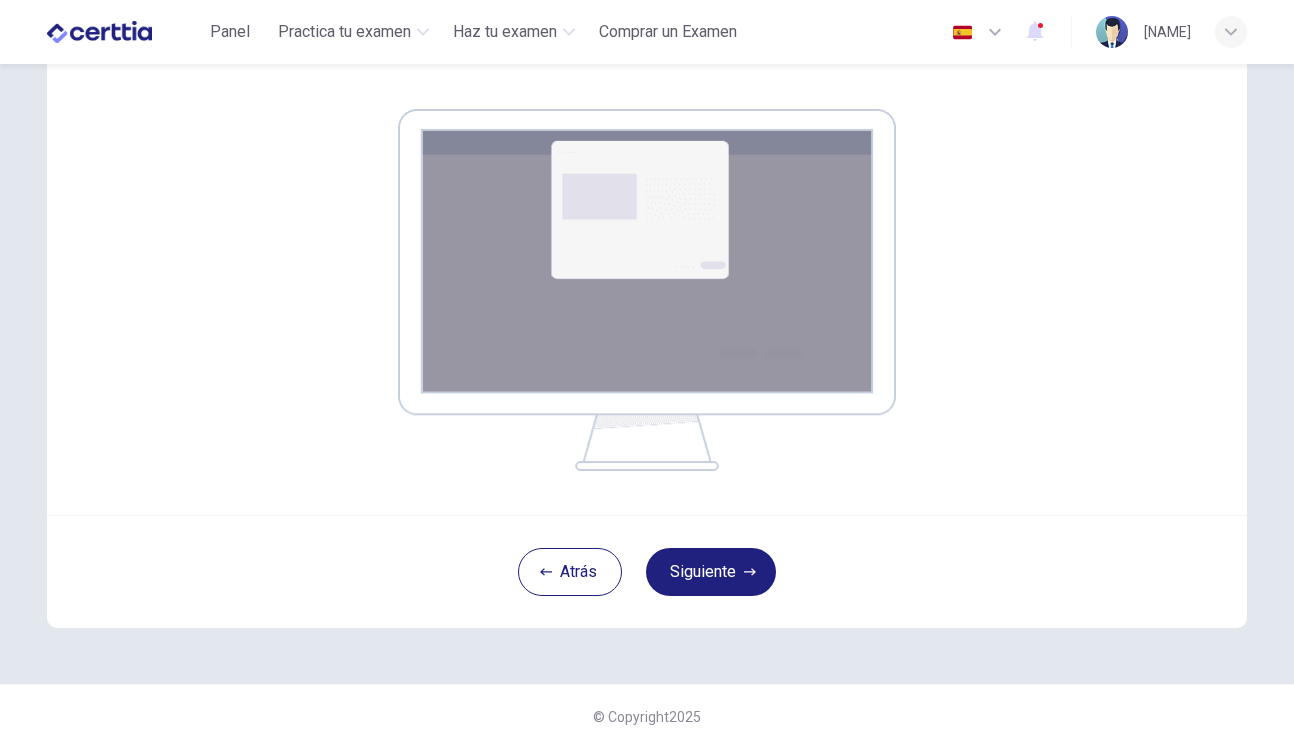 scroll, scrollTop: 288, scrollLeft: 0, axis: vertical 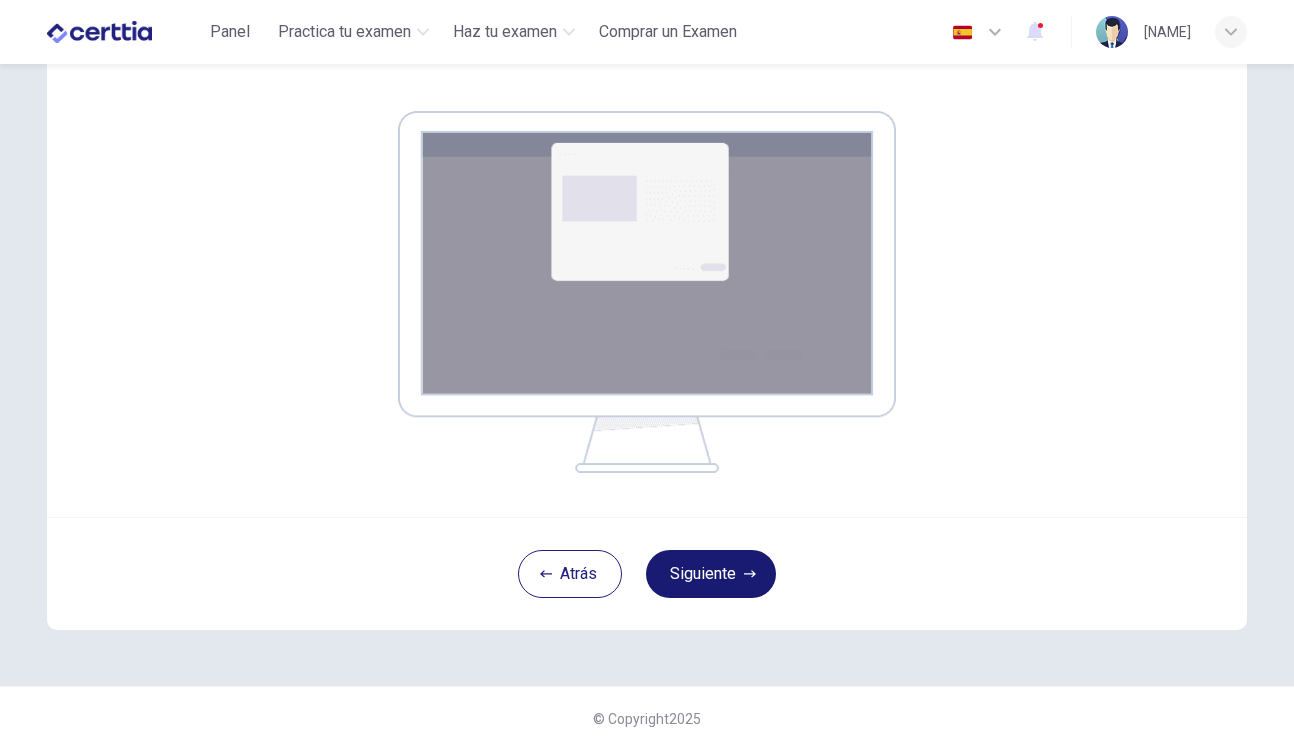 click on "Siguiente" at bounding box center (711, 574) 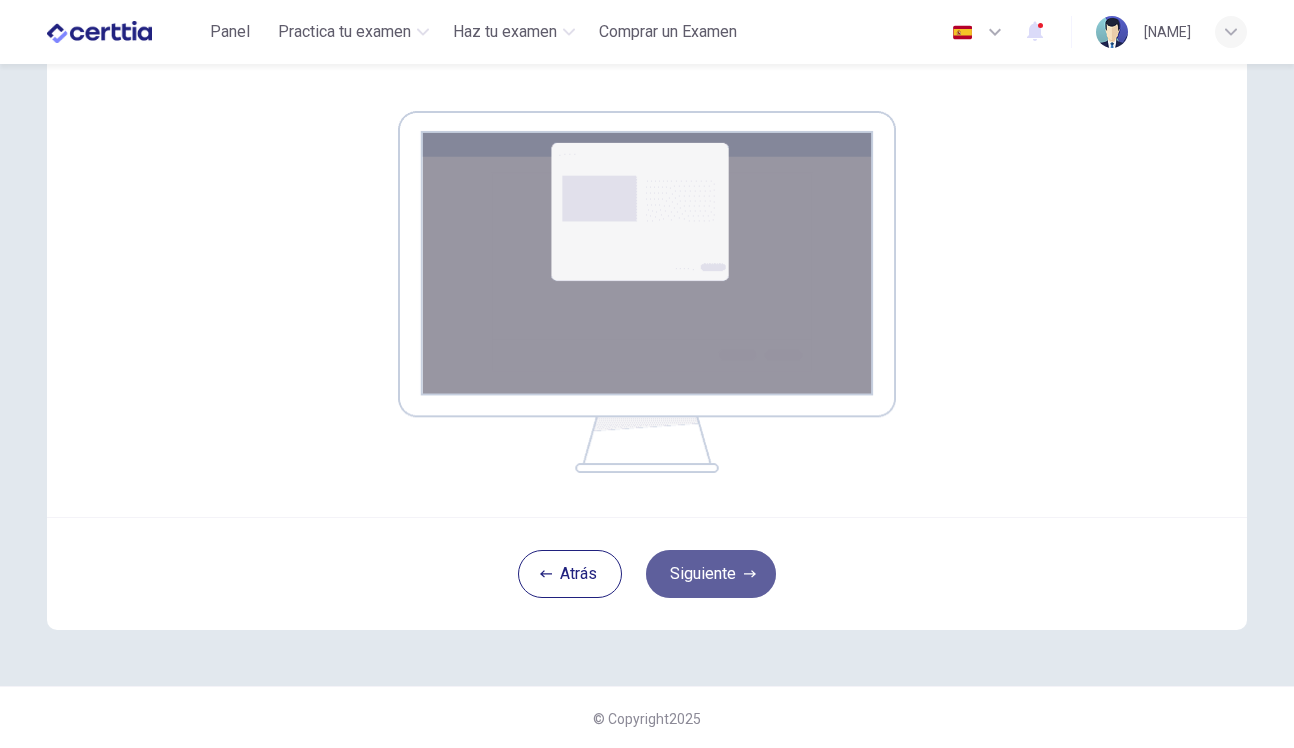 click on "Siguiente" at bounding box center (711, 574) 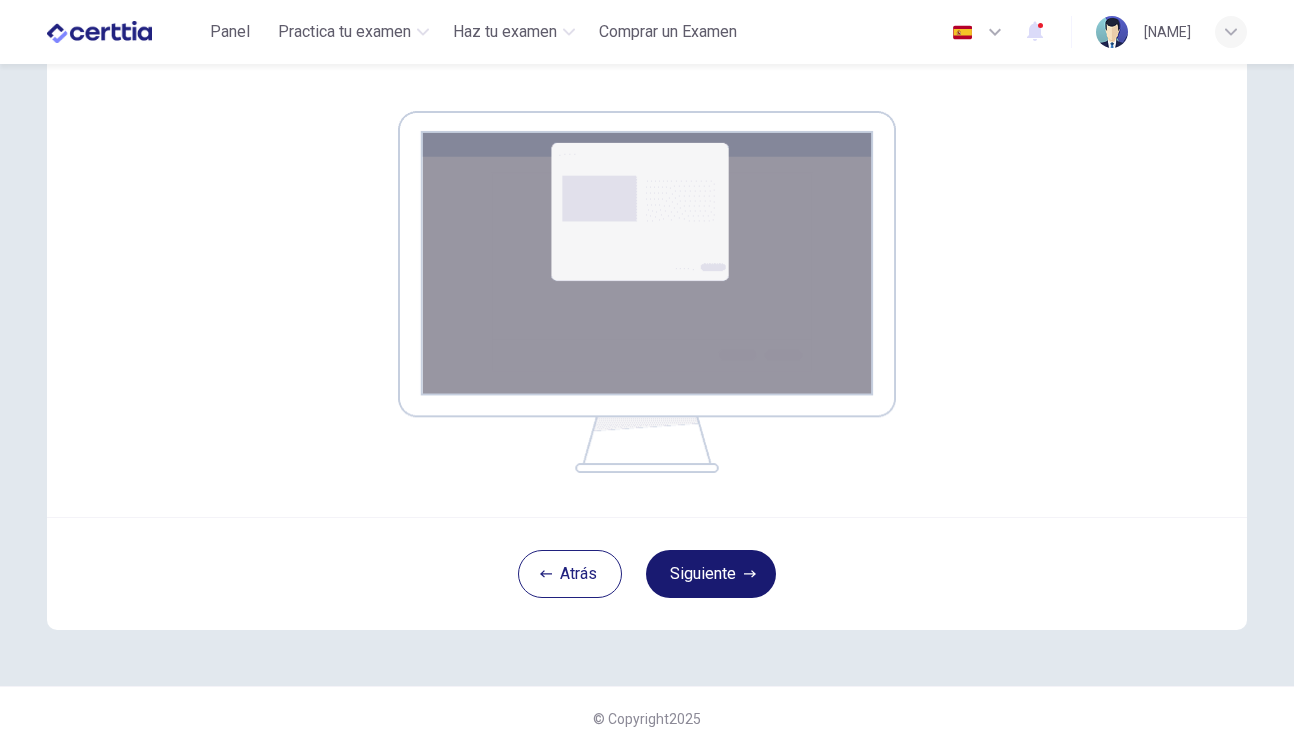 click on "Siguiente" at bounding box center [711, 574] 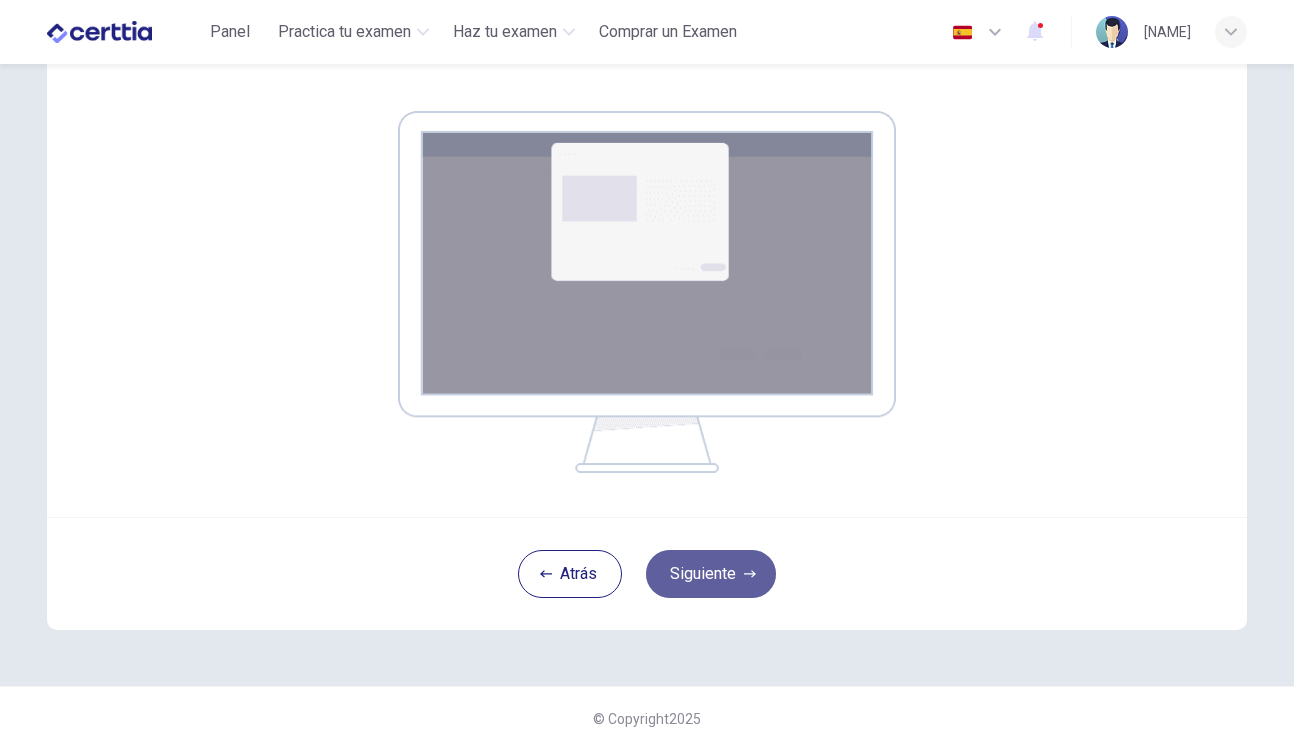 click on "Siguiente" at bounding box center [711, 574] 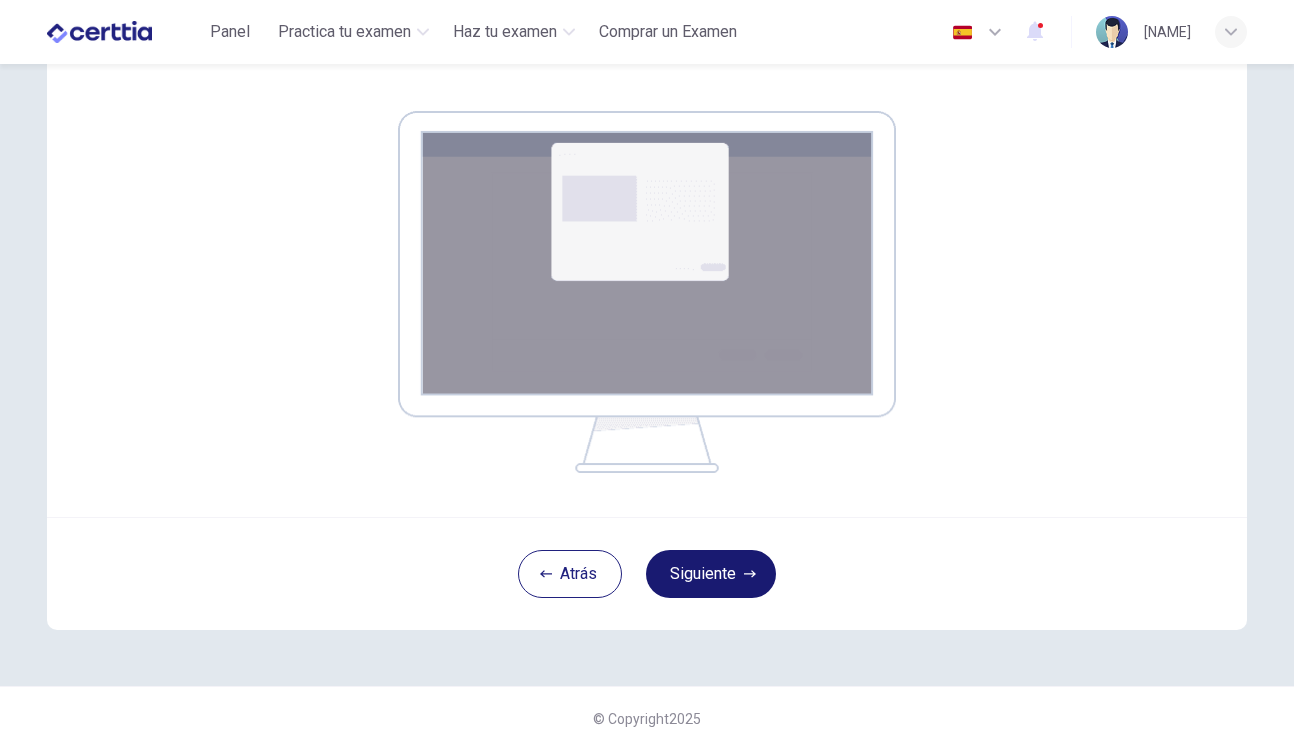 click on "Siguiente" at bounding box center [711, 574] 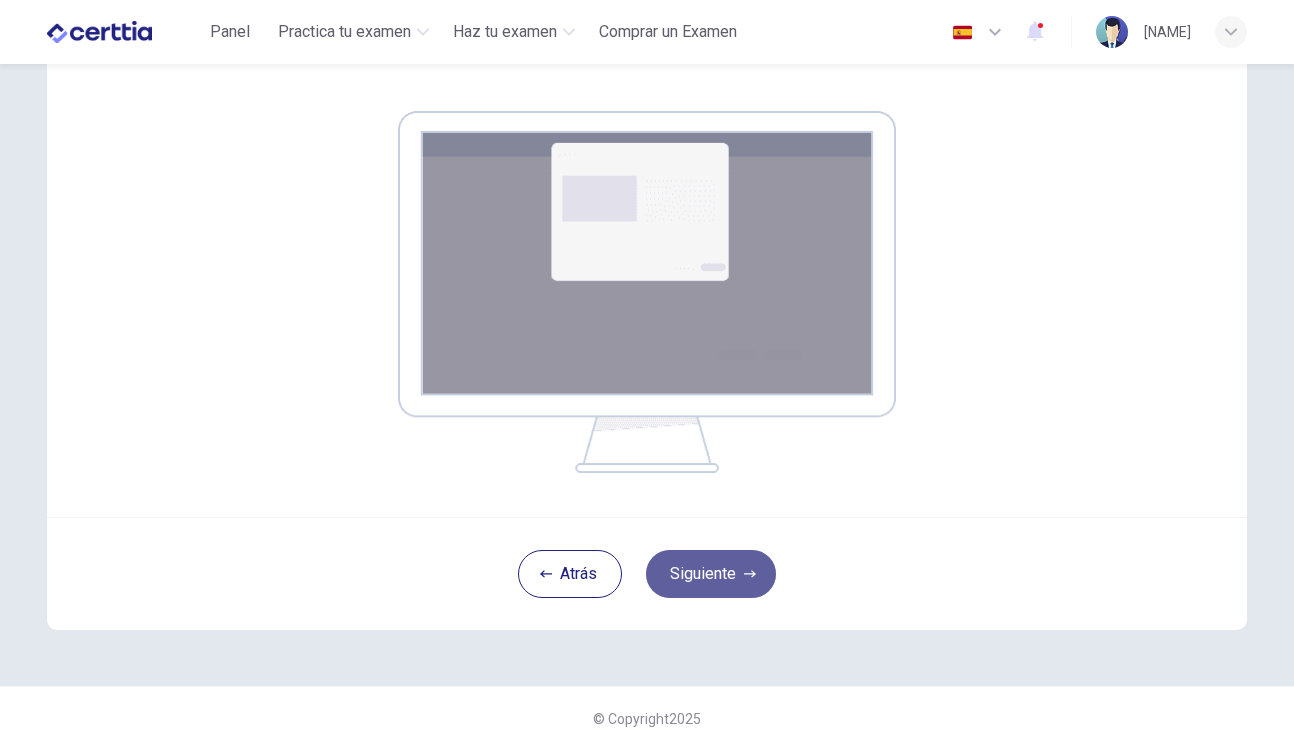 click on "Siguiente" at bounding box center (711, 574) 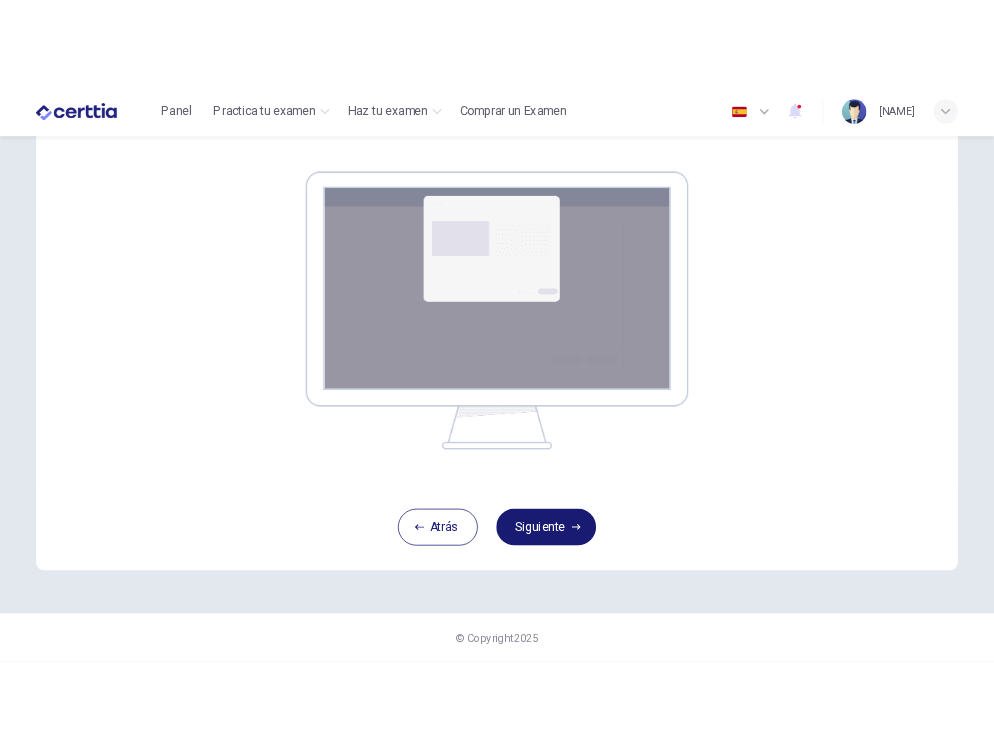 scroll, scrollTop: 288, scrollLeft: 0, axis: vertical 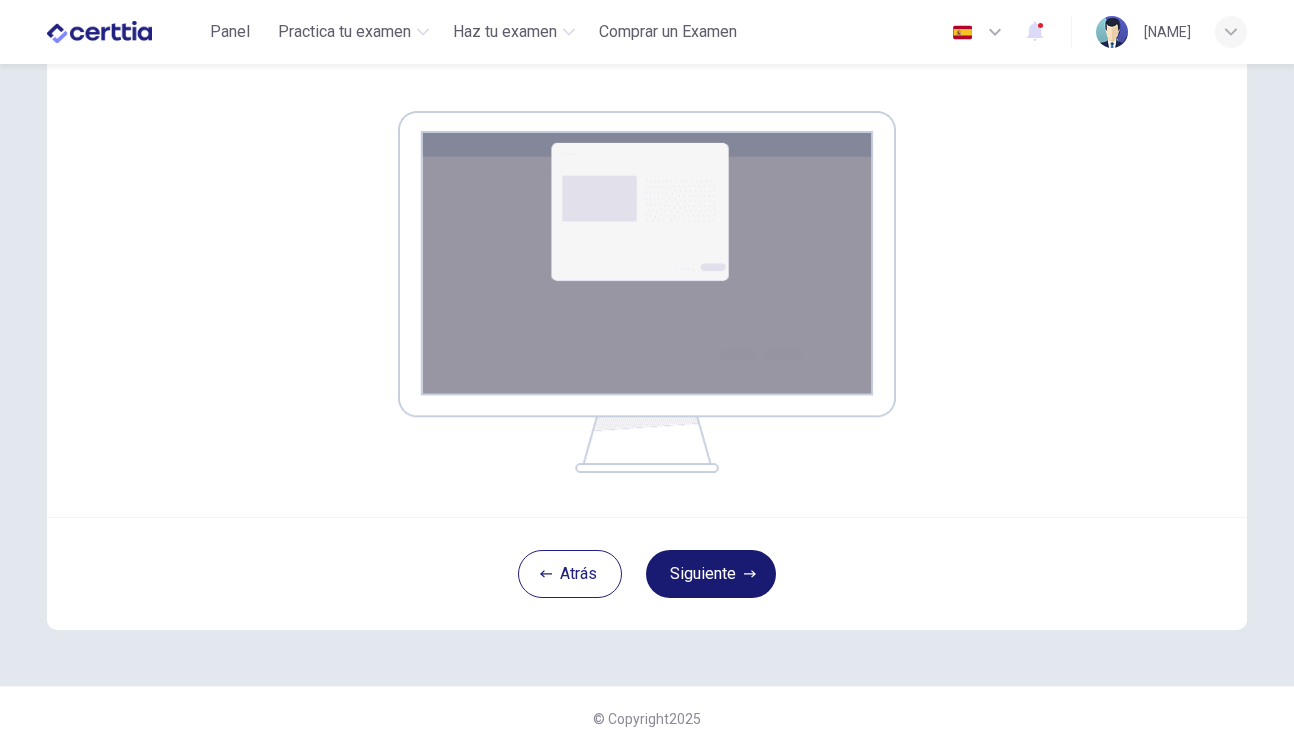 click on "Siguiente" at bounding box center (711, 574) 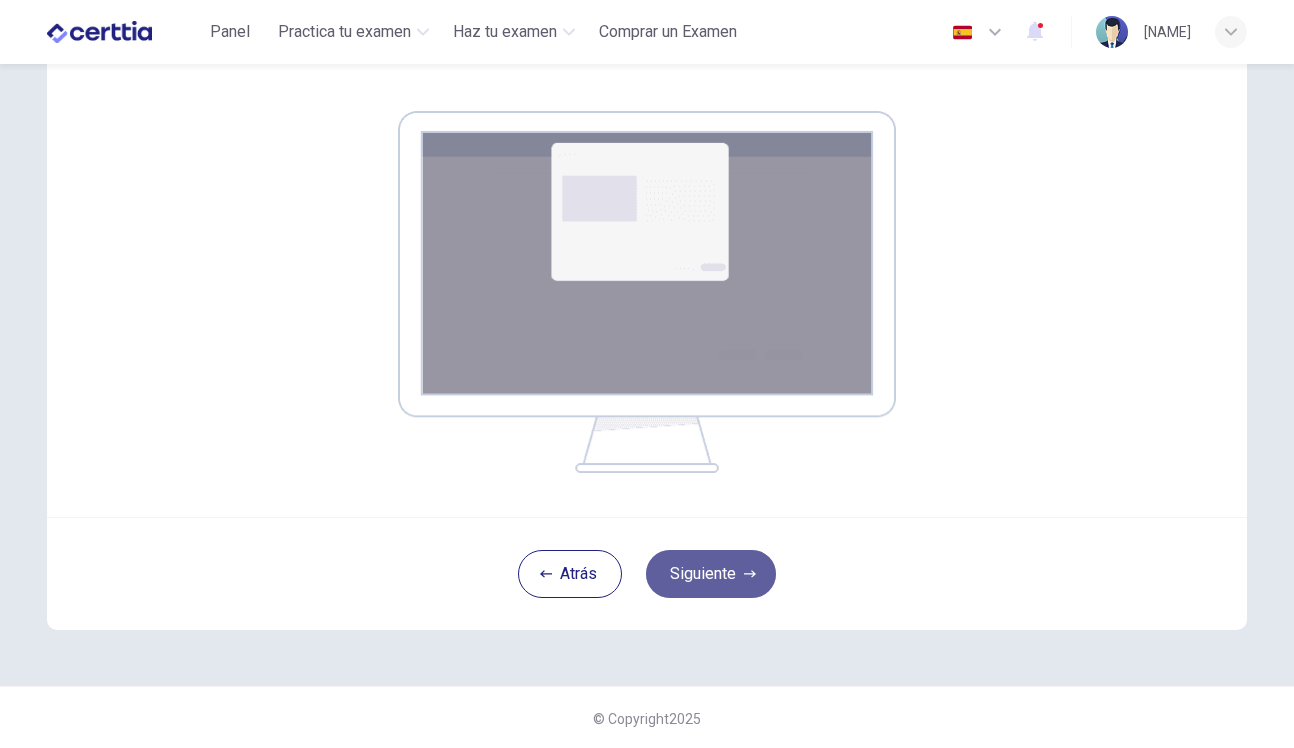 click on "Siguiente" at bounding box center [711, 574] 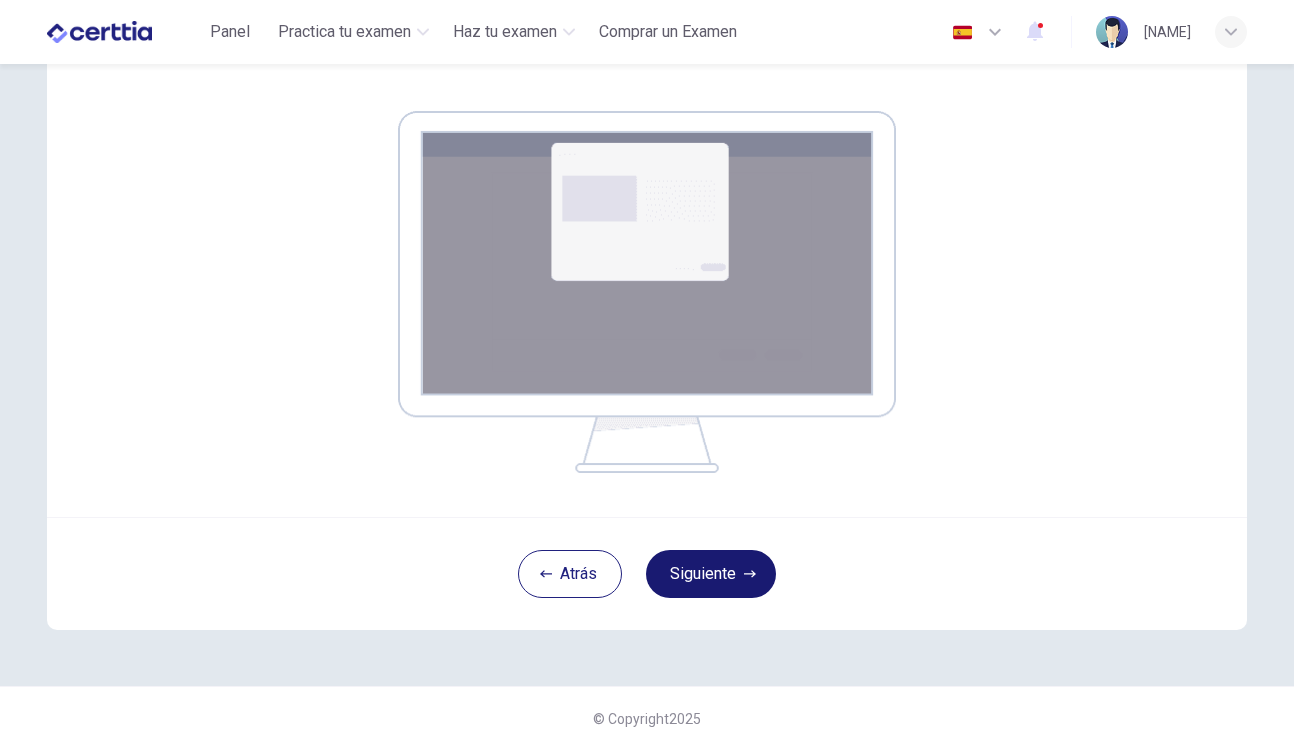 click on "Siguiente" at bounding box center (711, 574) 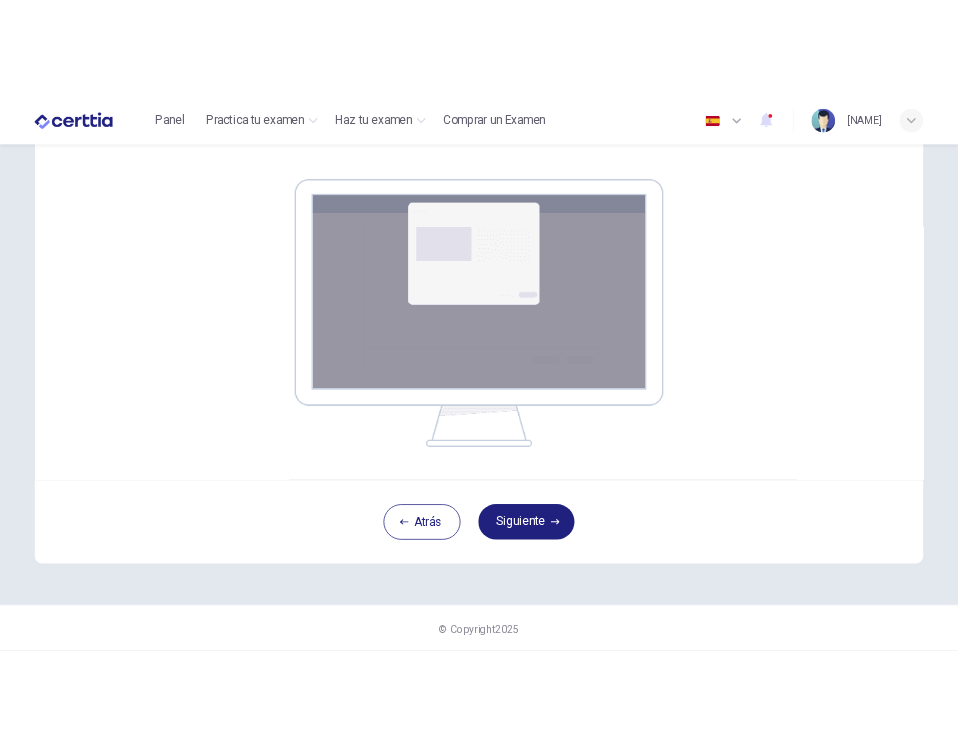 scroll, scrollTop: 120, scrollLeft: 0, axis: vertical 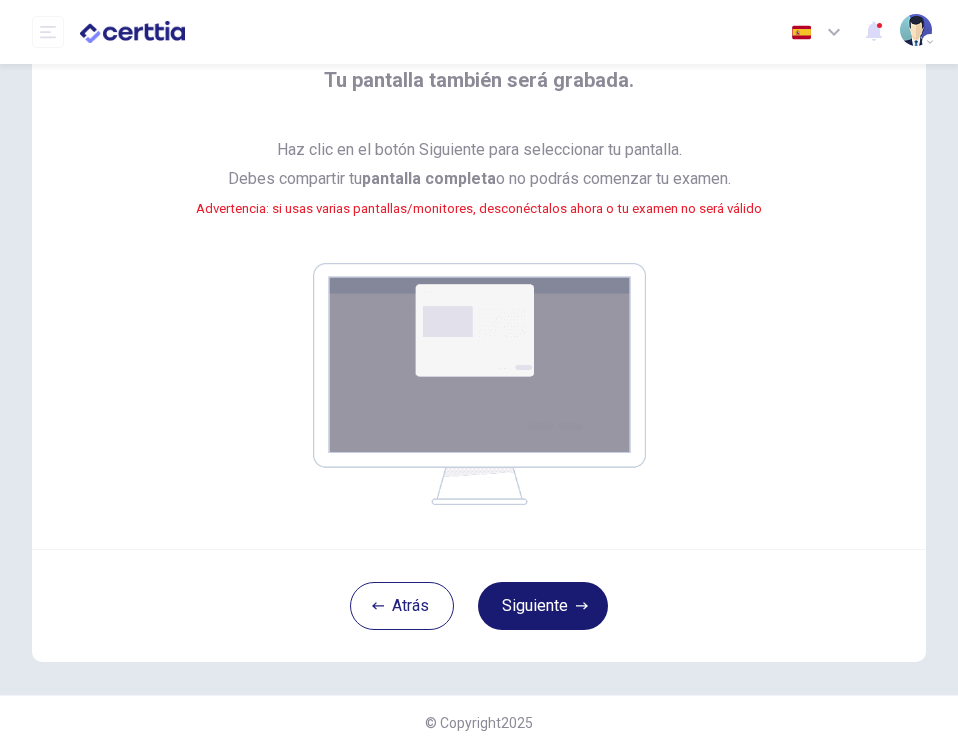 click at bounding box center (582, 606) 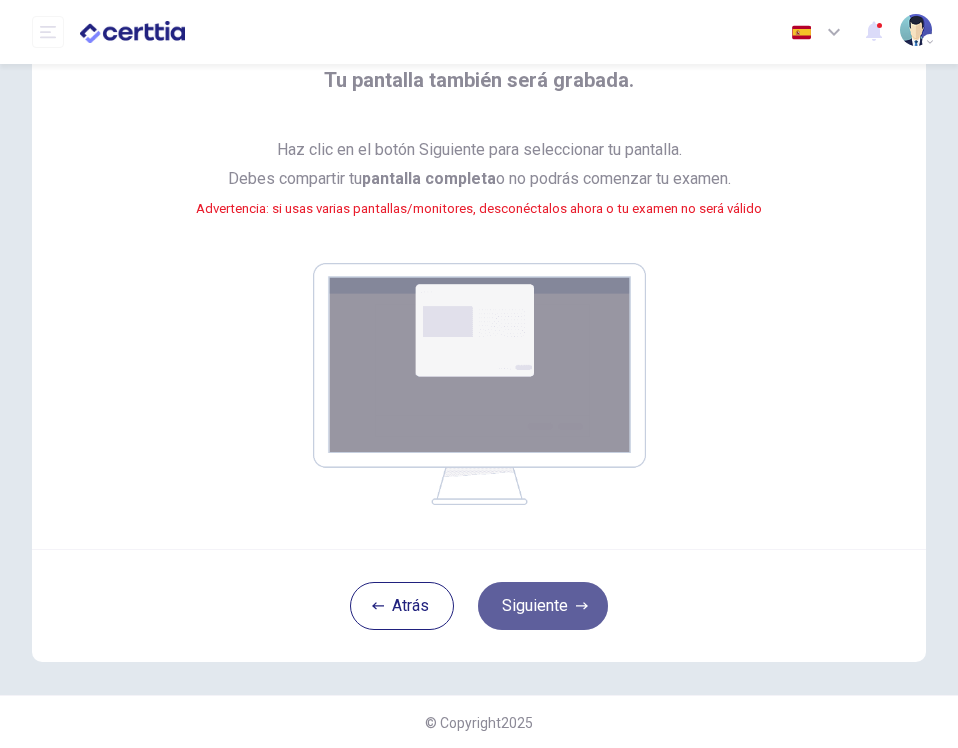 click at bounding box center [582, 606] 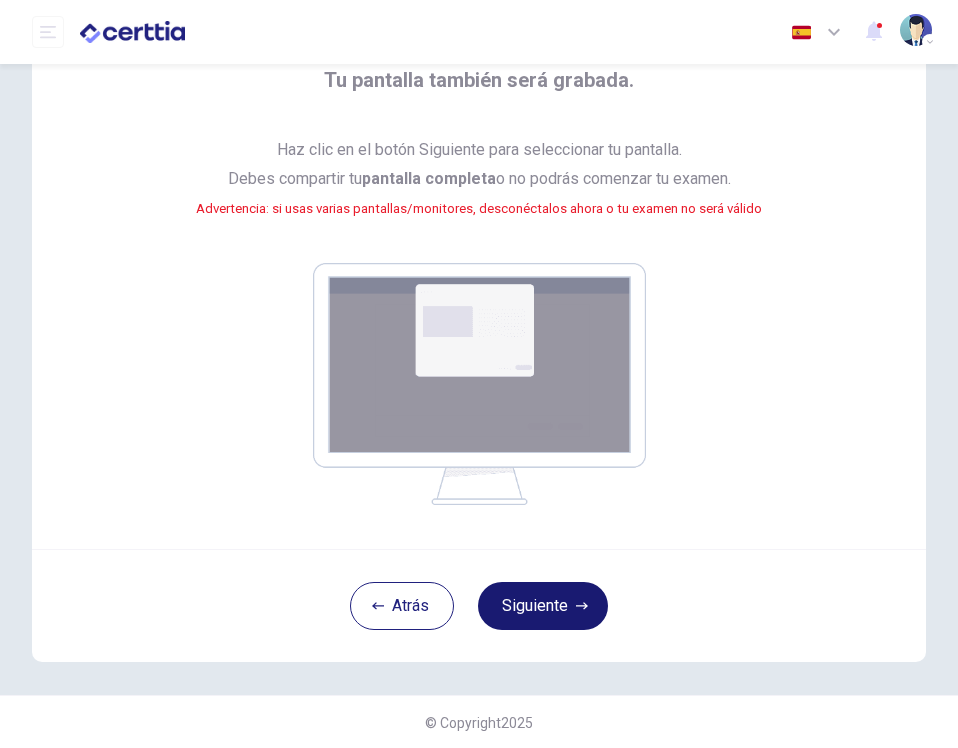 click at bounding box center [582, 606] 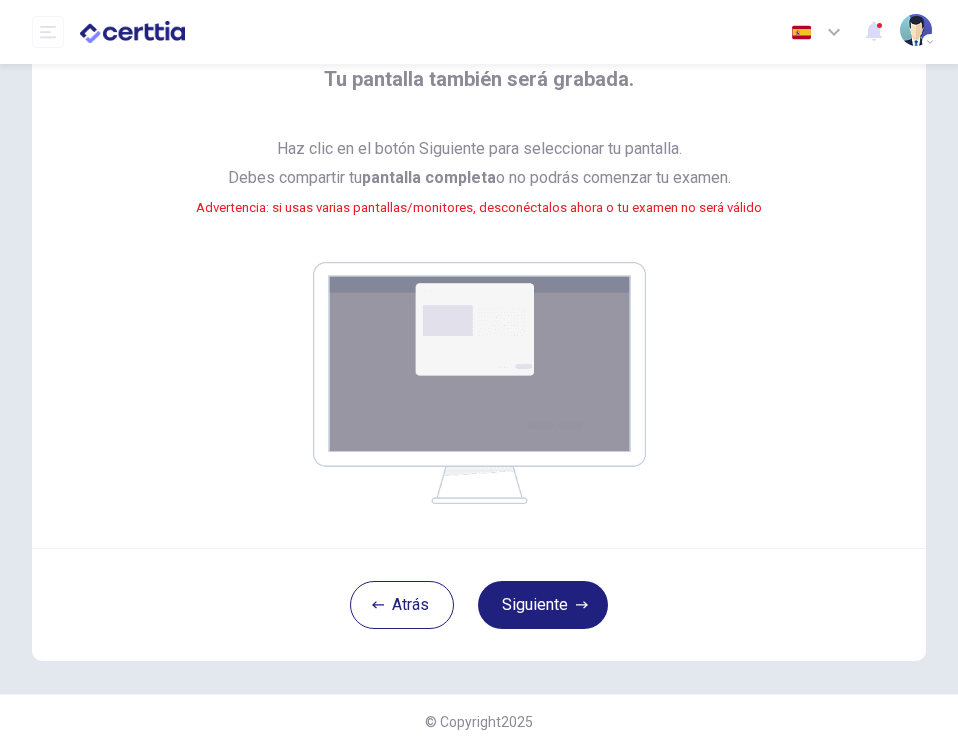 scroll, scrollTop: 120, scrollLeft: 0, axis: vertical 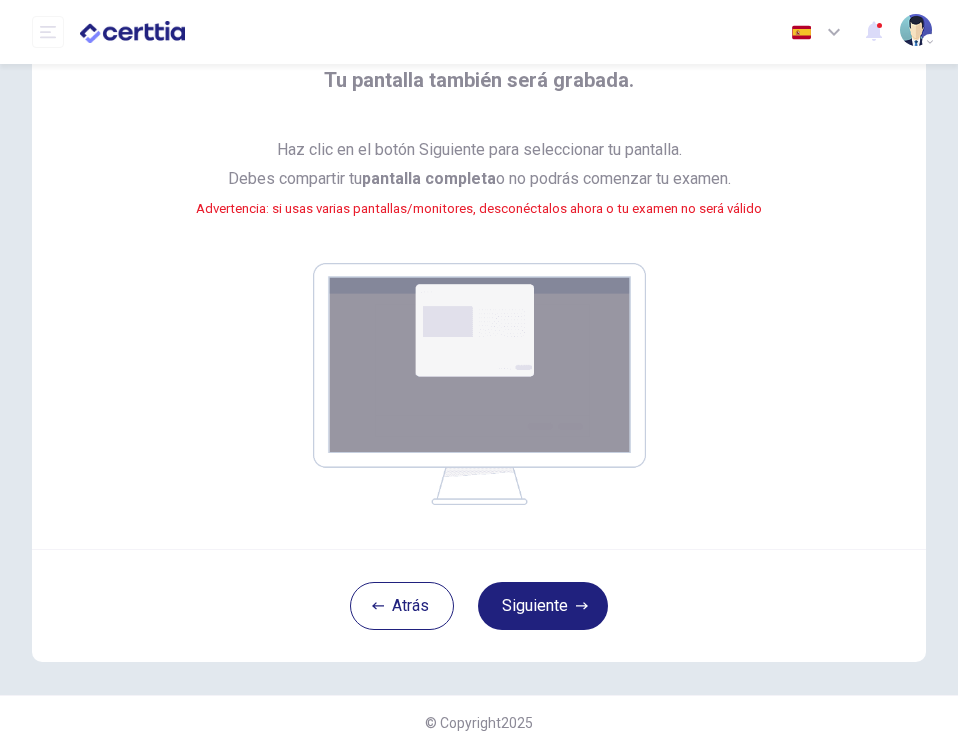 click at bounding box center [874, 31] 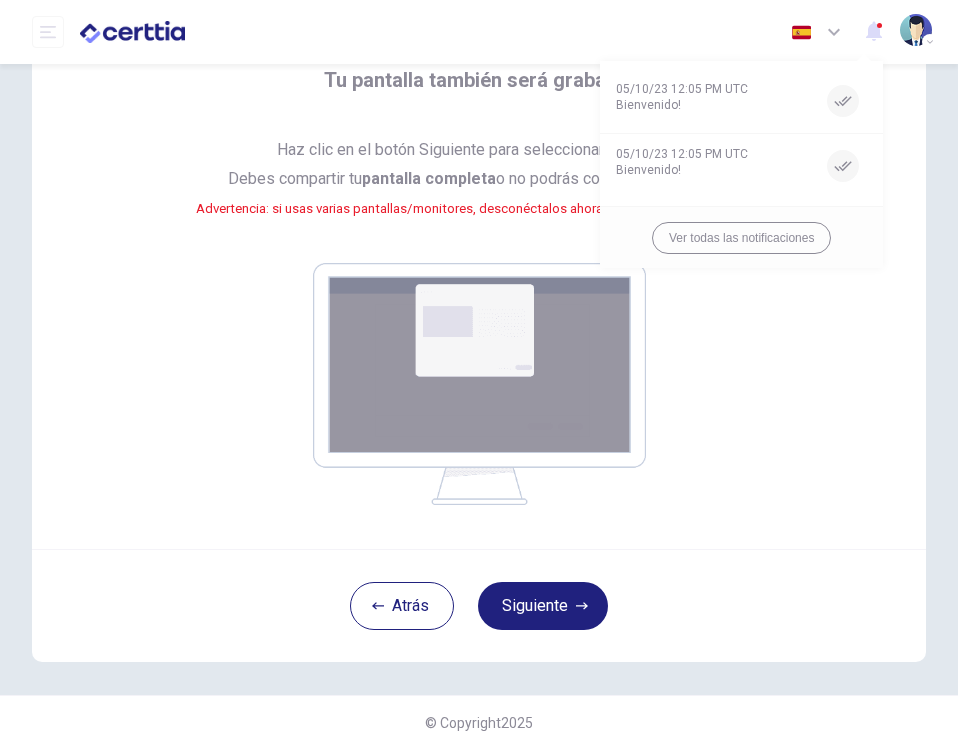 click at bounding box center (479, 374) 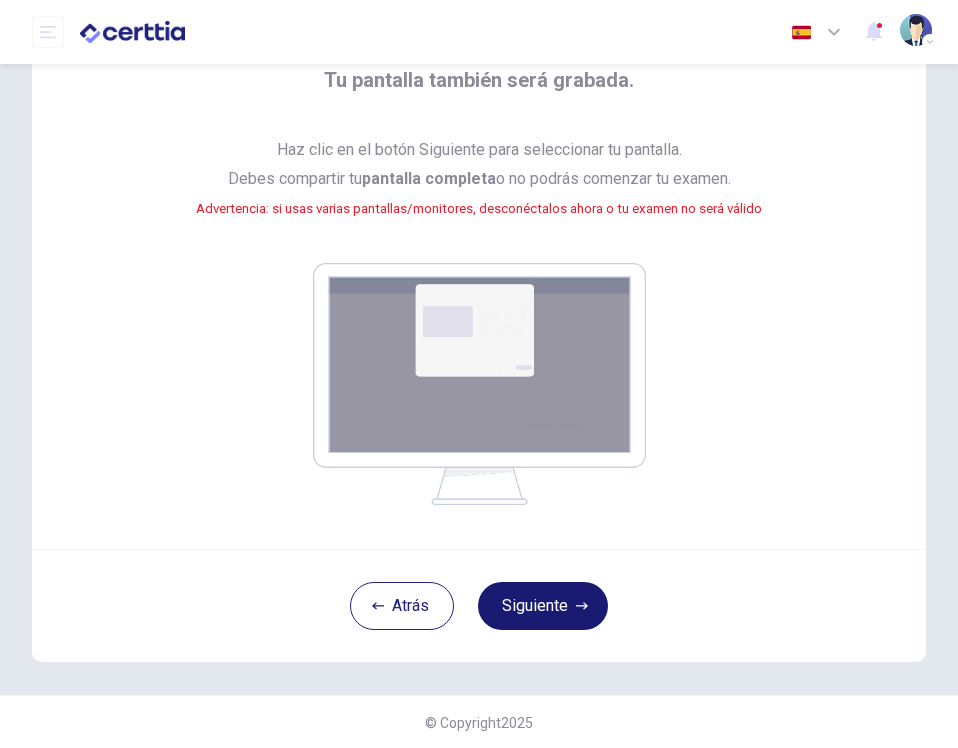 click on "Siguiente" at bounding box center (543, 606) 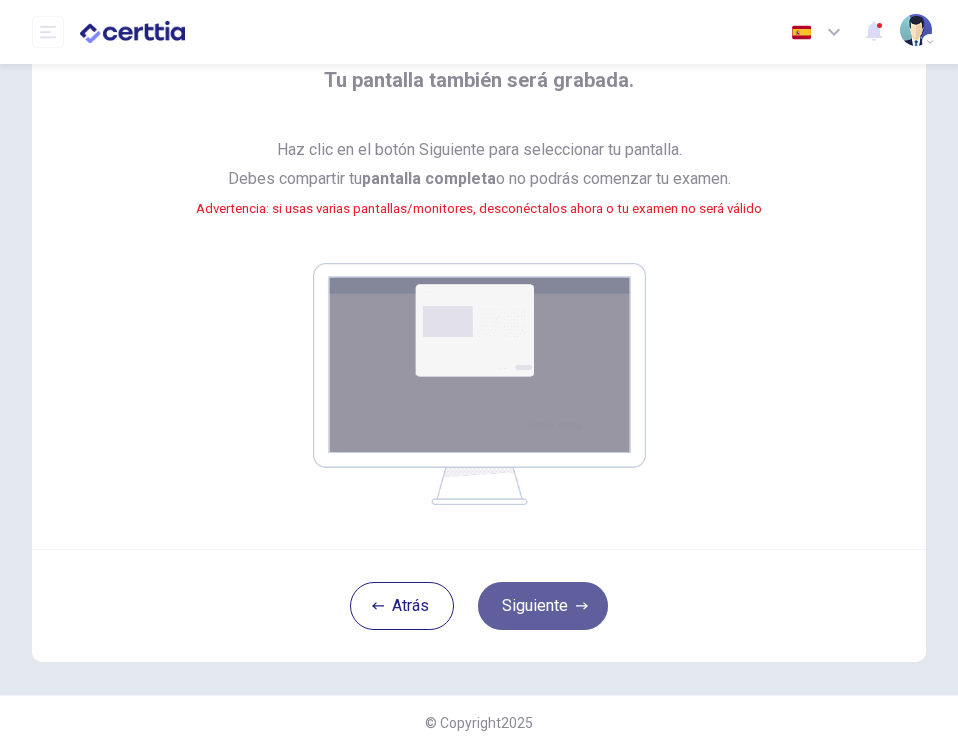 click on "Siguiente" at bounding box center [543, 606] 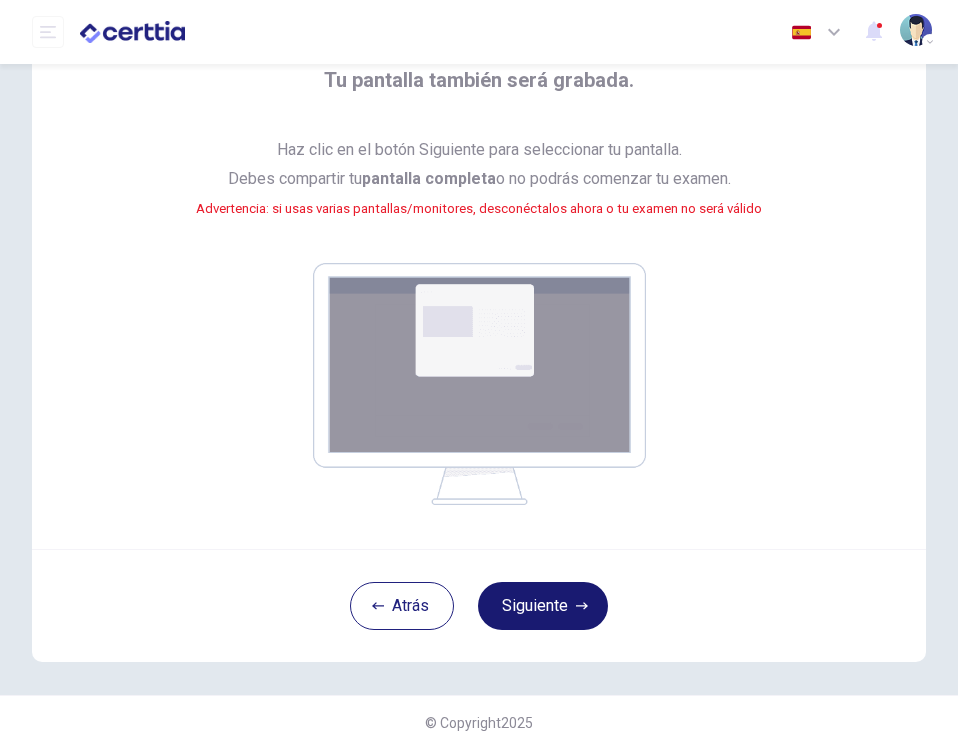 click on "Siguiente" at bounding box center [543, 606] 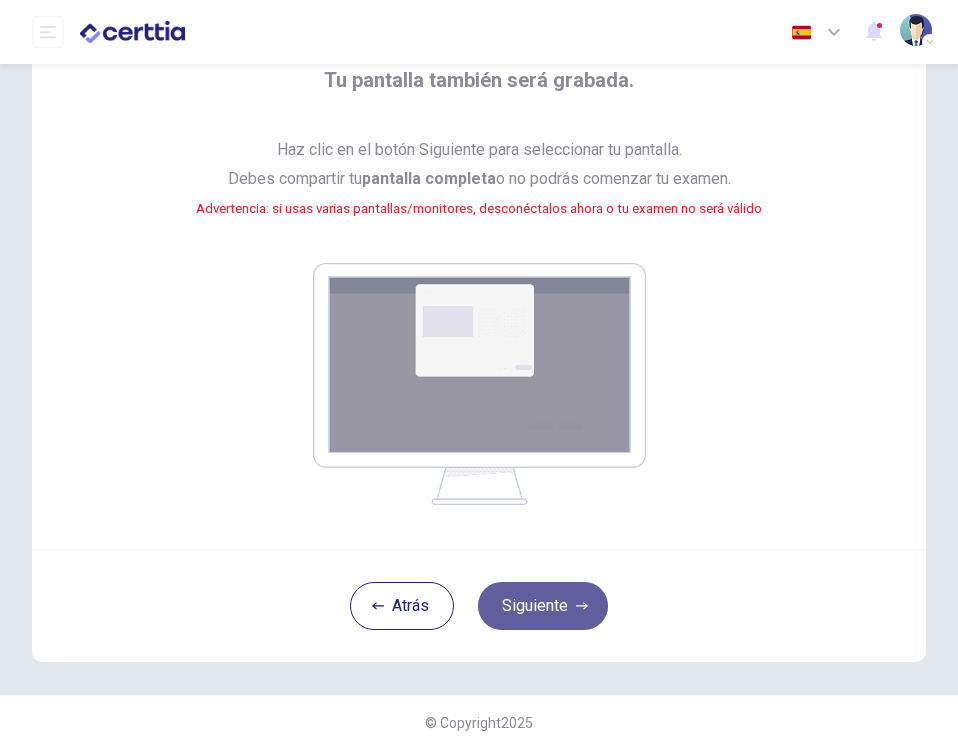 click on "Siguiente" at bounding box center [543, 606] 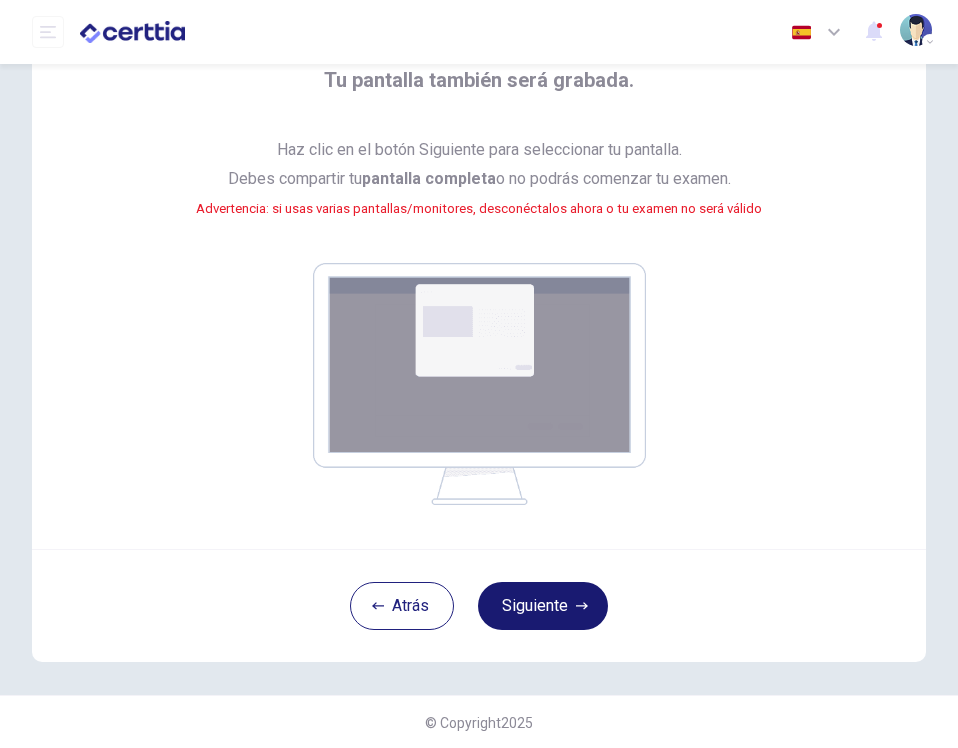 click on "Siguiente" at bounding box center [543, 606] 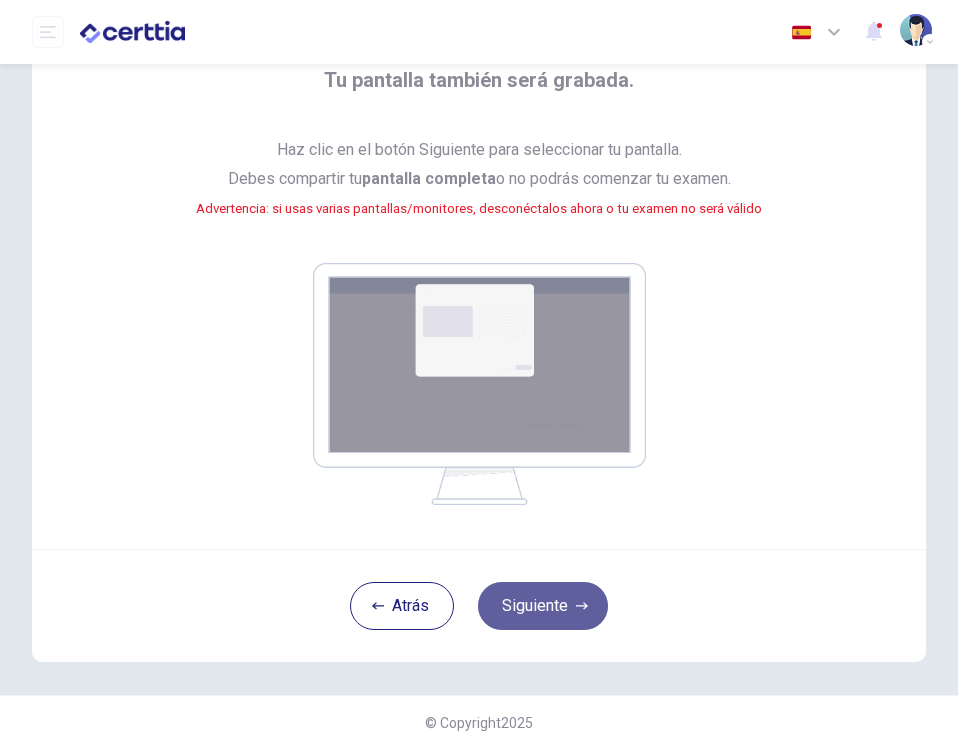 click on "Siguiente" at bounding box center [543, 606] 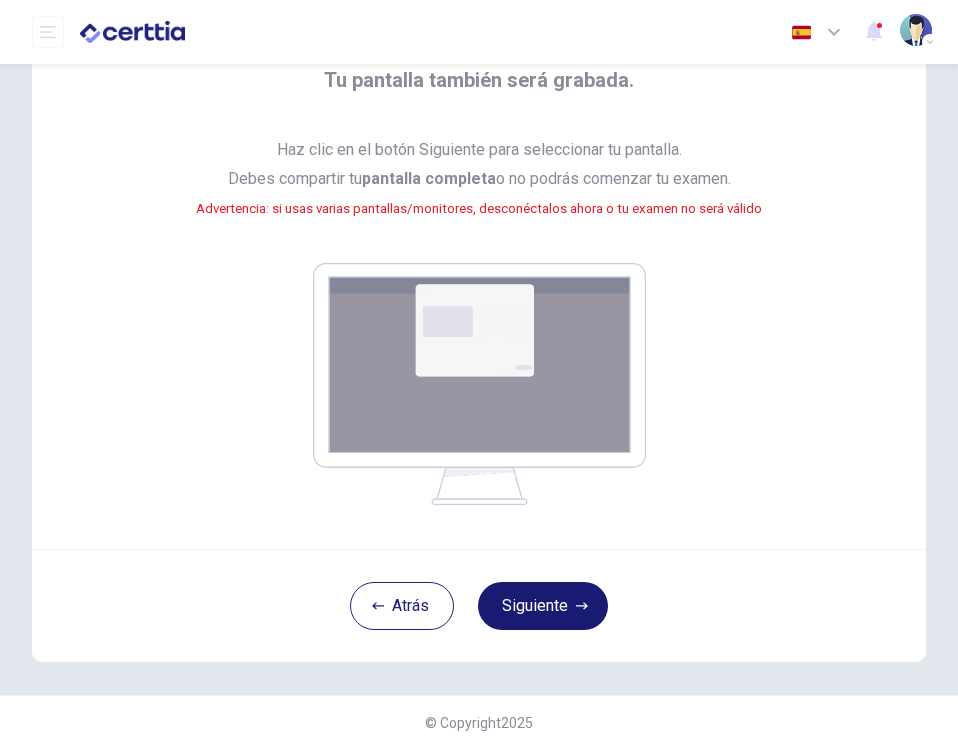 click on "Siguiente" at bounding box center [543, 606] 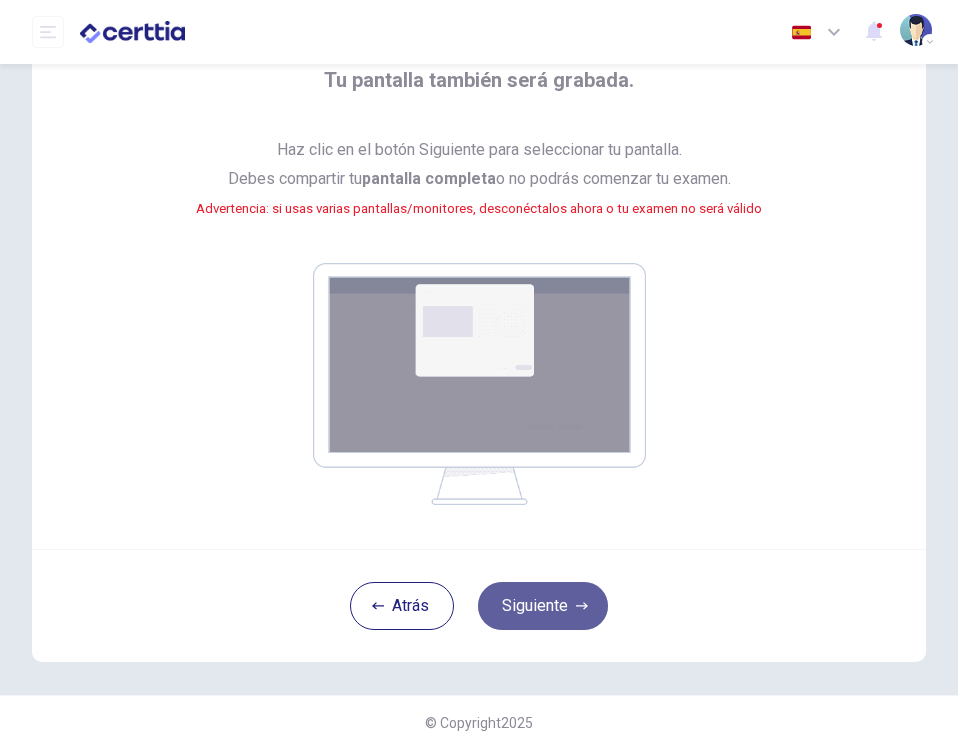 click on "Siguiente" at bounding box center [543, 606] 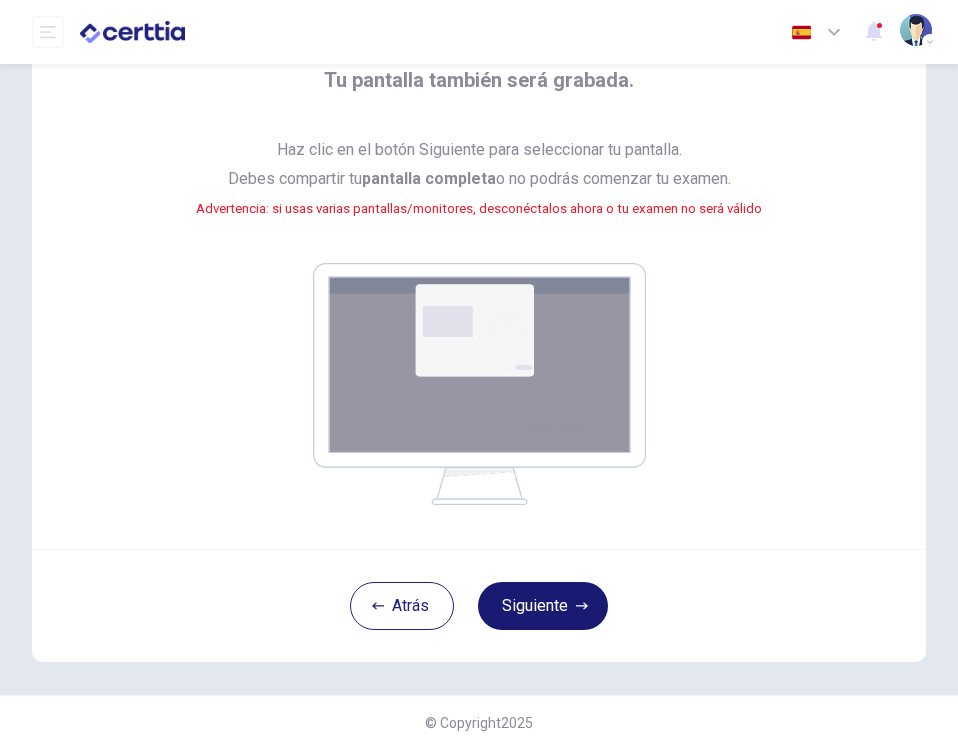 click on "Siguiente" at bounding box center [543, 606] 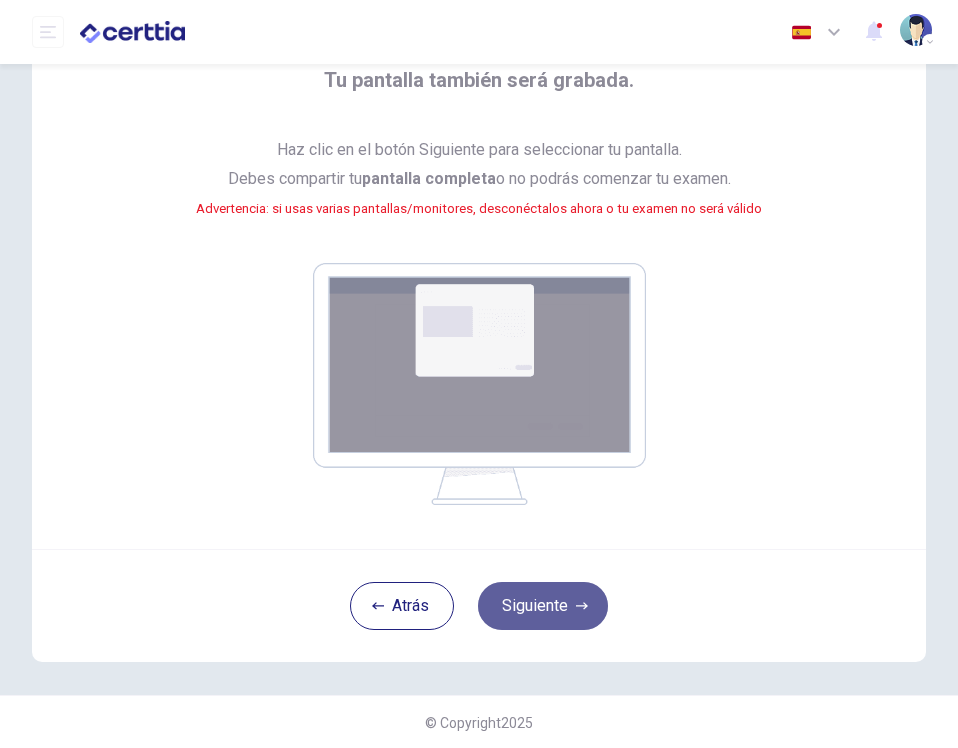 click on "Siguiente" at bounding box center (543, 606) 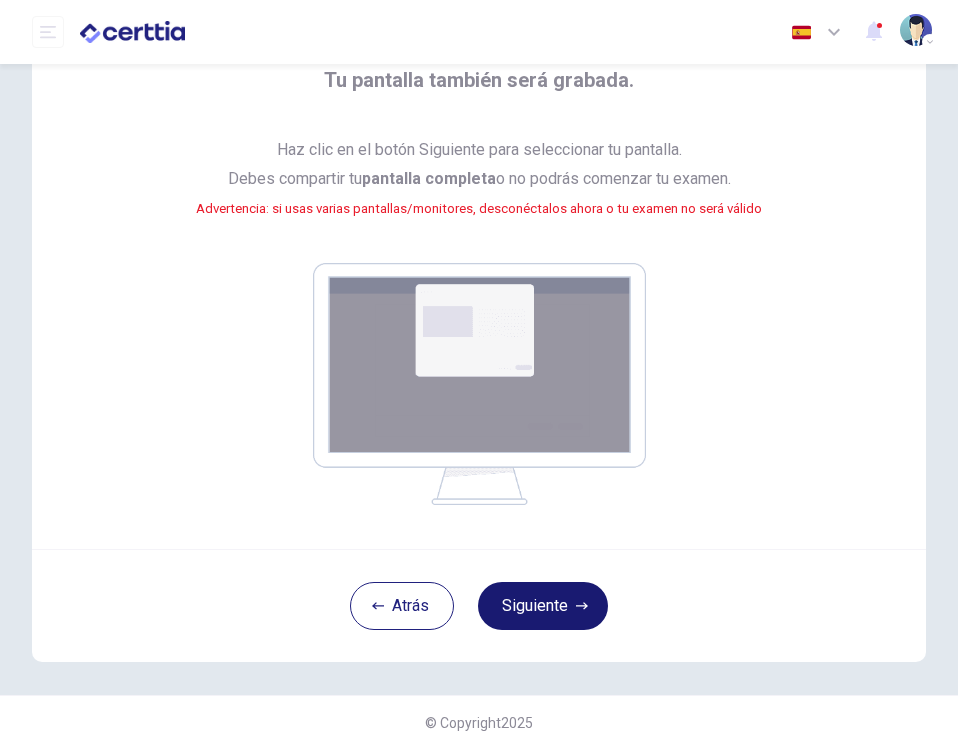 click on "Siguiente" at bounding box center (543, 606) 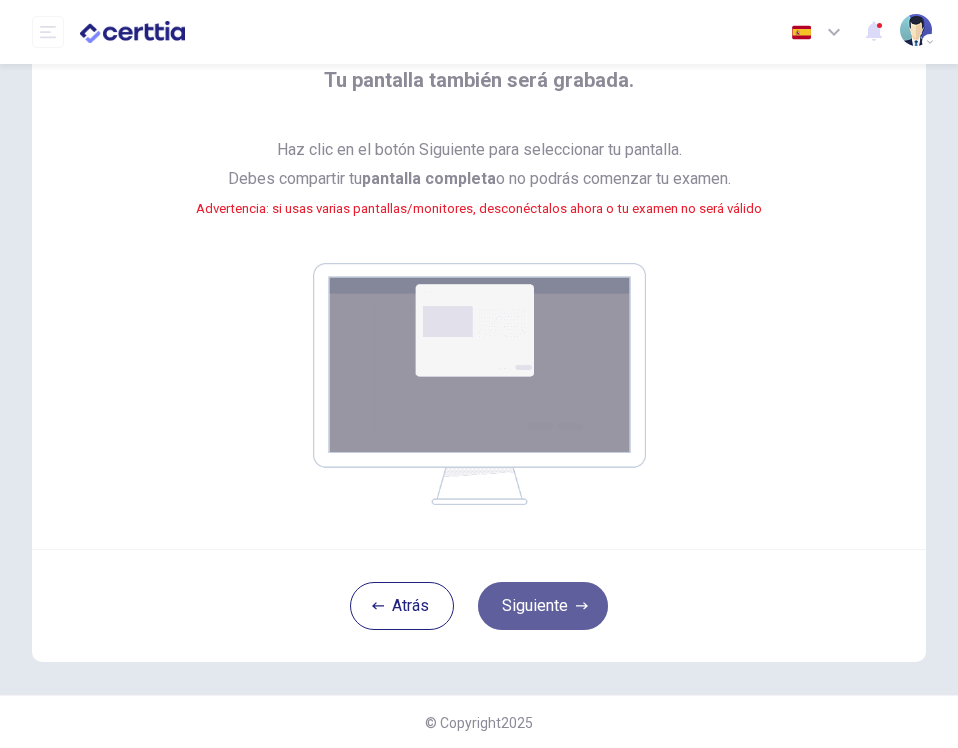 click on "Siguiente" at bounding box center (543, 606) 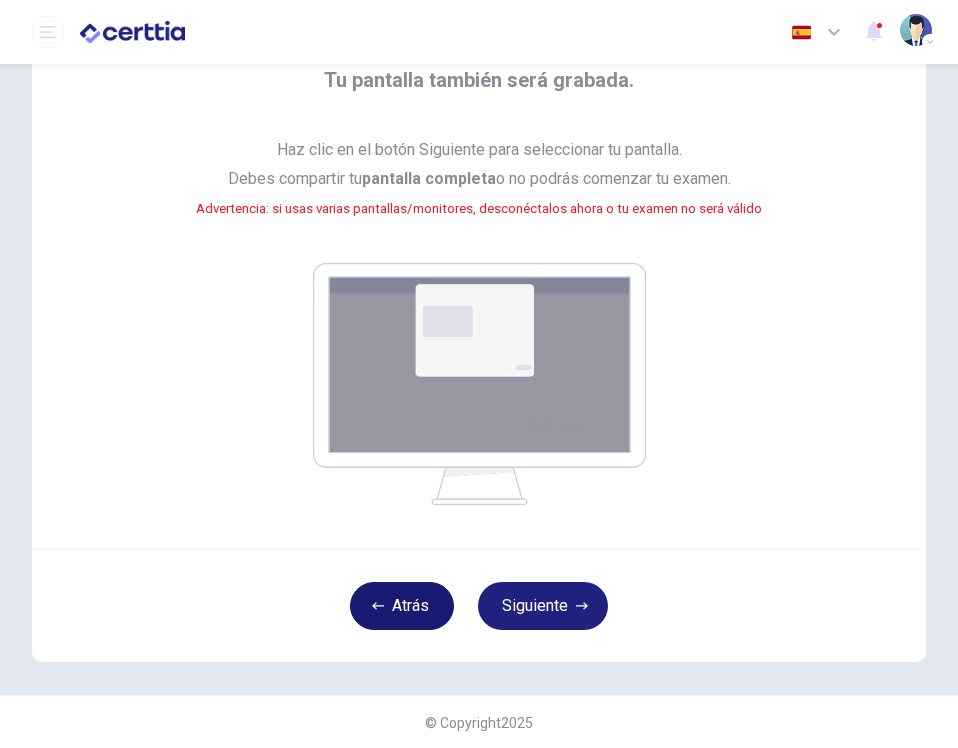 scroll, scrollTop: 0, scrollLeft: 0, axis: both 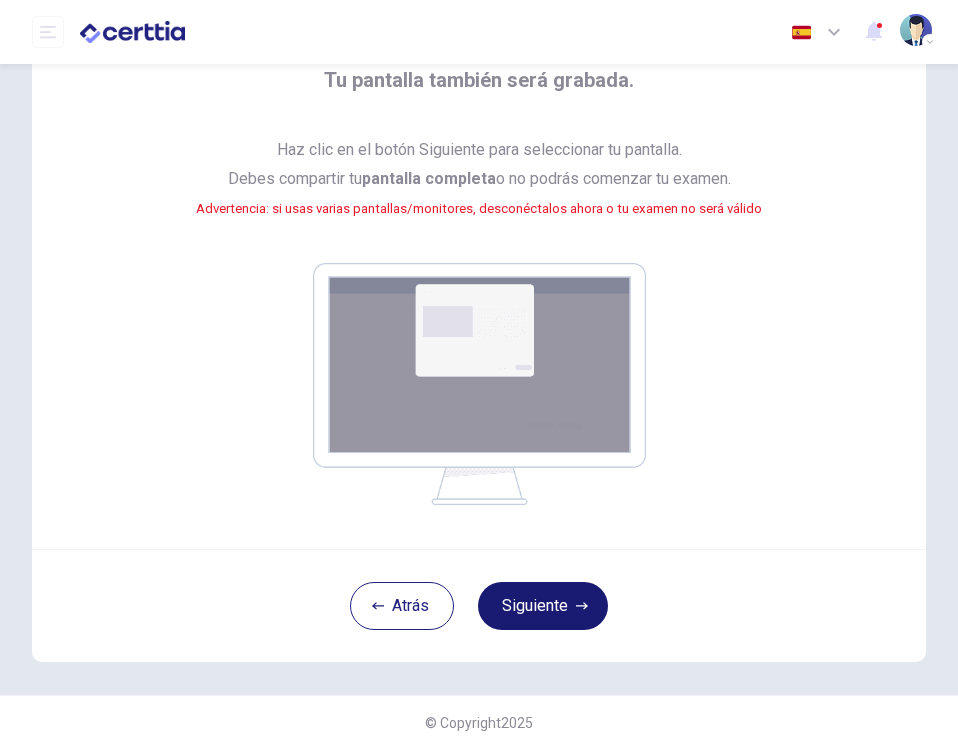 click on "Siguiente" at bounding box center [543, 606] 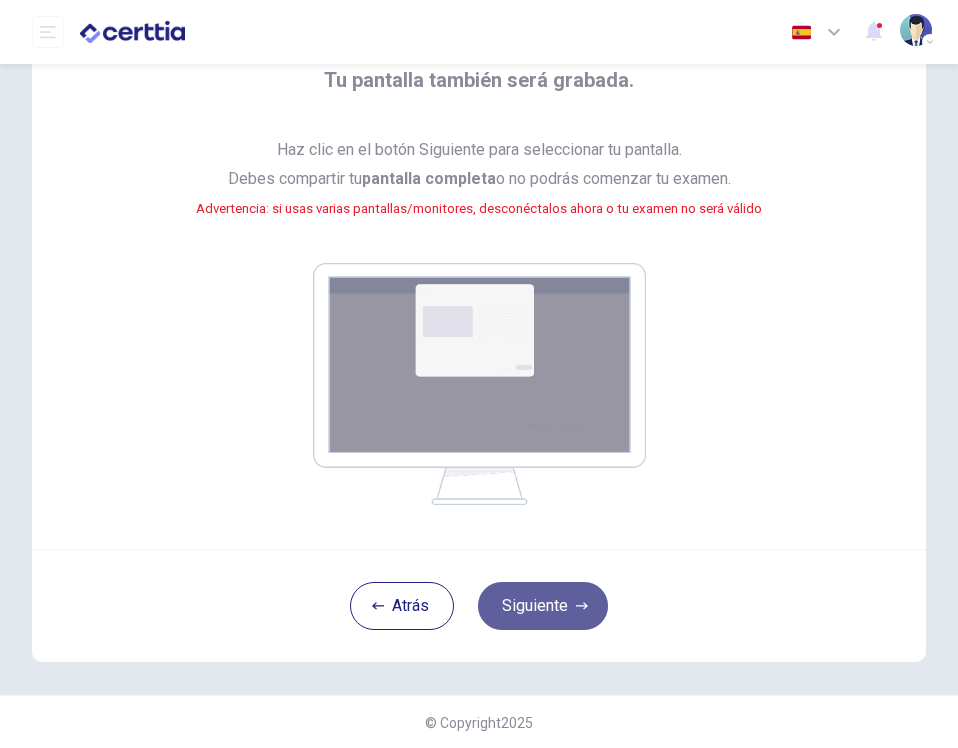 click on "Siguiente" at bounding box center [543, 606] 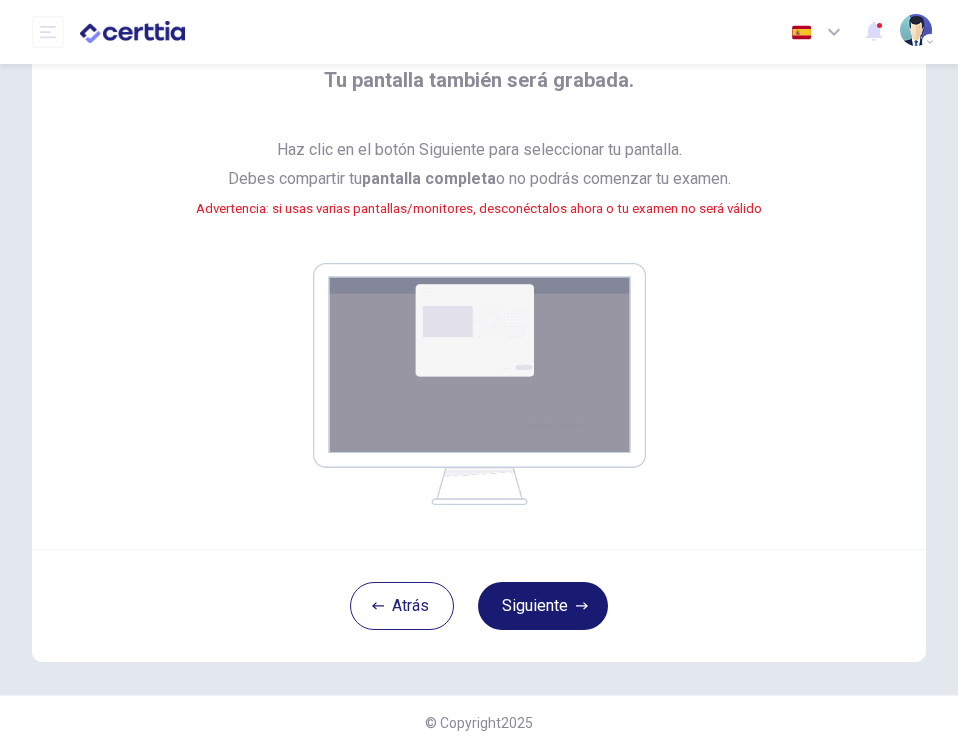 click on "Siguiente" at bounding box center (543, 606) 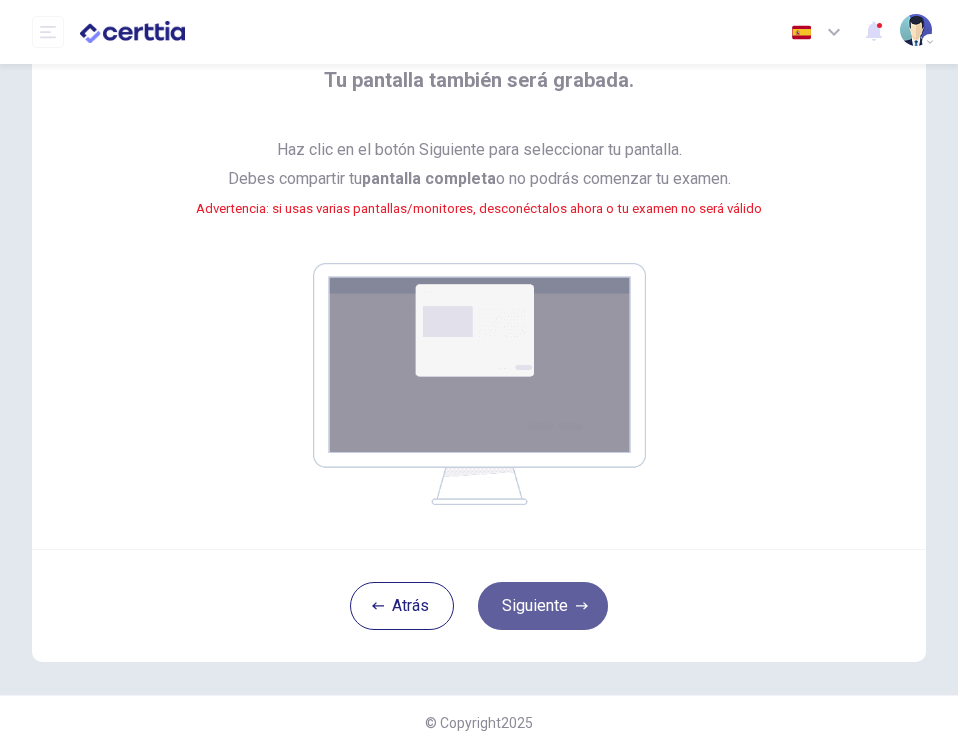 click on "Siguiente" at bounding box center (543, 606) 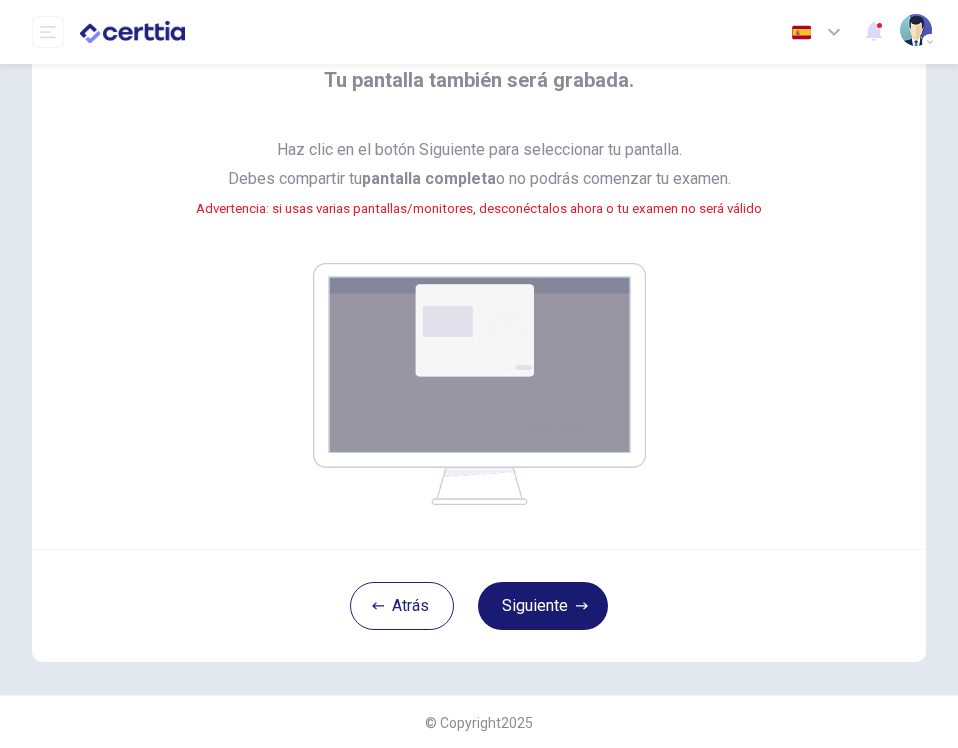click on "Siguiente" at bounding box center (543, 606) 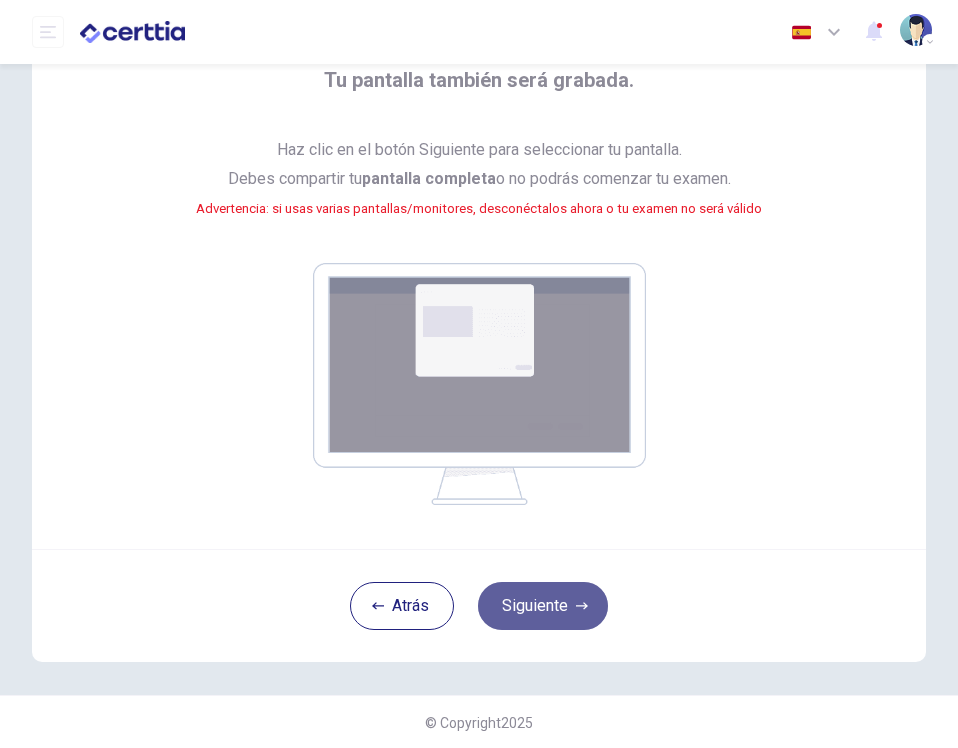 click on "Siguiente" at bounding box center [543, 606] 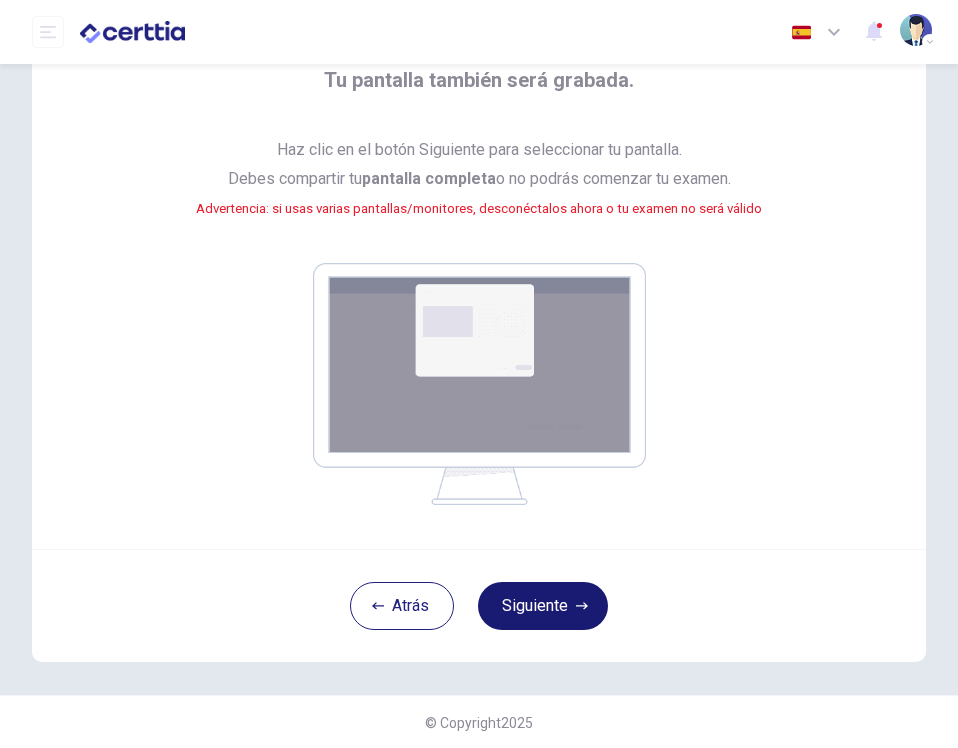 click on "Siguiente" at bounding box center (543, 606) 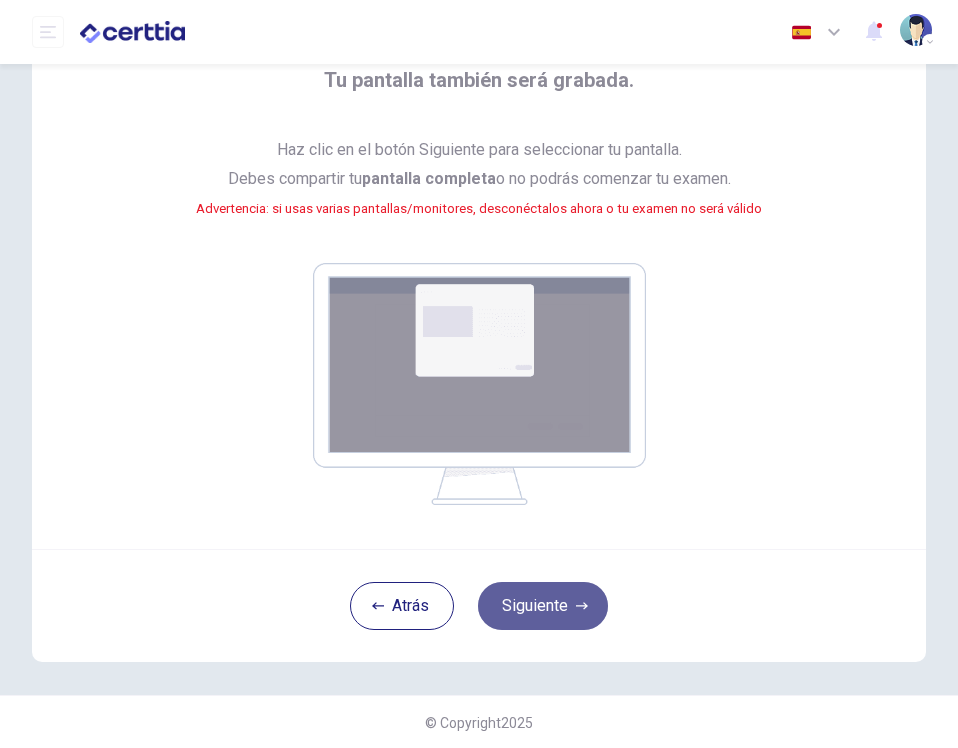click on "Siguiente" at bounding box center [543, 606] 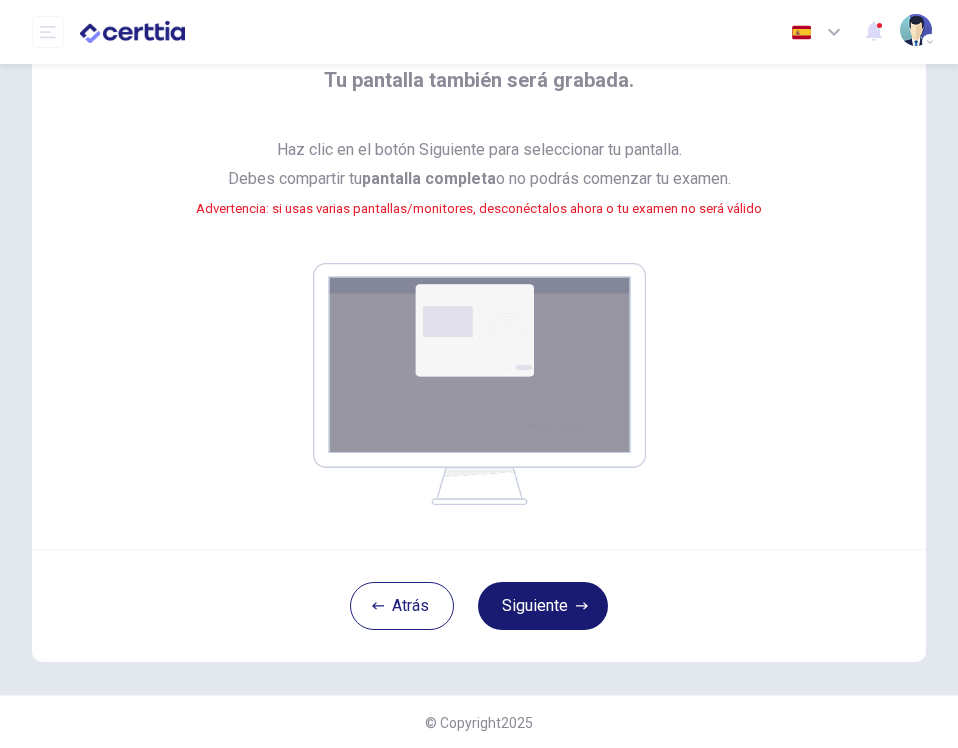 scroll, scrollTop: 0, scrollLeft: 0, axis: both 